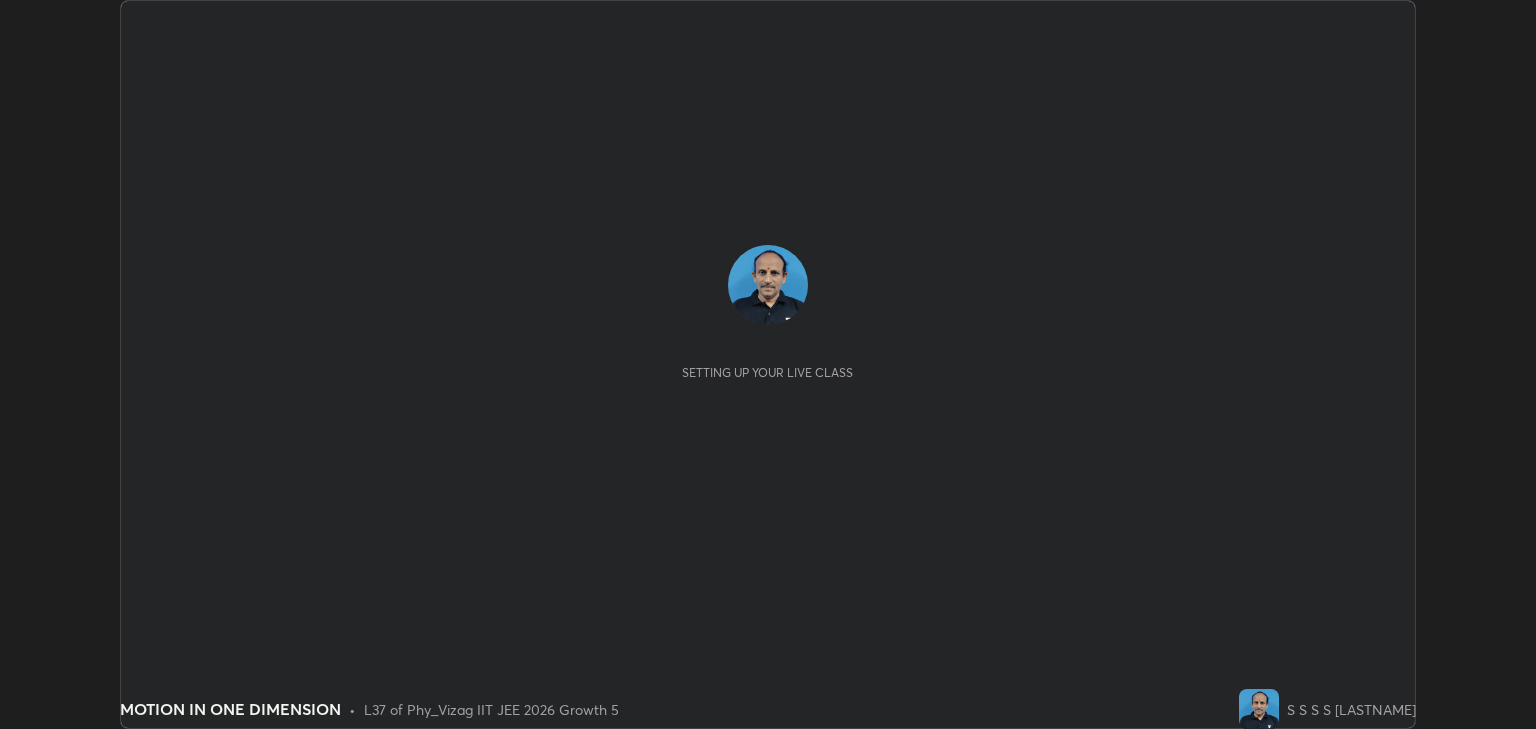 scroll, scrollTop: 0, scrollLeft: 0, axis: both 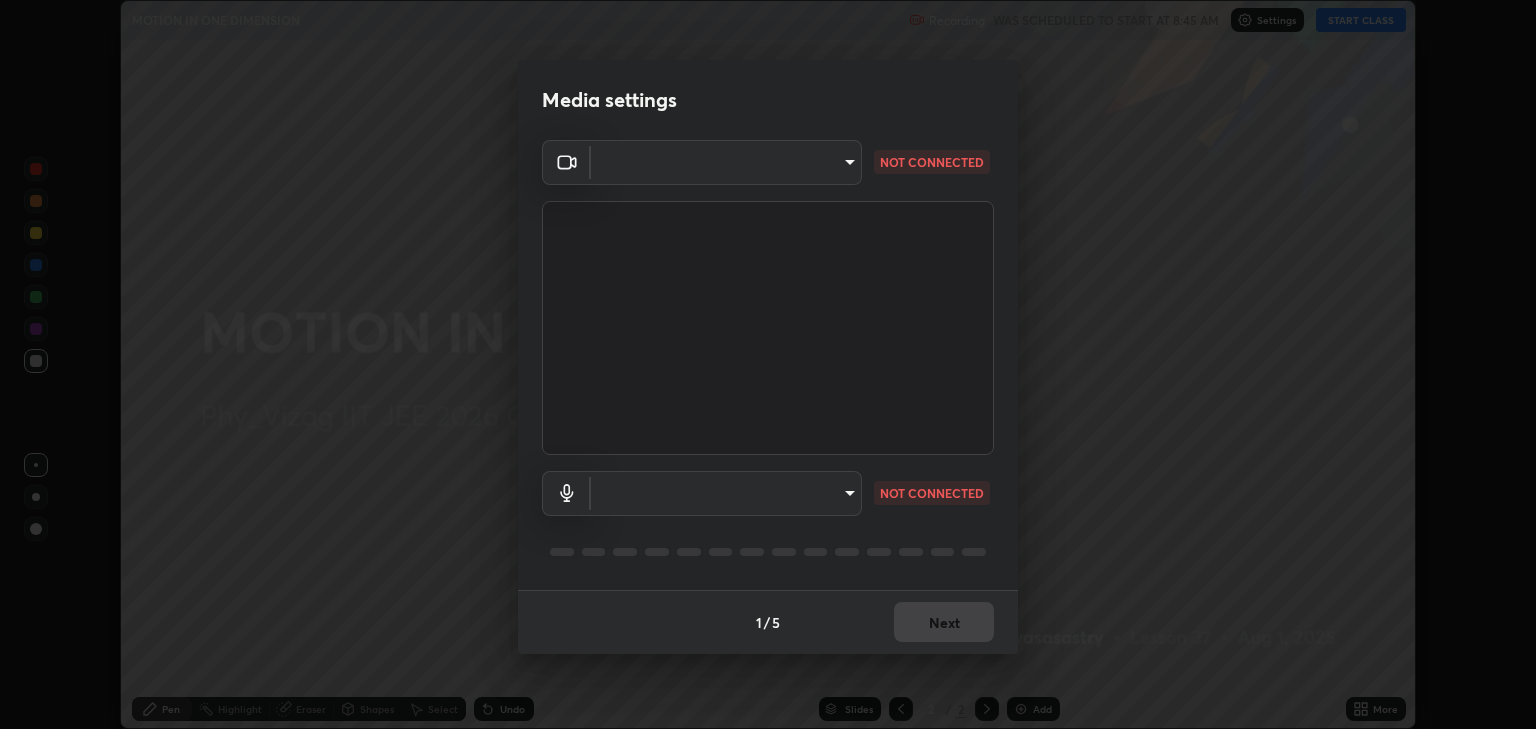 click on "Erase all MOTION IN ONE DIMENSION Recording WAS SCHEDULED TO START AT  8:45 AM Settings START CLASS Setting up your live class MOTION IN ONE DIMENSION • L37 of Phy_Vizag IIT JEE 2026 Growth 5 S S S S [LASTNAME] Pen Highlight Eraser Shapes Select Undo Slides 2 / 2 Add More No doubts shared Encourage your learners to ask a doubt for better clarity Report an issue Reason for reporting Buffering Chat not working Audio - Video sync issue Educator video quality low ​ Attach an image Report Media settings ​ NOT CONNECTED ​ NOT CONNECTED 1 / 5 Next" at bounding box center (768, 364) 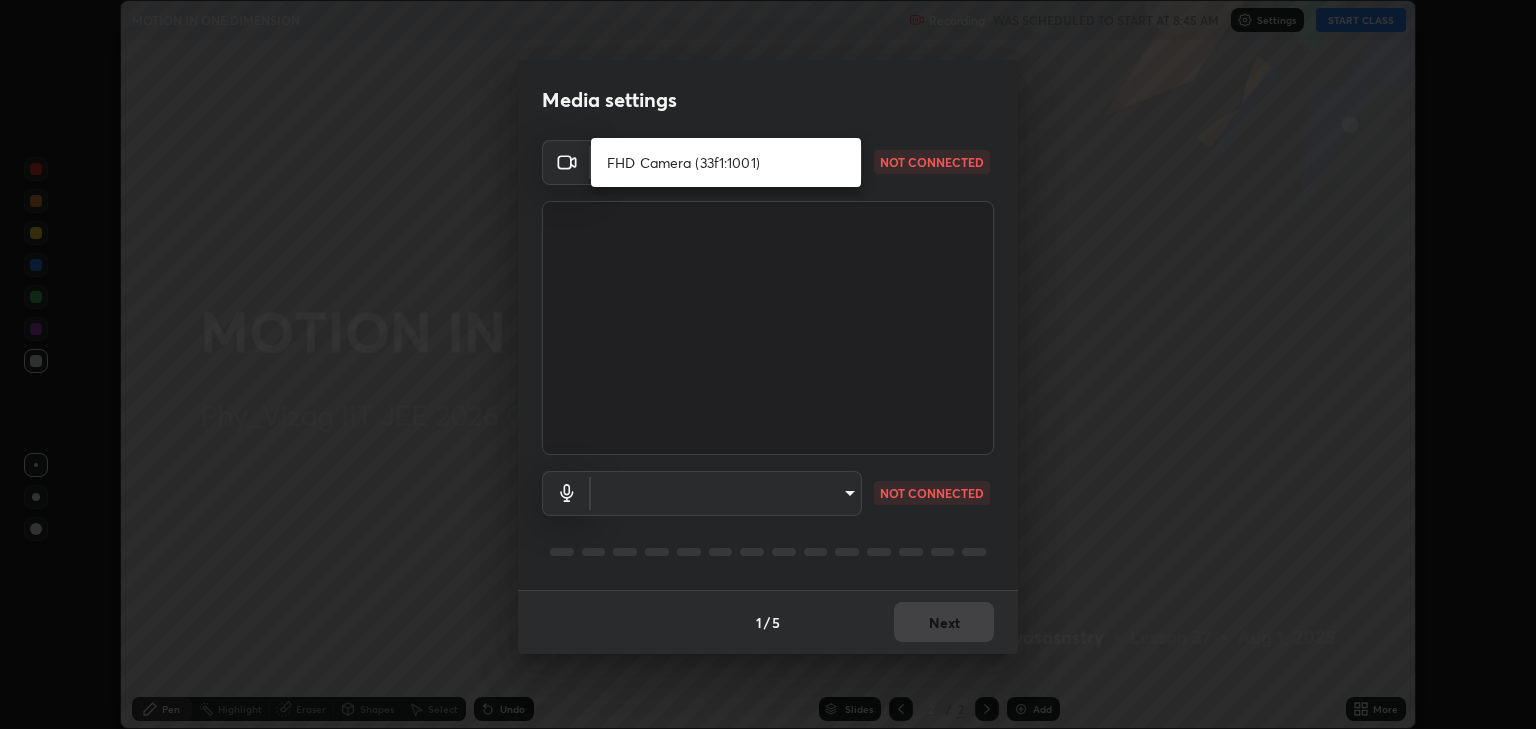 click on "FHD Camera (33f1:1001)" at bounding box center (726, 162) 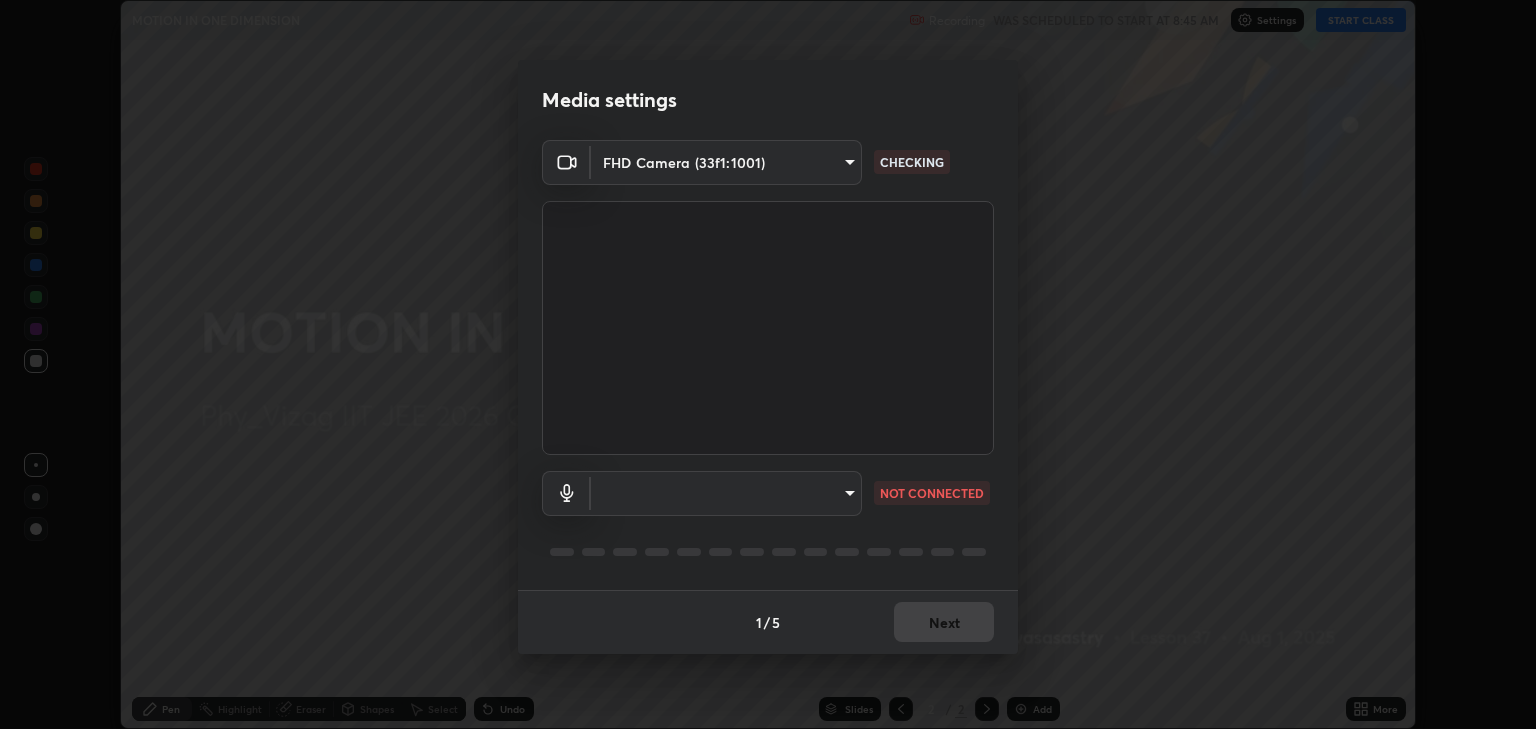 click on "Erase all MOTION IN ONE DIMENSION Recording WAS SCHEDULED TO START AT  8:45 AM Settings START CLASS Setting up your live class MOTION IN ONE DIMENSION • L37 of Phy_Vizag IIT JEE 2026 Growth 5 S S S S [LASTNAME] Pen Highlight Eraser Shapes Select Undo Slides 2 / 2 Add More No doubts shared Encourage your learners to ask a doubt for better clarity Report an issue Reason for reporting Buffering Chat not working Audio - Video sync issue Educator video quality low ​ Attach an image Report Media settings FHD Camera (33f1:1001) 96a72d9c6383d68089b7d443f8f47044f61cfd95309222ab1aac241246f71f91 CHECKING ​ NOT CONNECTED 1 / 5 Next" at bounding box center [768, 364] 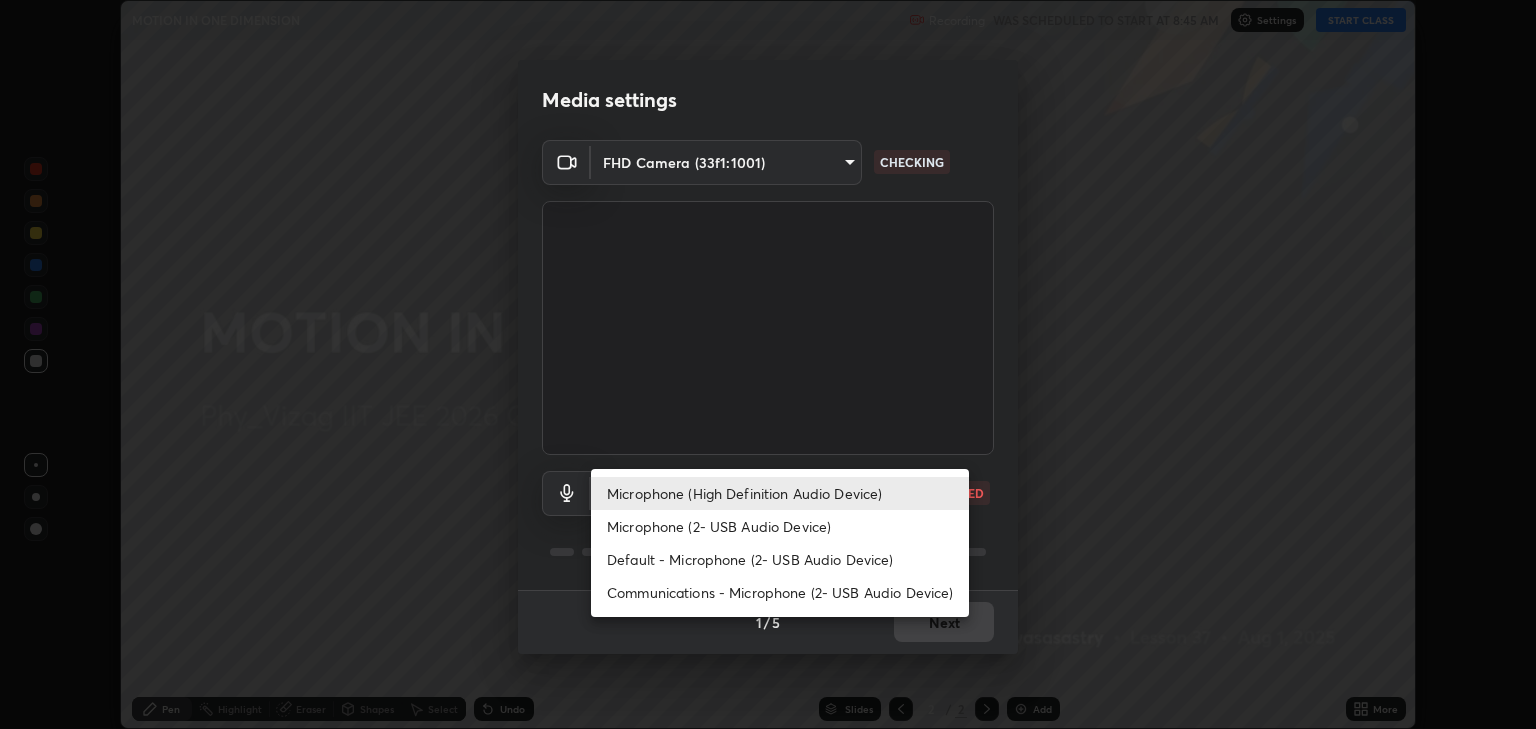 click on "Default - Microphone (2- USB Audio Device)" at bounding box center [780, 559] 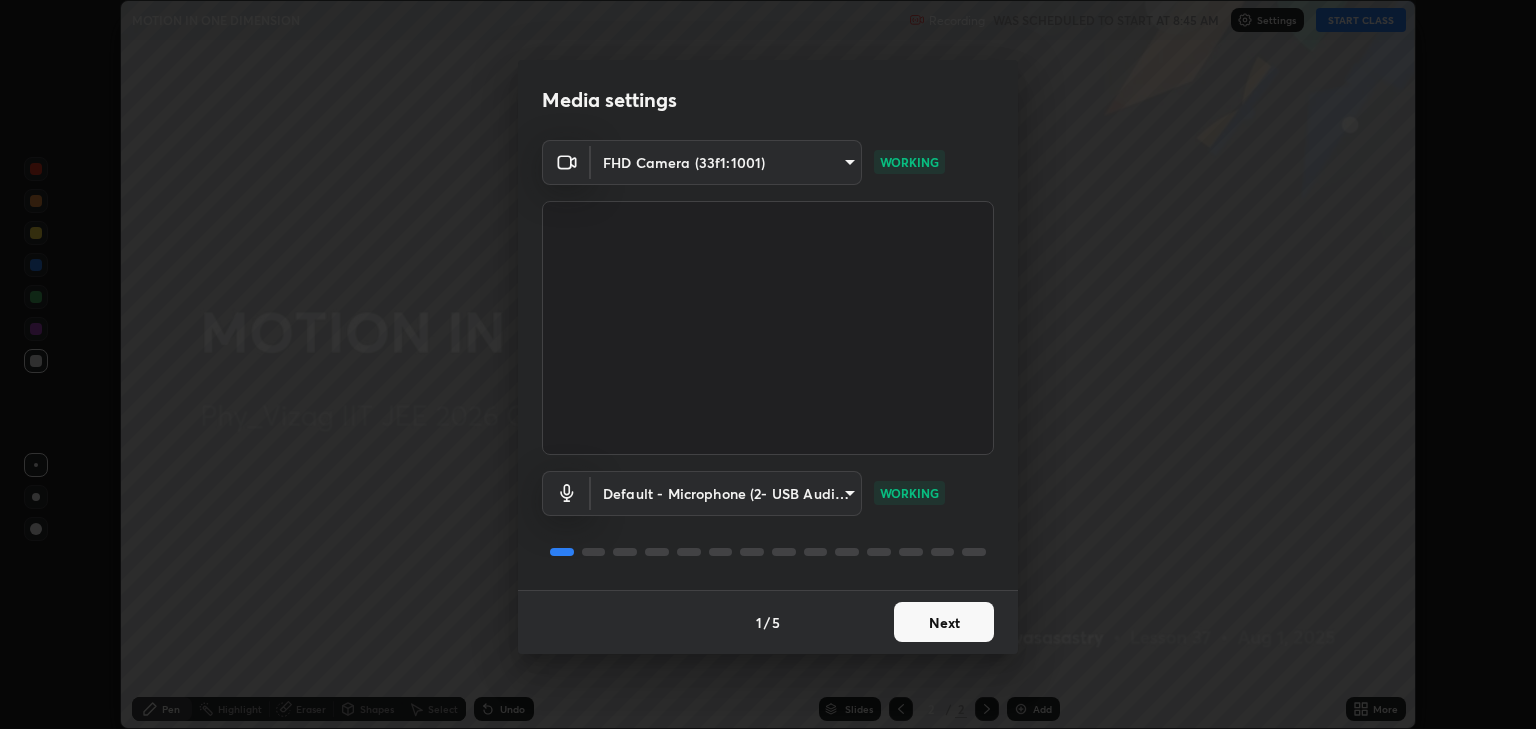 click on "Next" at bounding box center [944, 622] 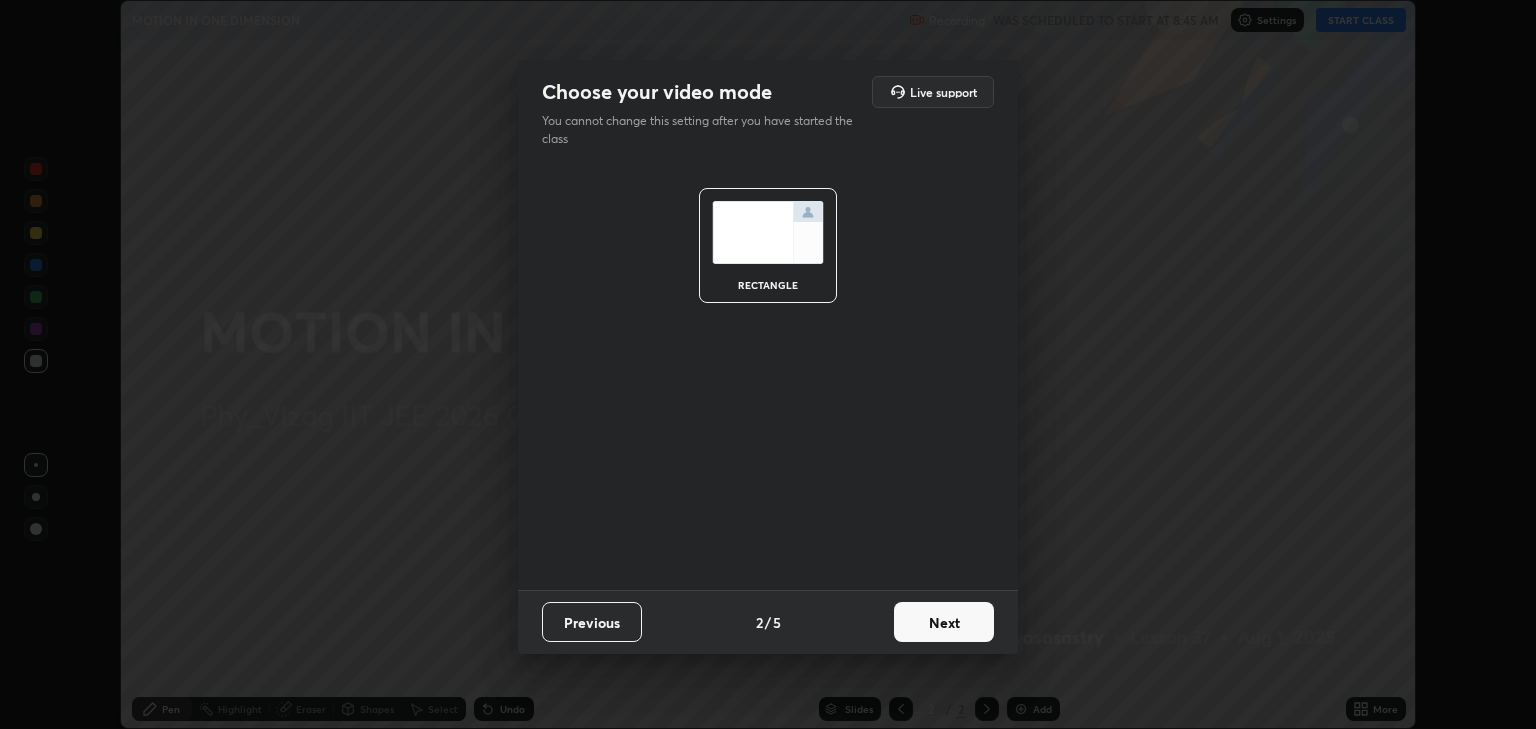 click on "Next" at bounding box center [944, 622] 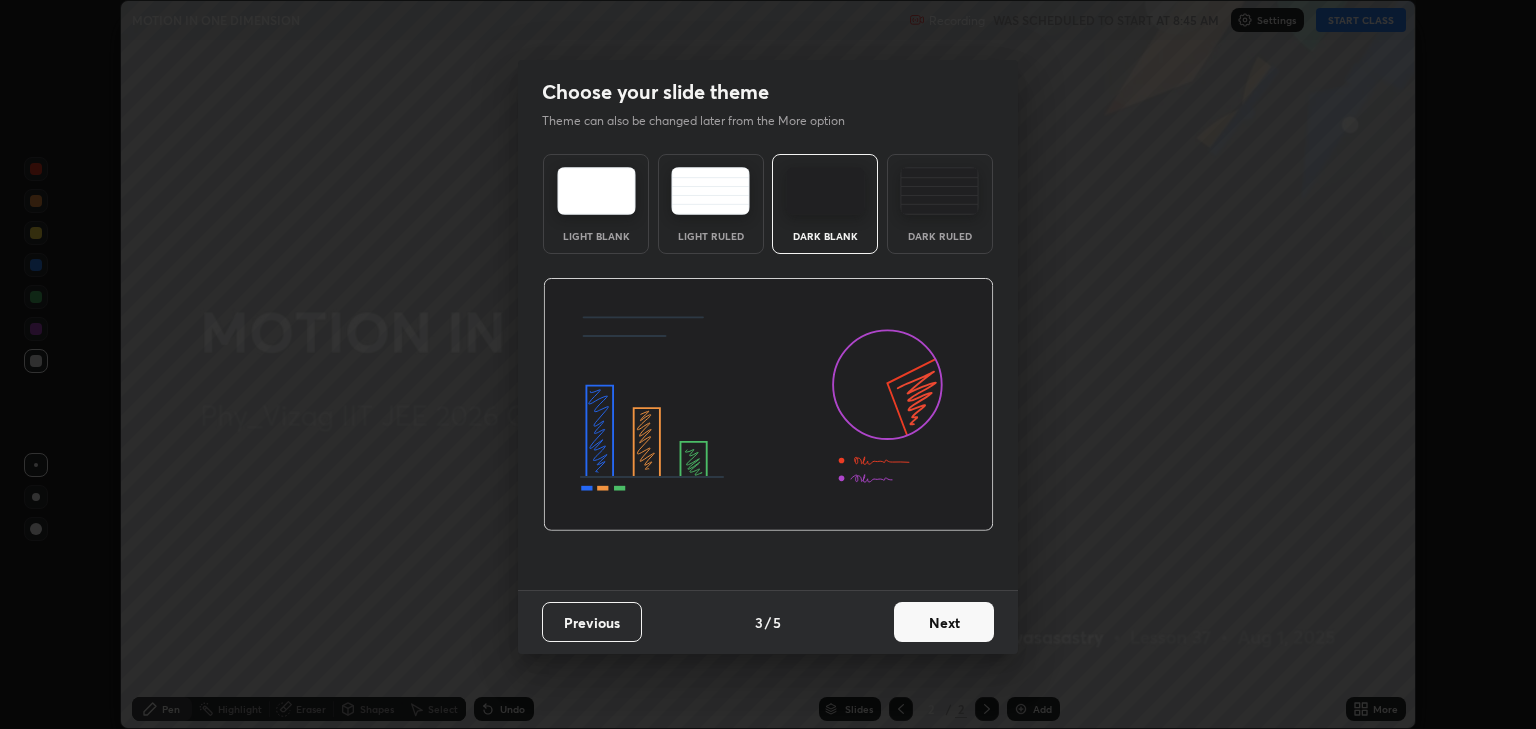click on "Next" at bounding box center [944, 622] 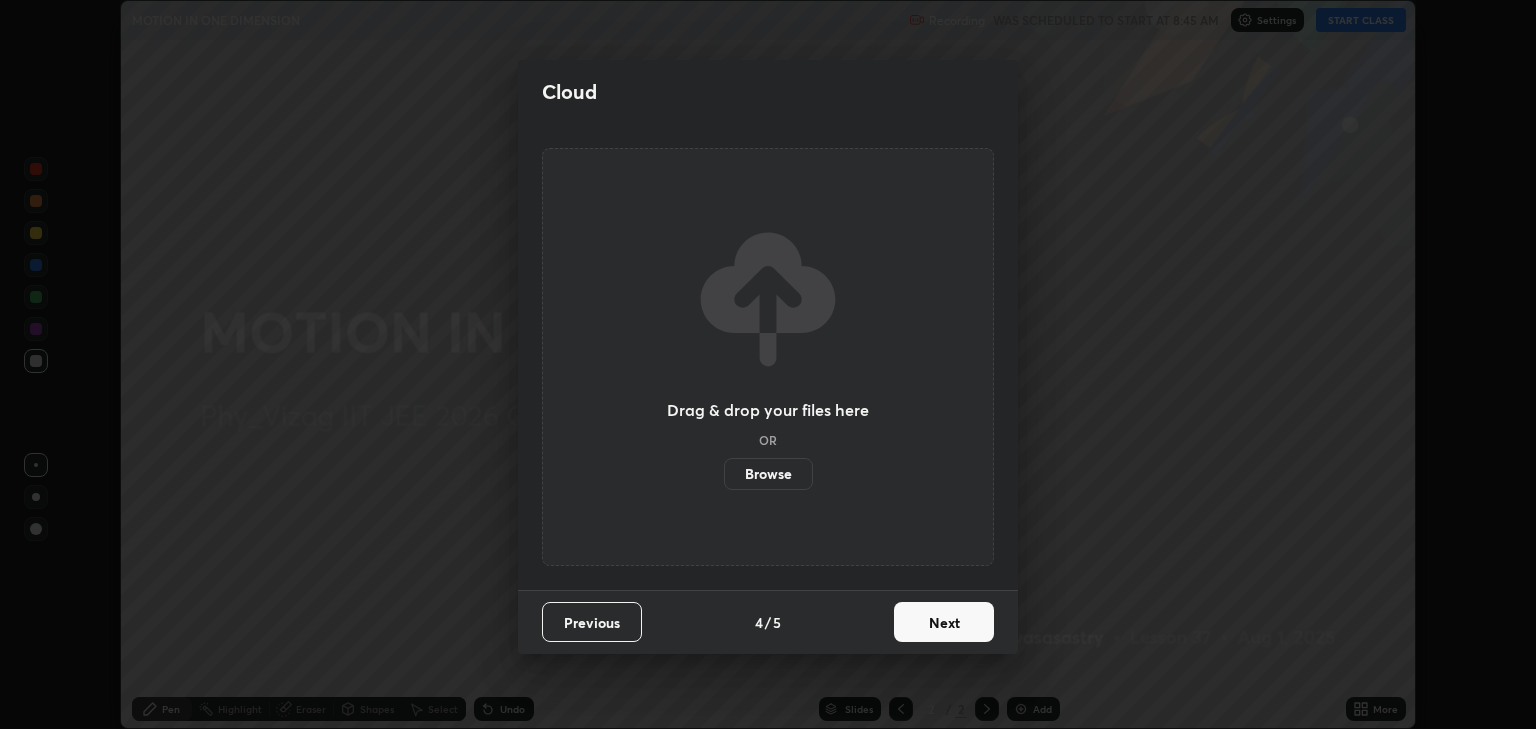click on "Next" at bounding box center [944, 622] 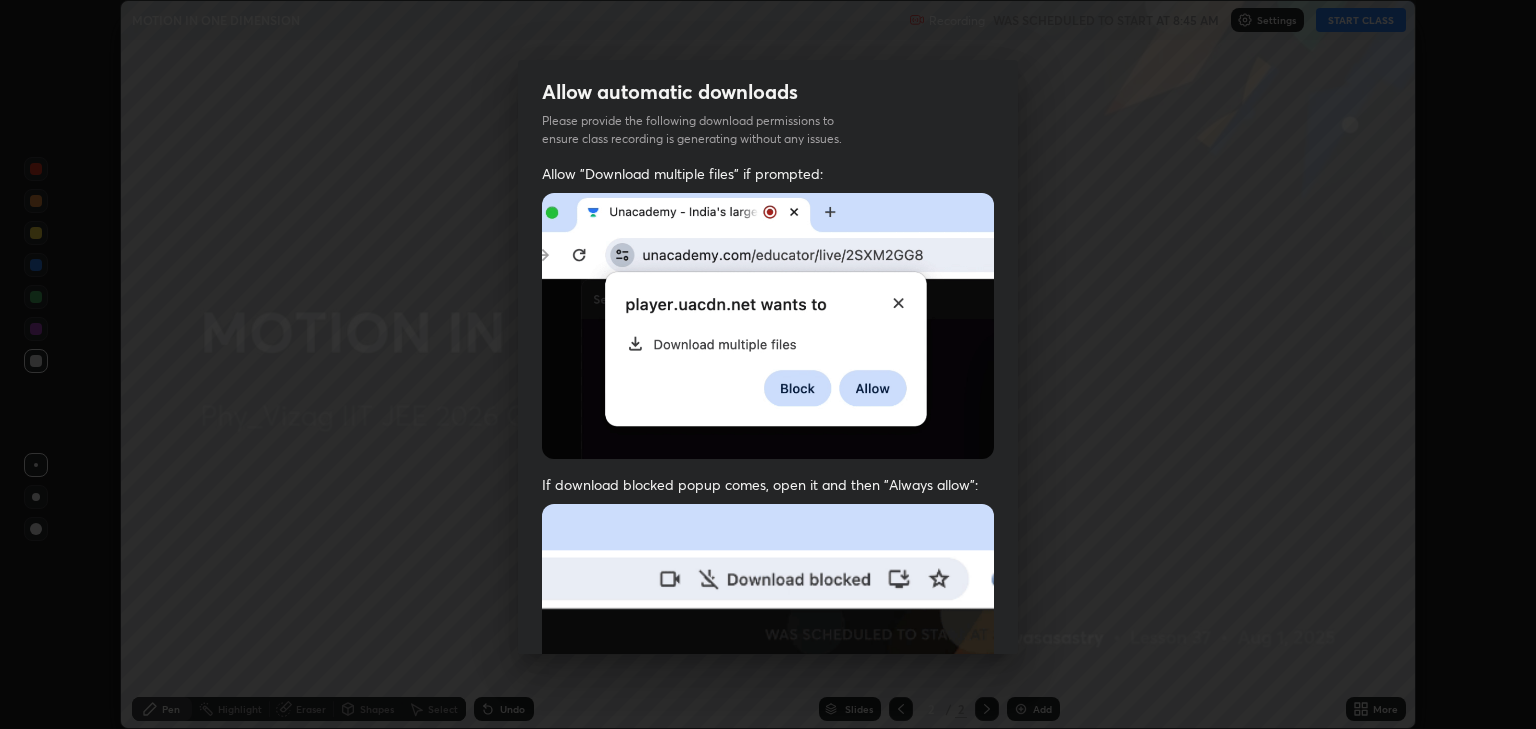 click on "Previous 5 / 5 Done" at bounding box center (768, 1038) 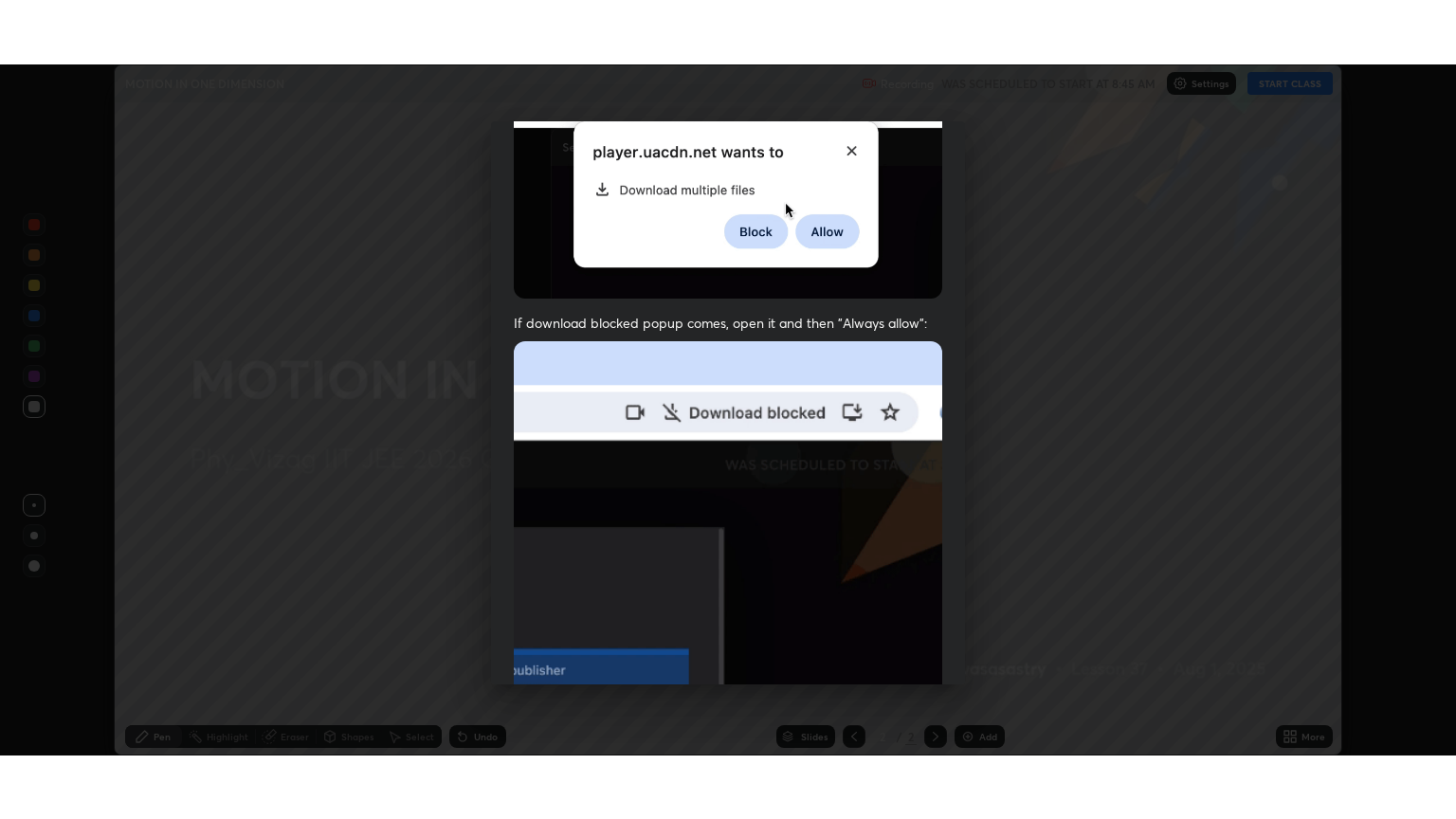 scroll, scrollTop: 384, scrollLeft: 0, axis: vertical 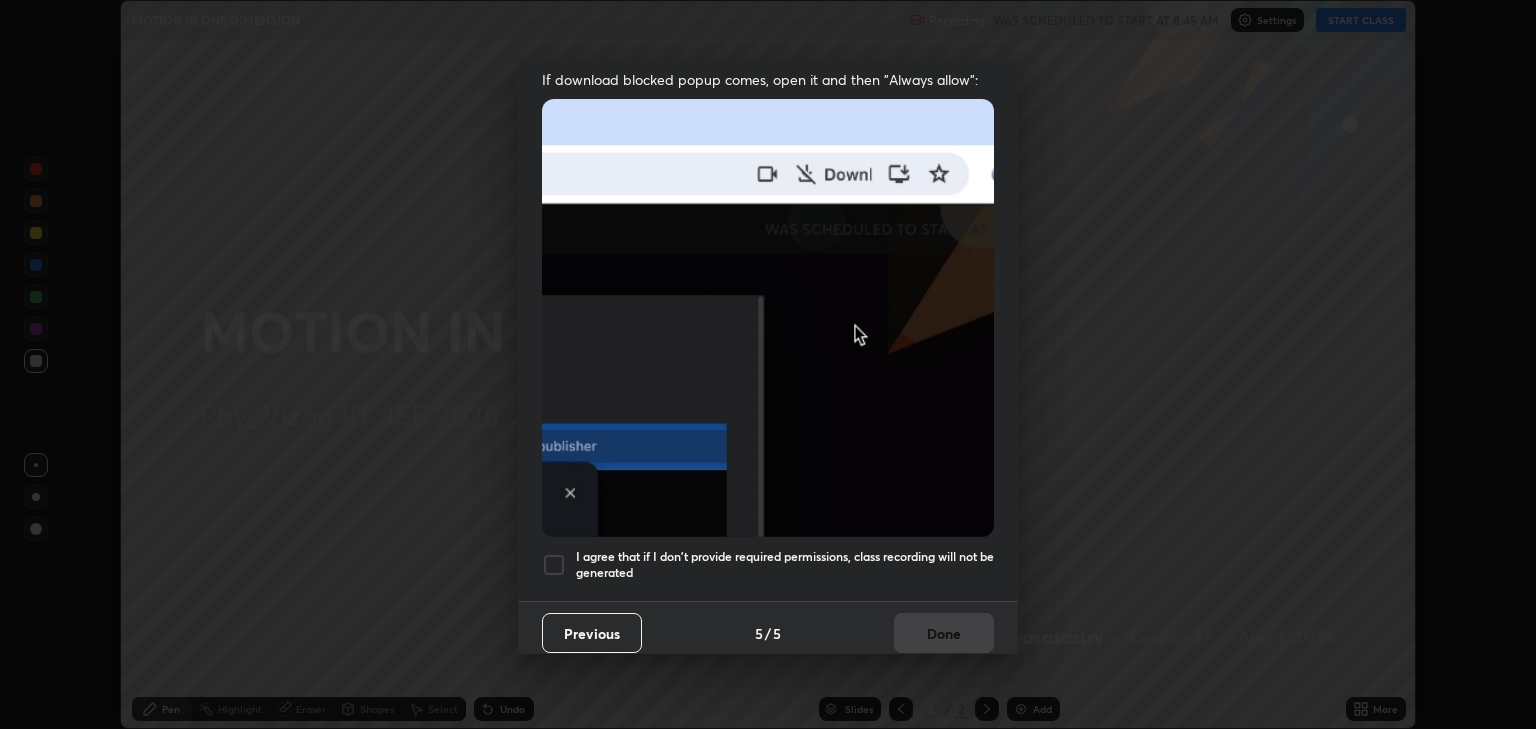 click at bounding box center (554, 565) 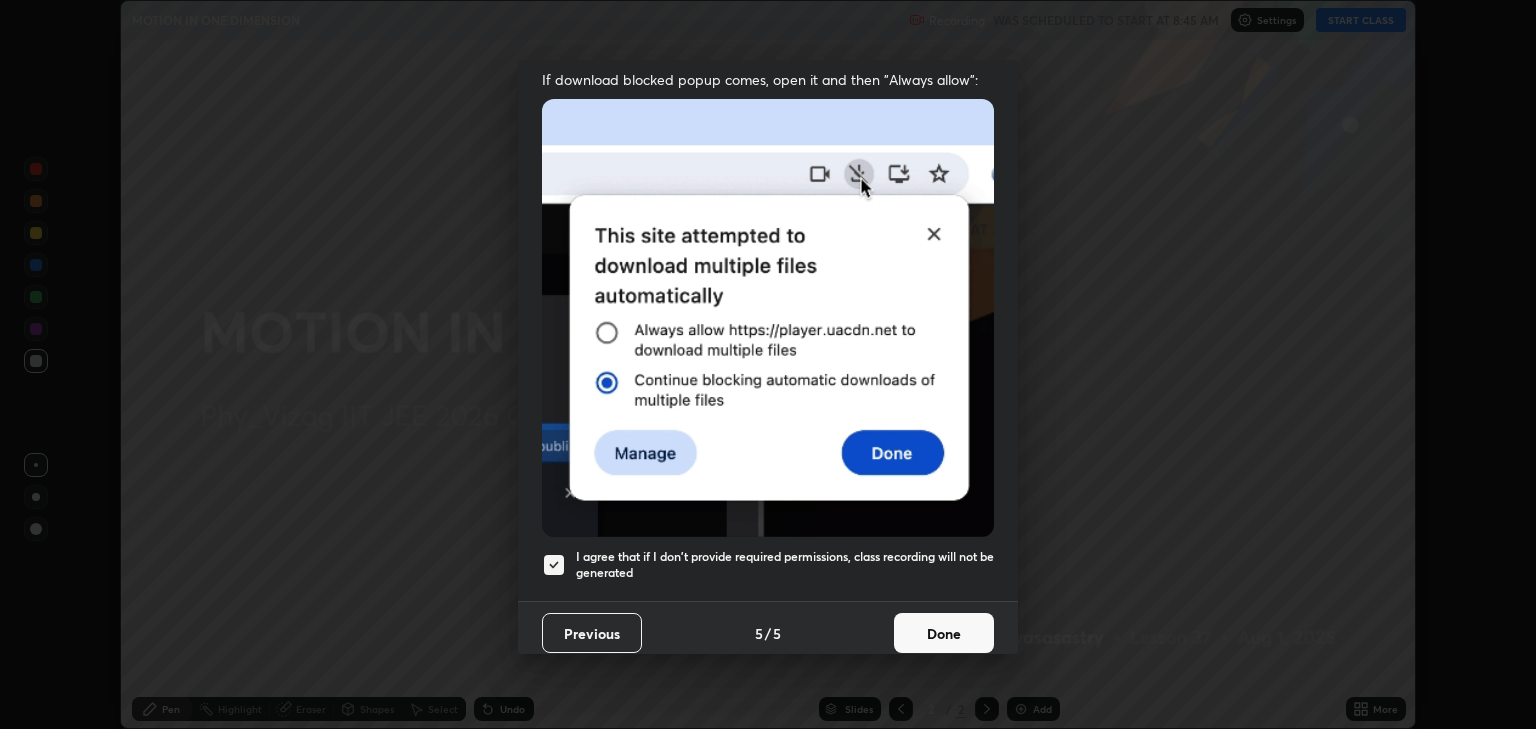 click on "Done" at bounding box center (944, 633) 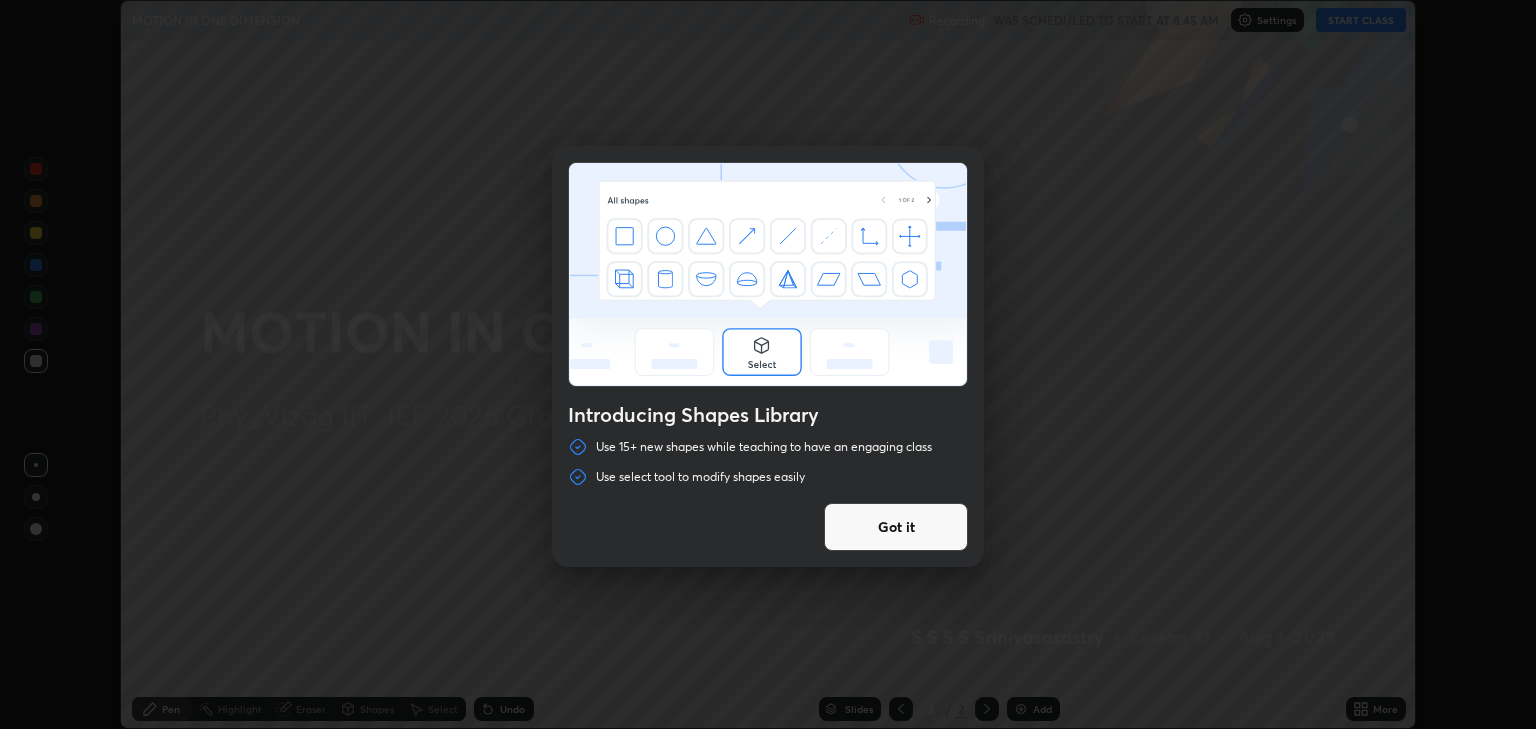 click on "Got it" at bounding box center (896, 527) 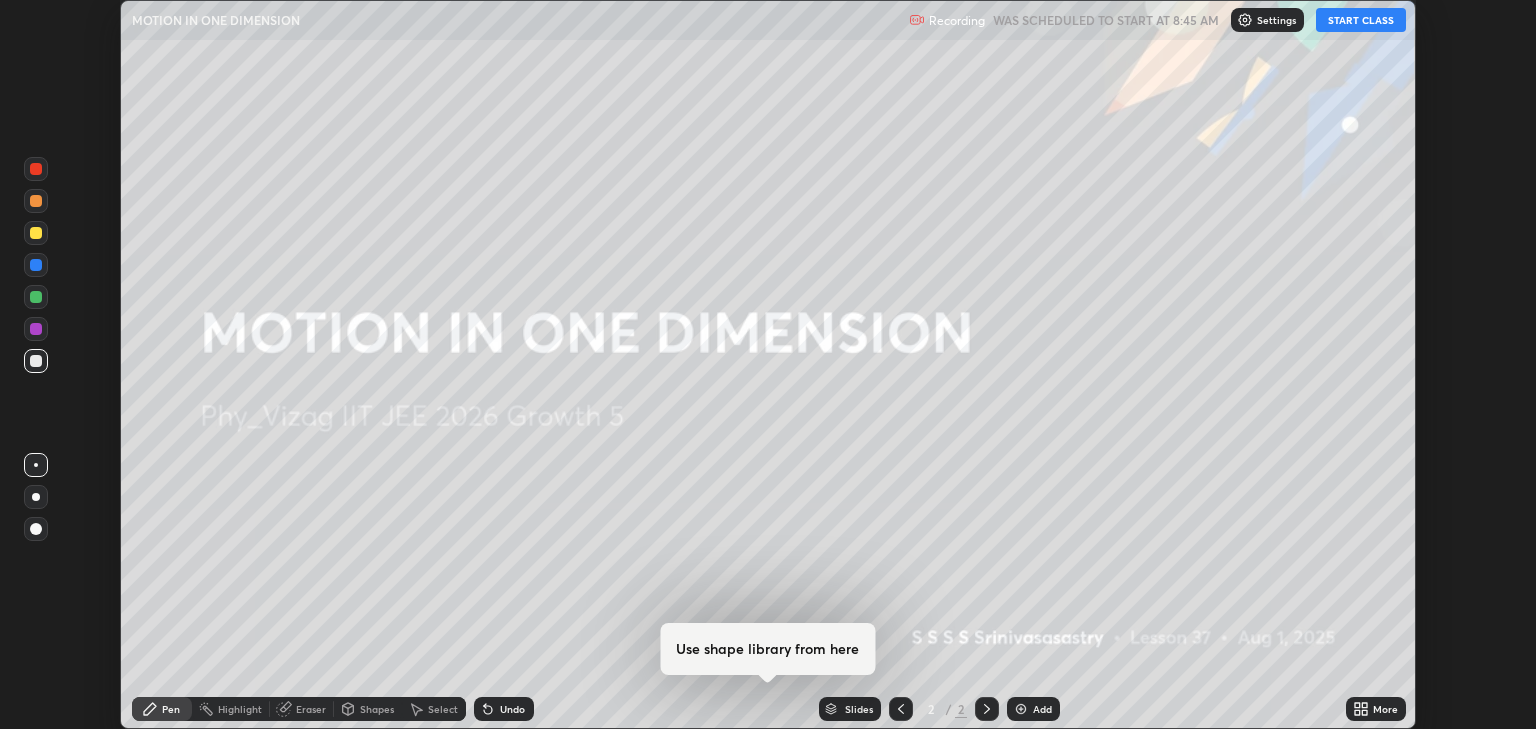 click on "START CLASS" at bounding box center [1361, 20] 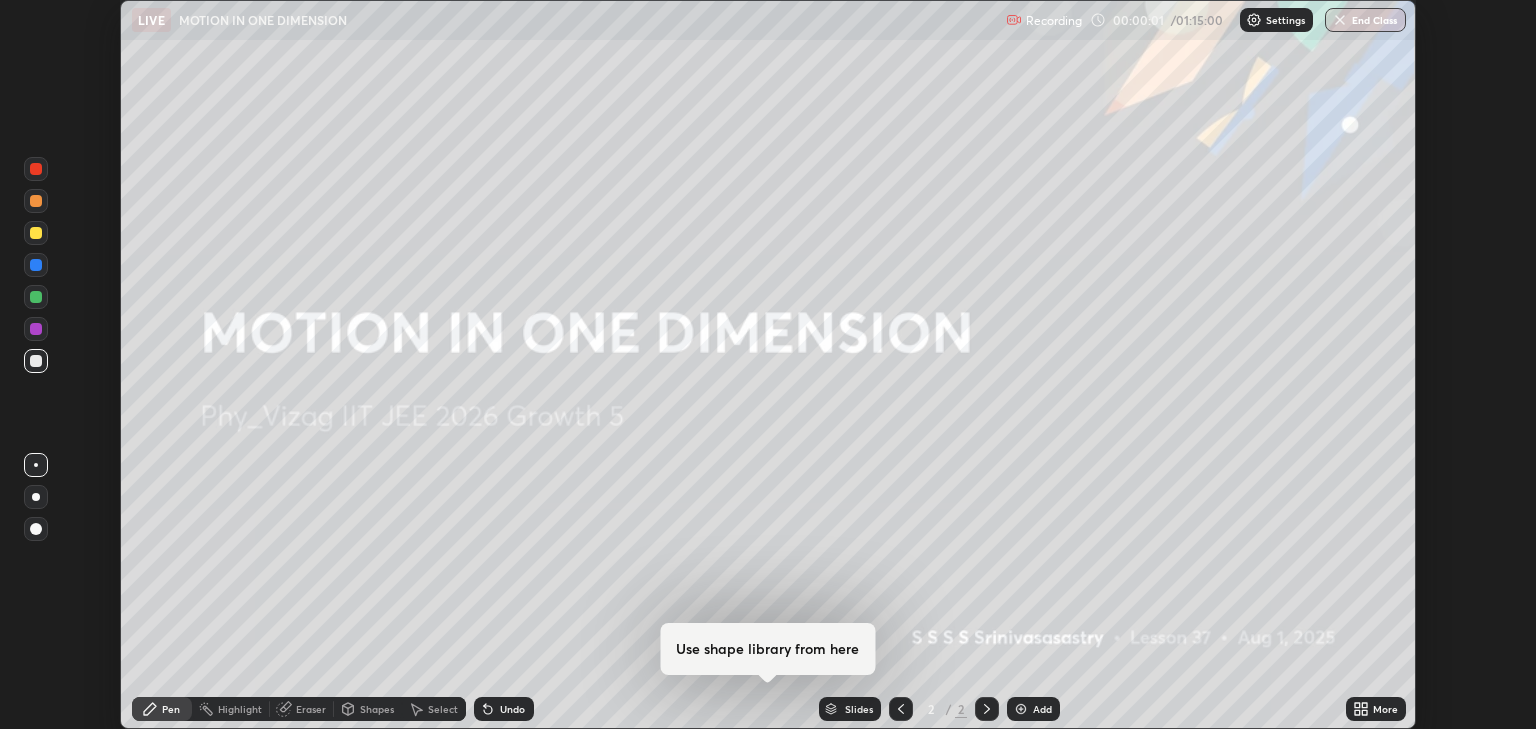 click 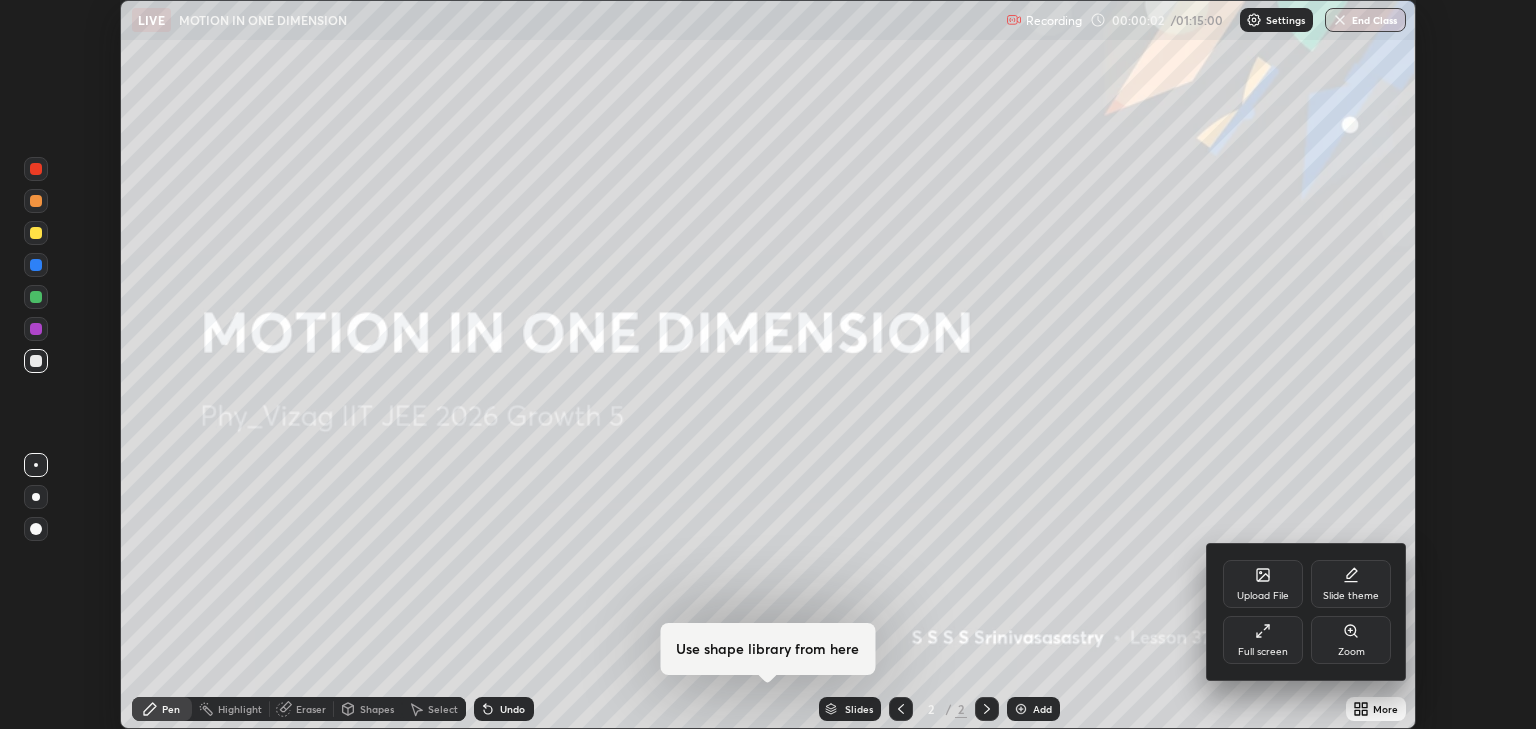 click on "Full screen" at bounding box center (1263, 640) 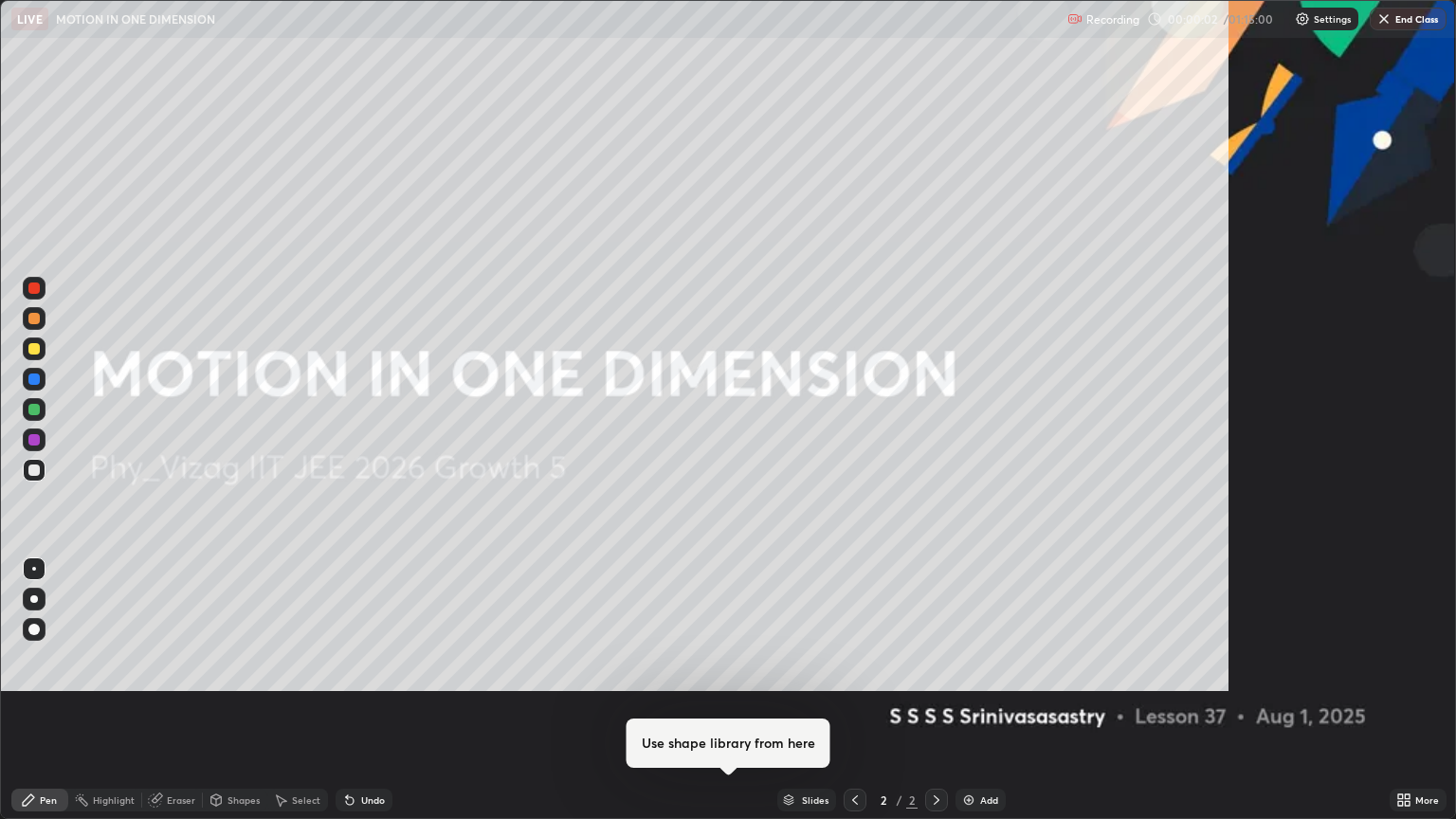 scroll, scrollTop: 93973, scrollLeft: 93336, axis: both 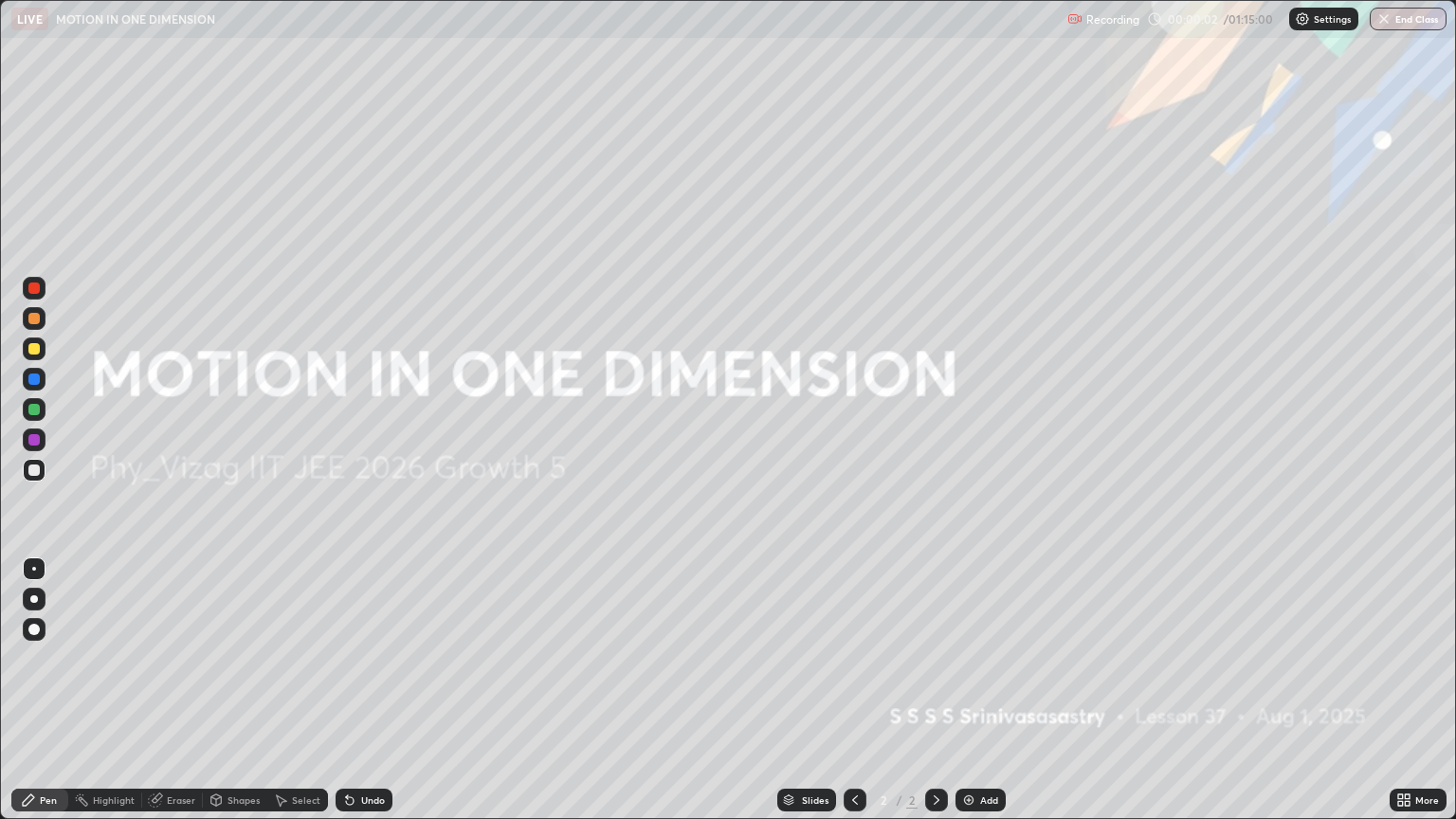 click 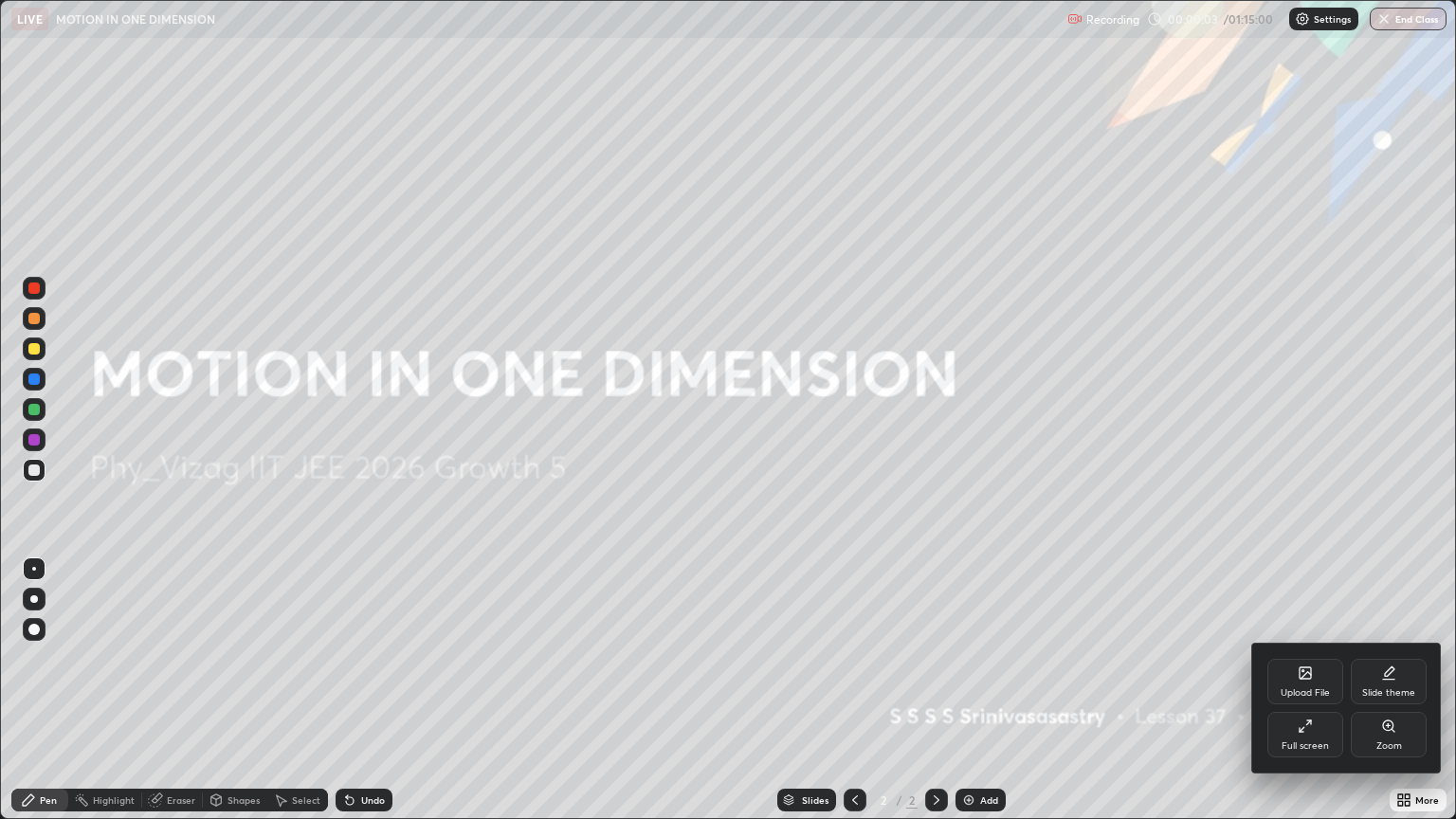 click on "Slide theme" at bounding box center (1389, 682) 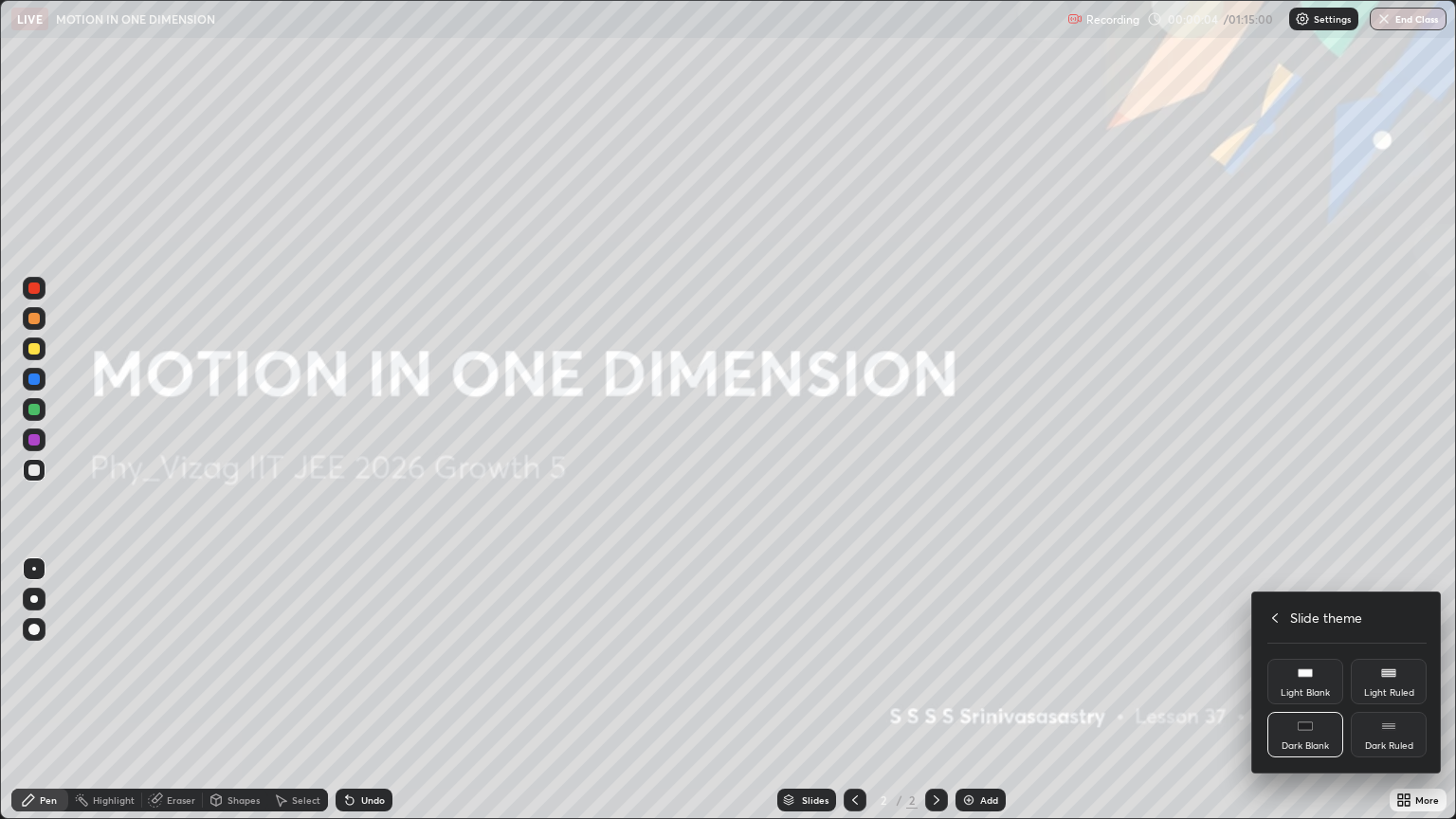 click on "Dark Ruled" at bounding box center (1389, 746) 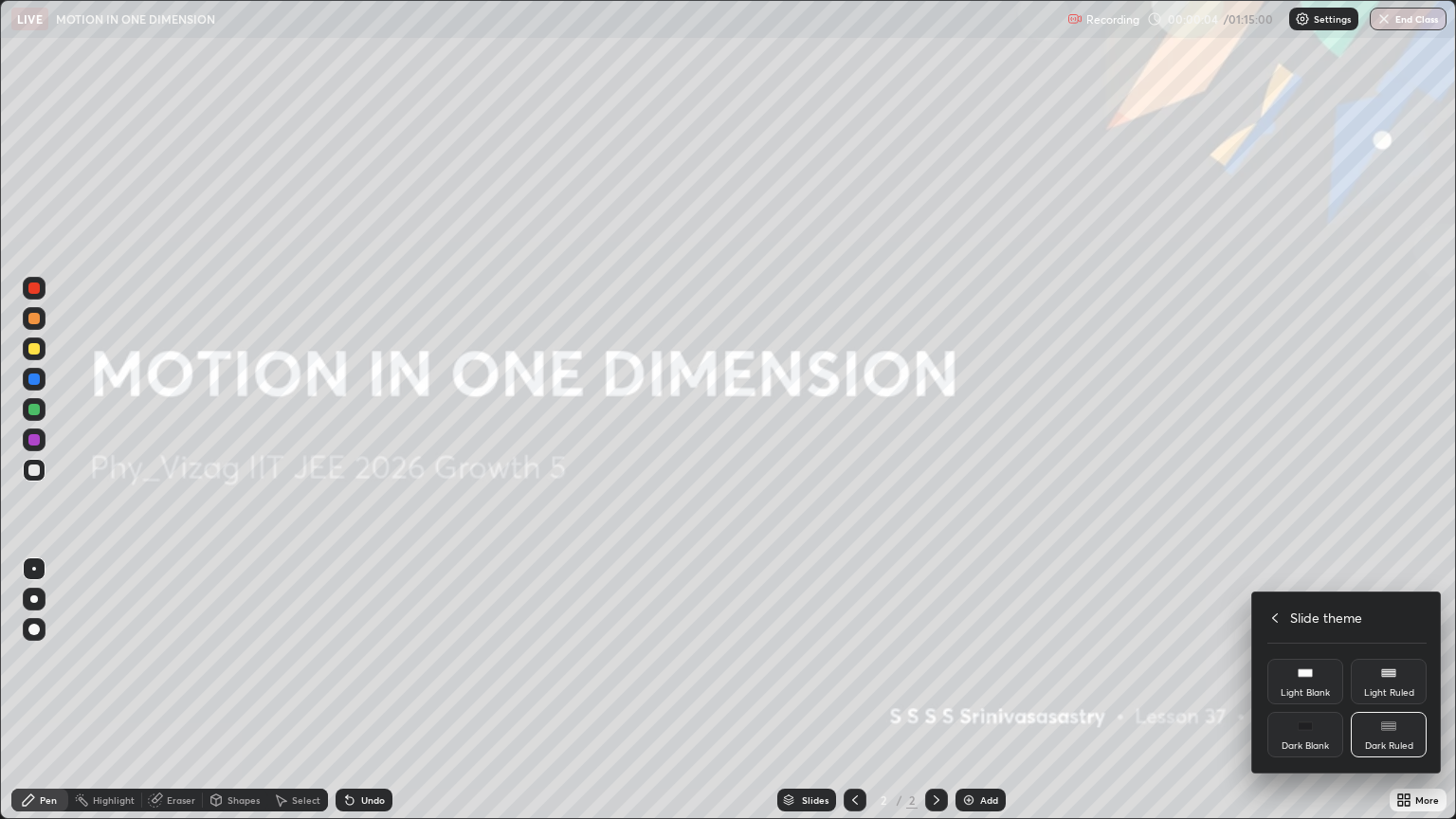 click at bounding box center [728, 410] 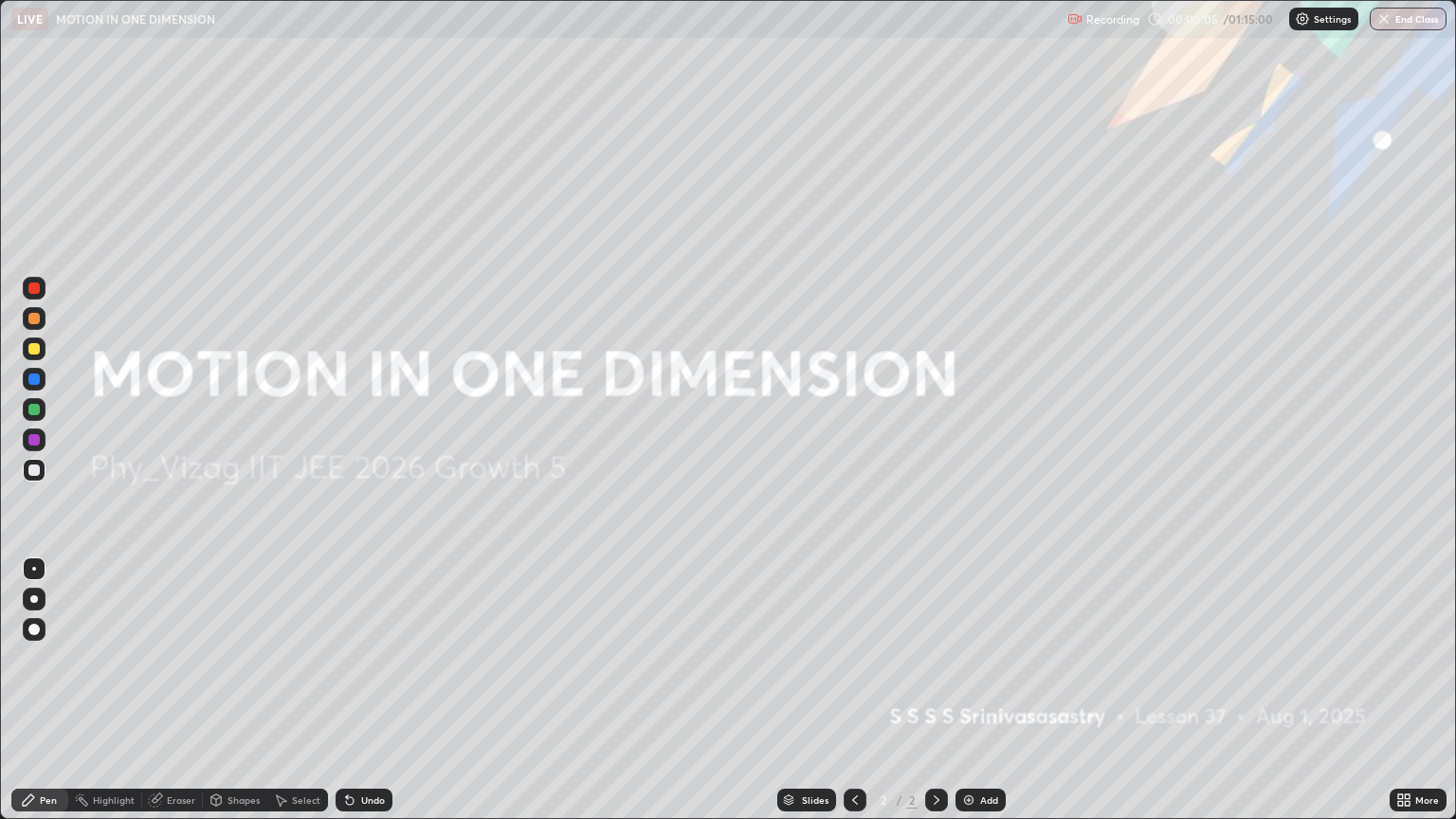 click at bounding box center [969, 800] 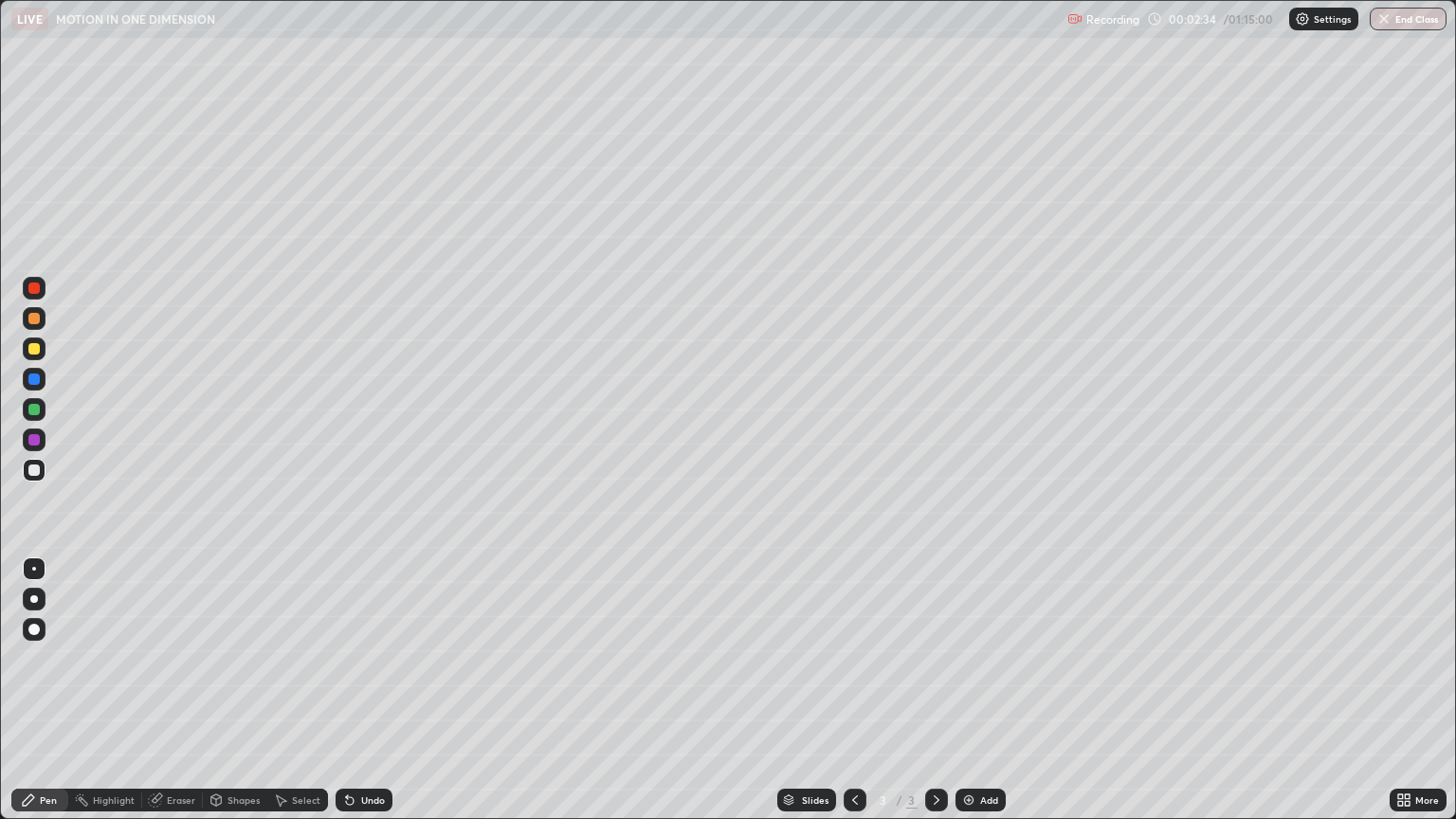 click at bounding box center [34, 629] 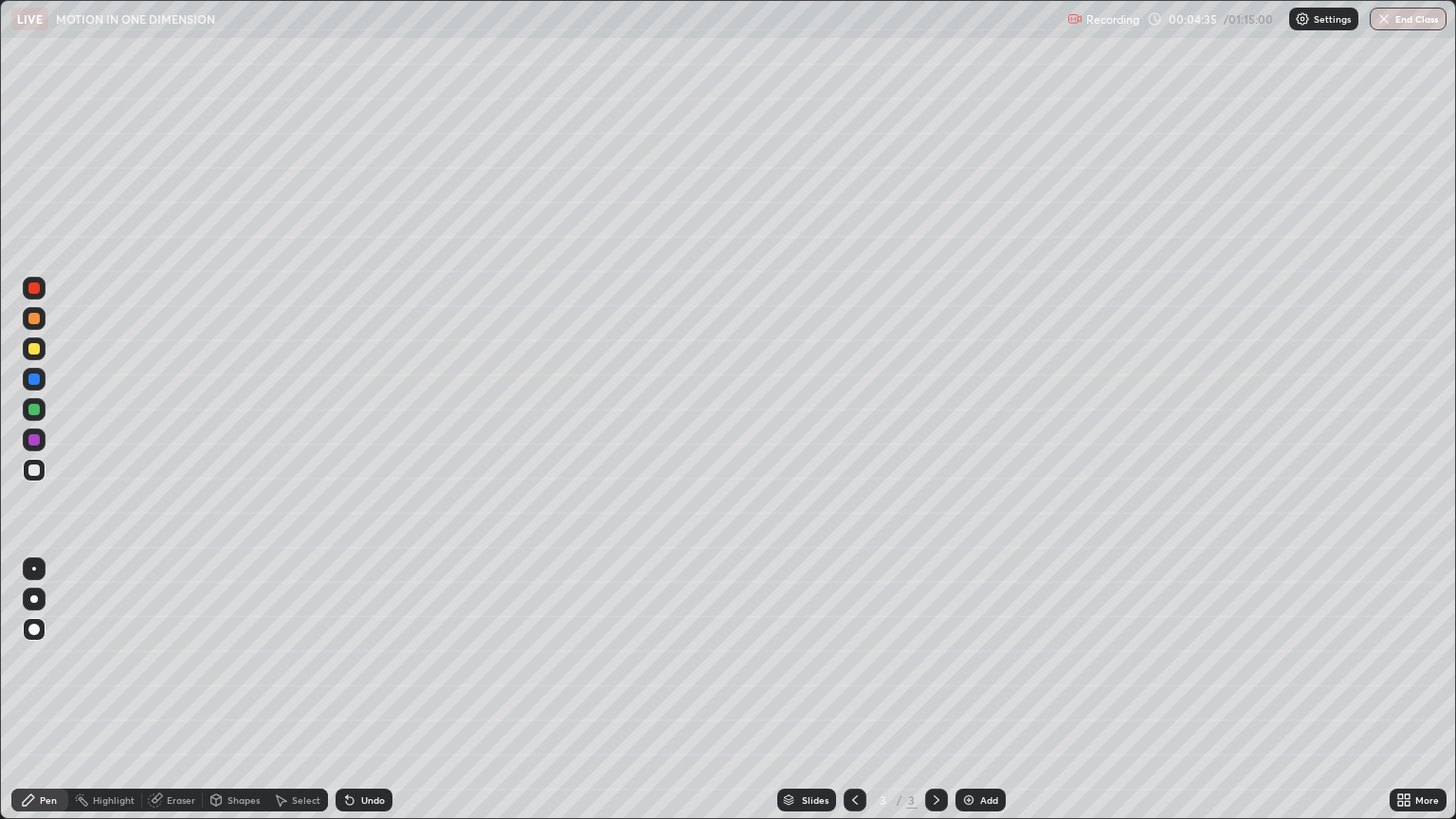 click on "Shapes" at bounding box center [244, 800] 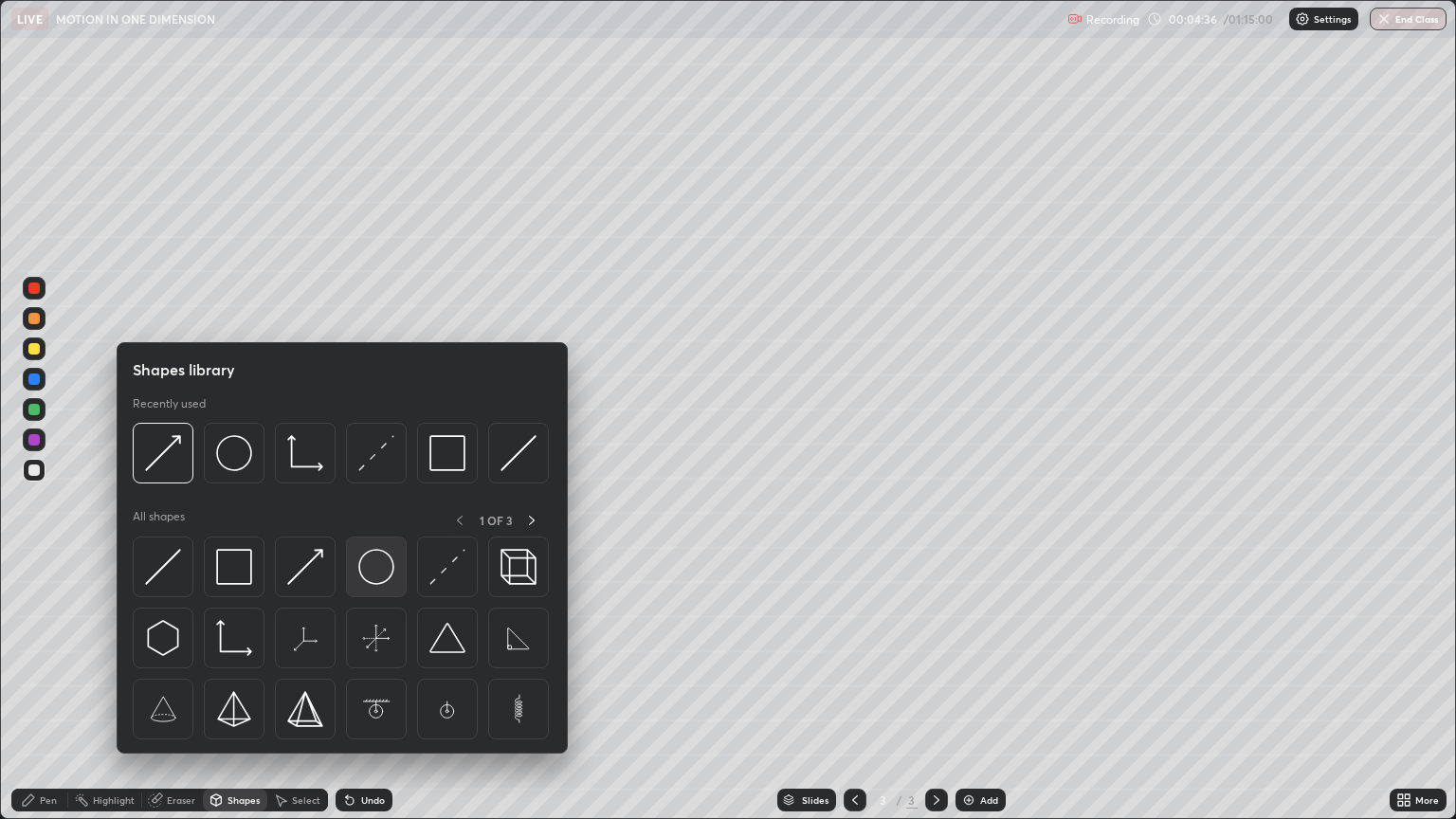 click at bounding box center (376, 567) 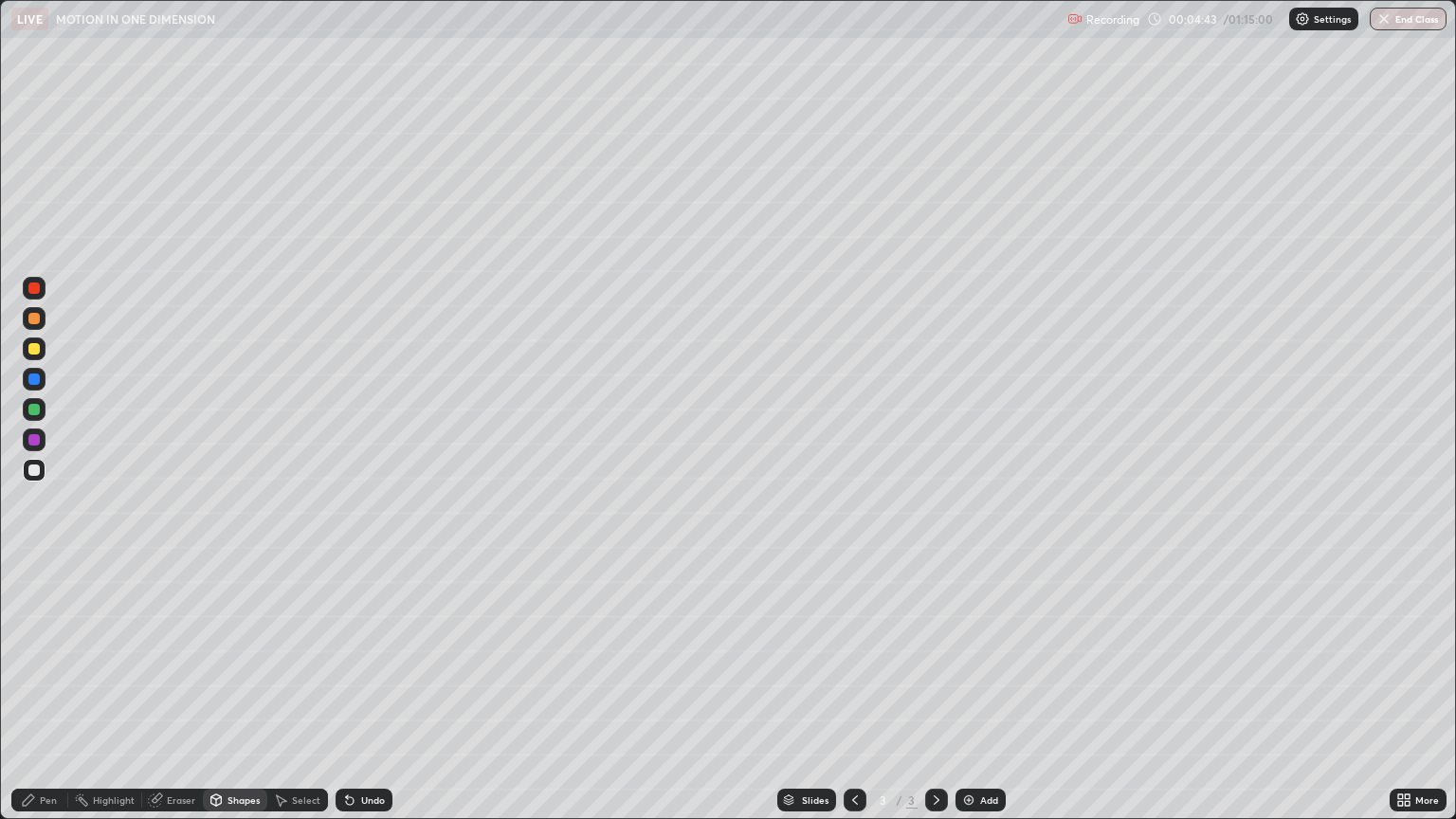 click on "Eraser" at bounding box center (181, 800) 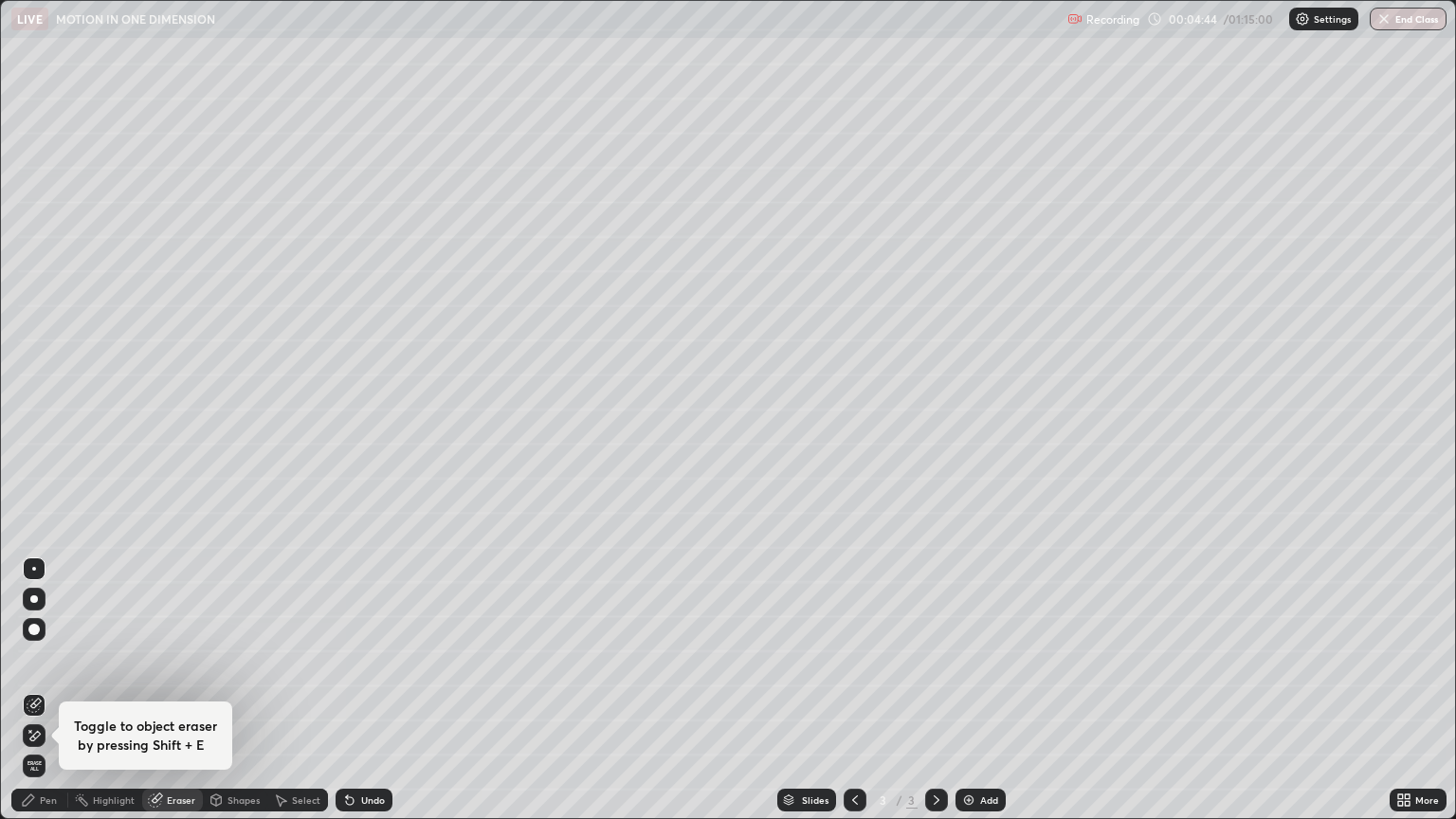 click on "Eraser" at bounding box center [181, 800] 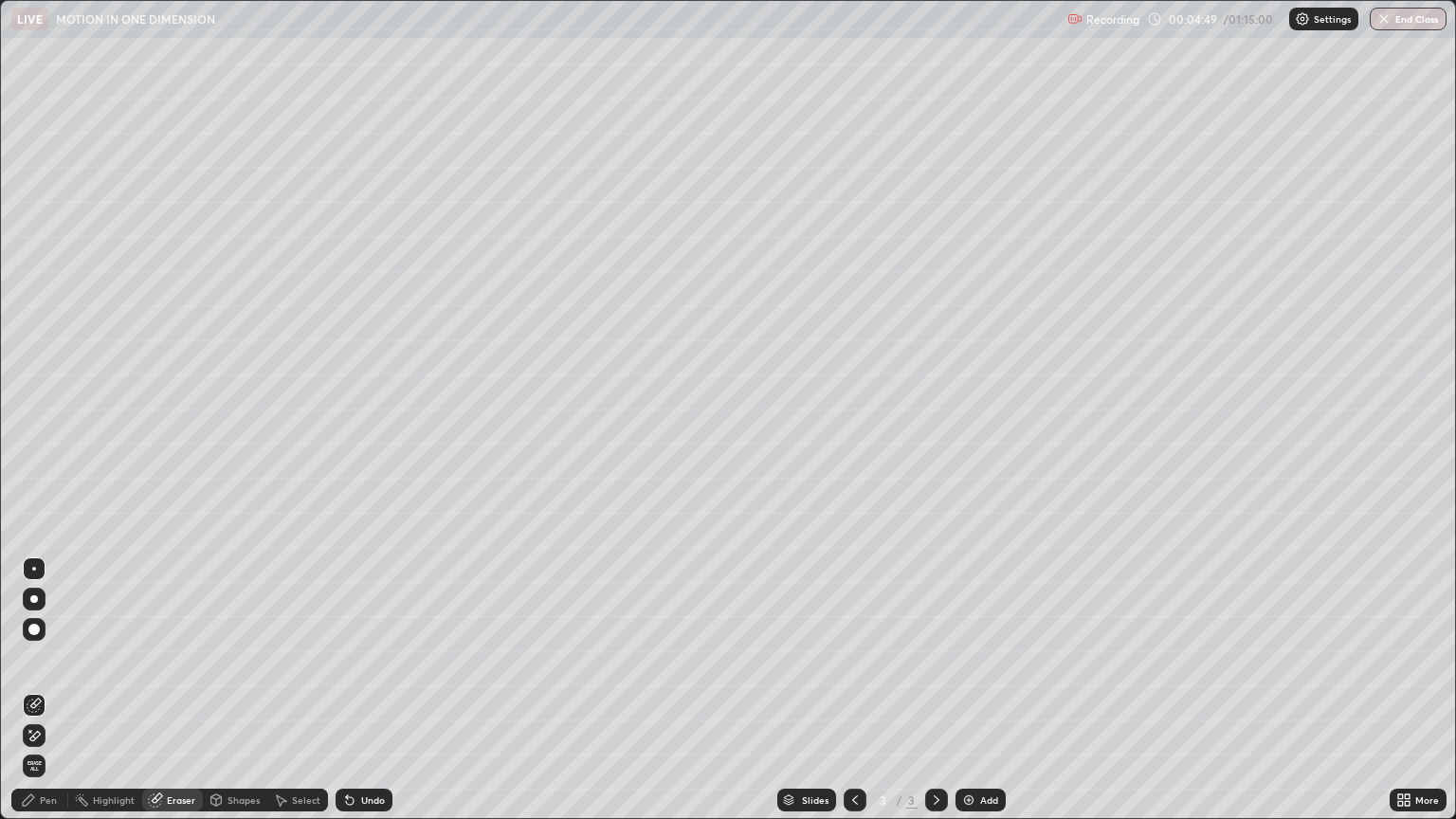click on "Pen" at bounding box center [48, 800] 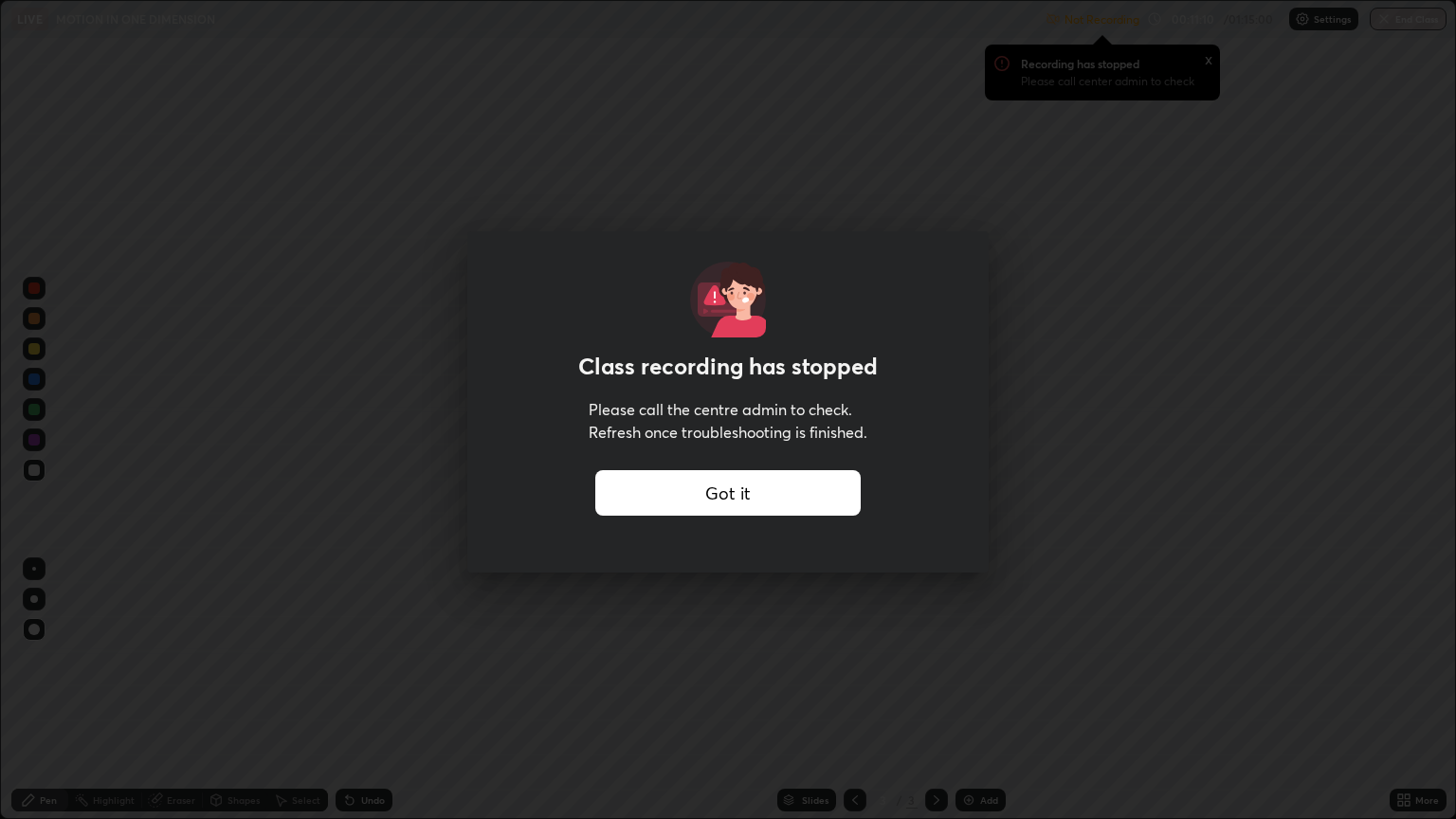 click on "Got it" at bounding box center (728, 493) 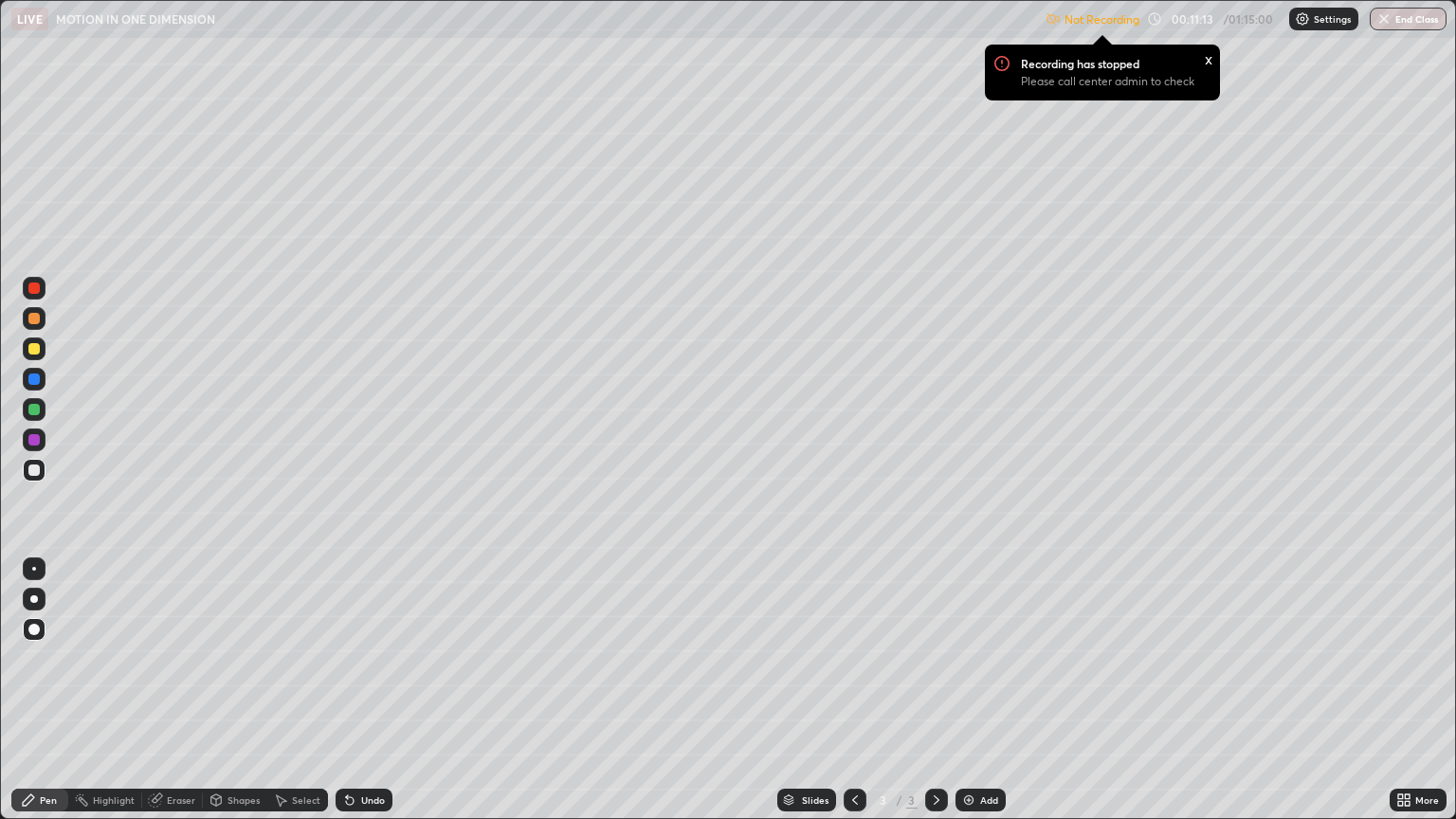 click at bounding box center [1302, 19] 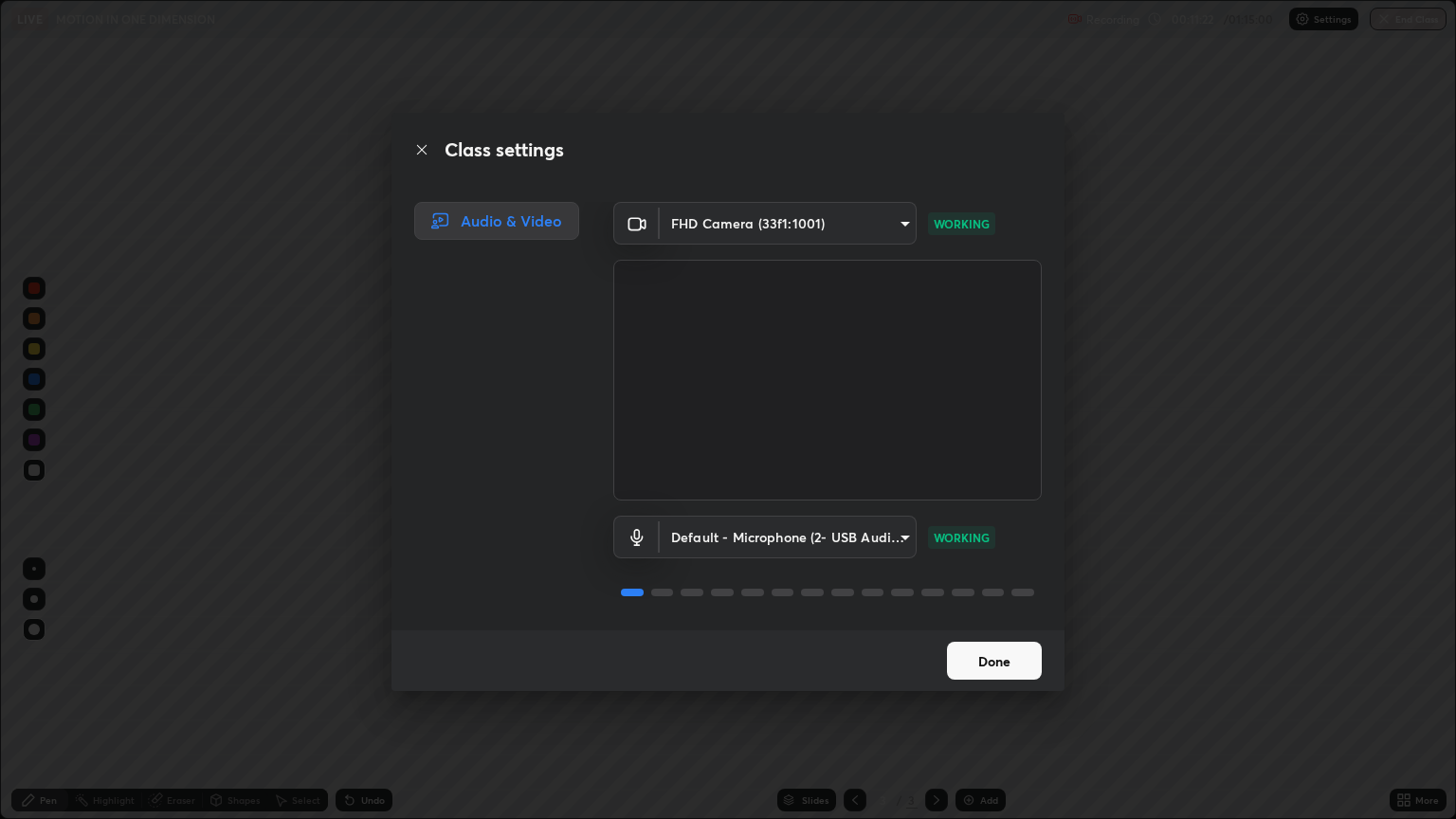 click on "Done" at bounding box center (994, 661) 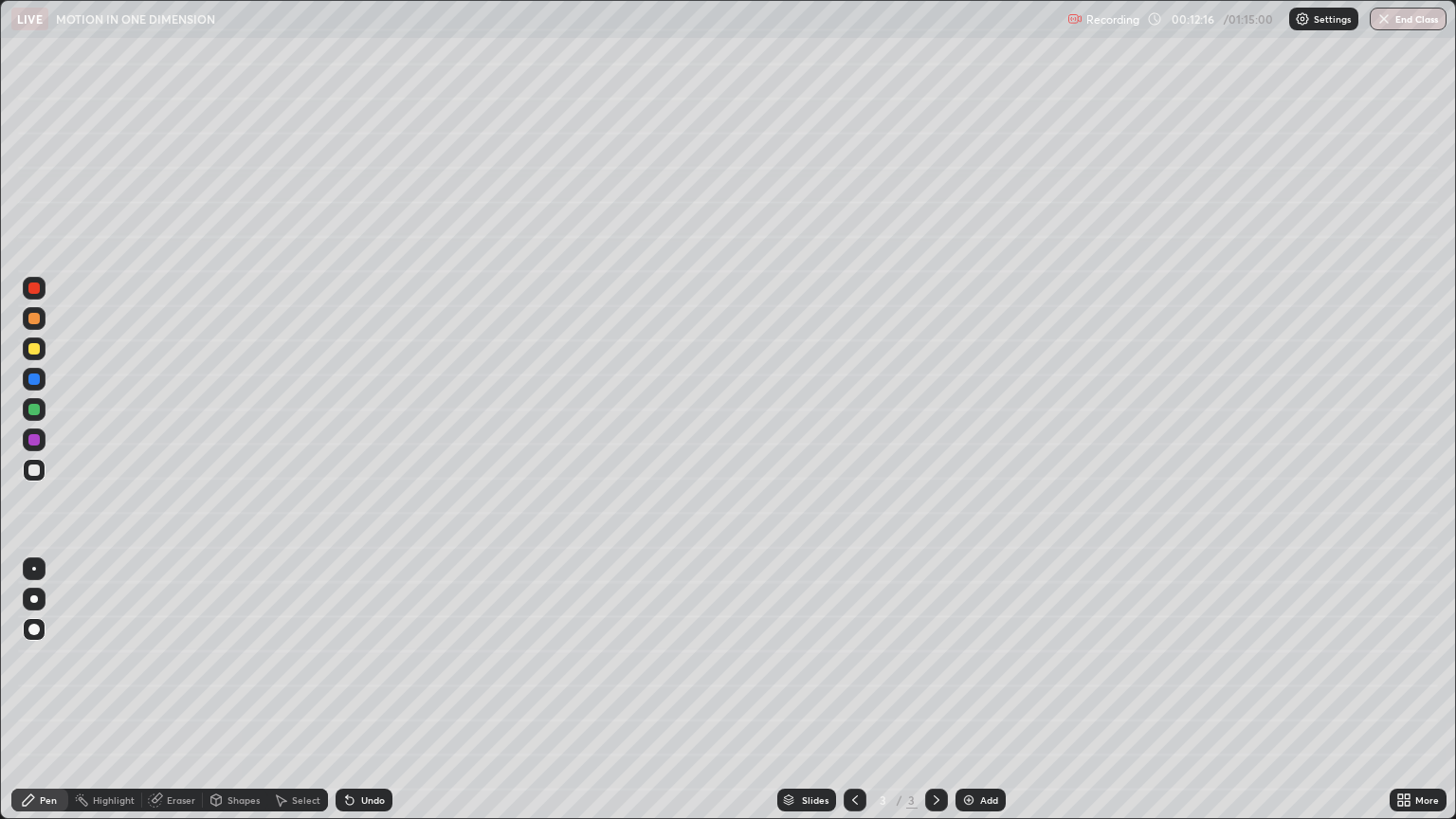 click on "Shapes" at bounding box center (244, 800) 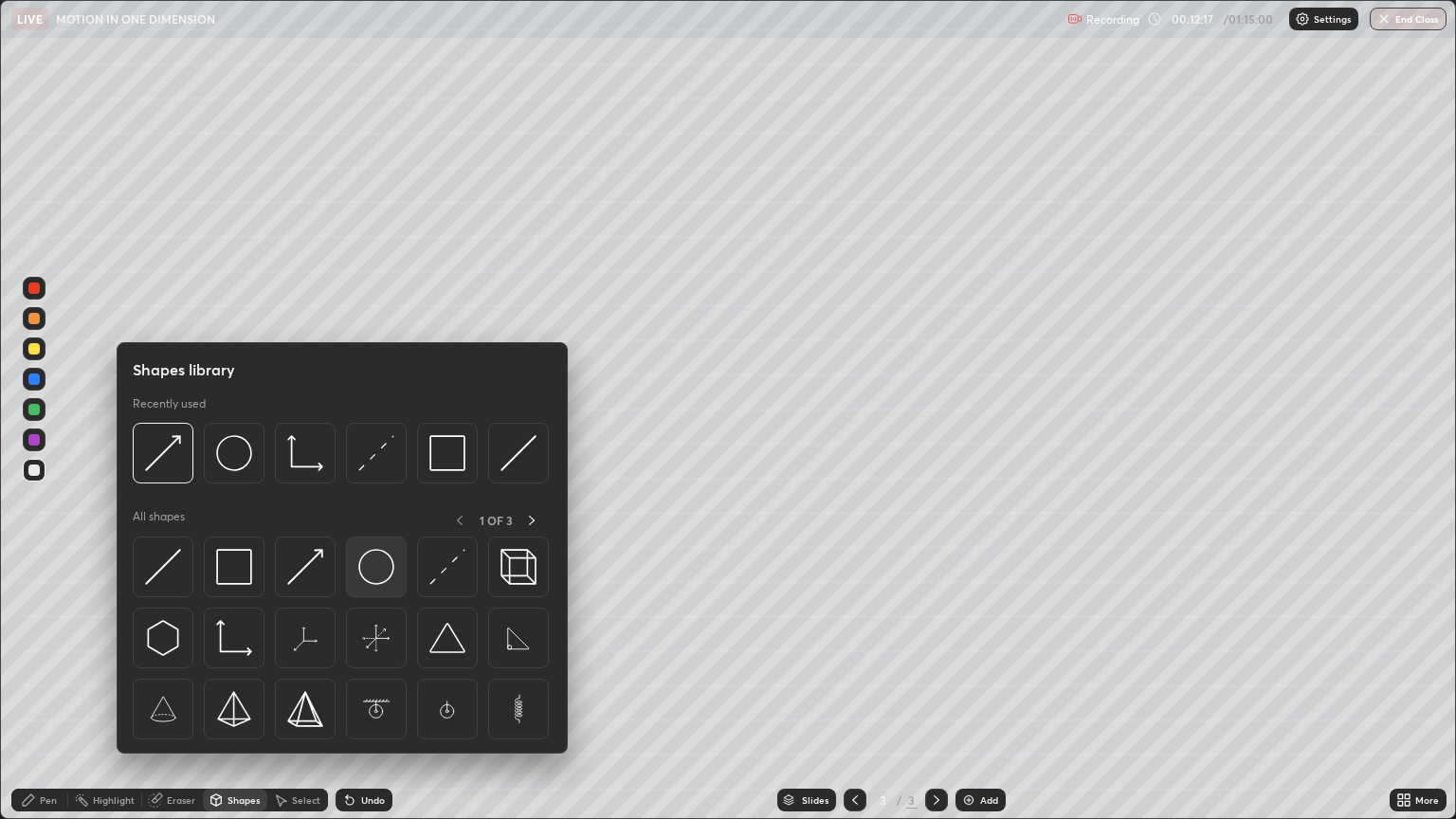 click at bounding box center (376, 567) 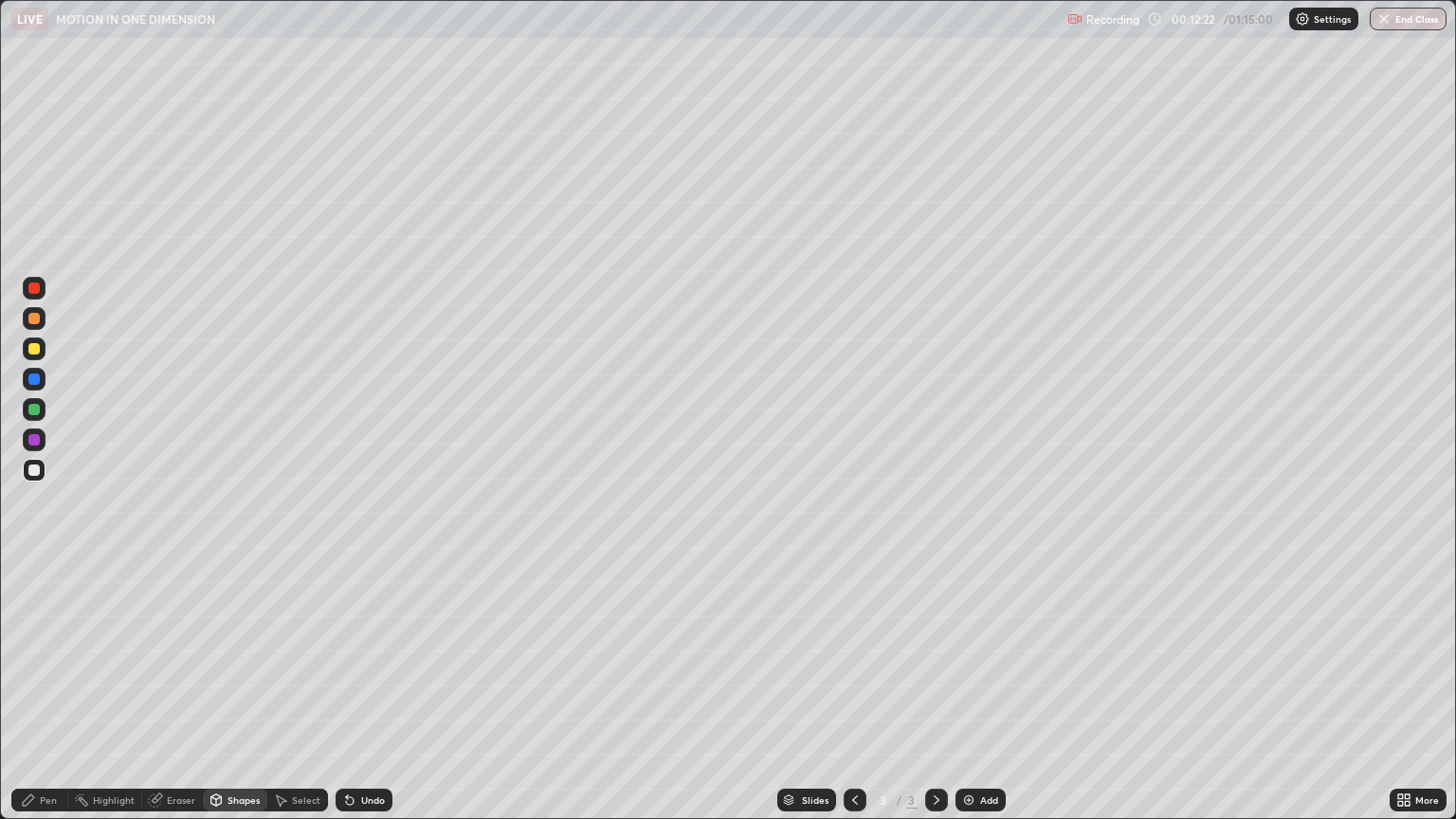 click on "Shapes" at bounding box center [244, 800] 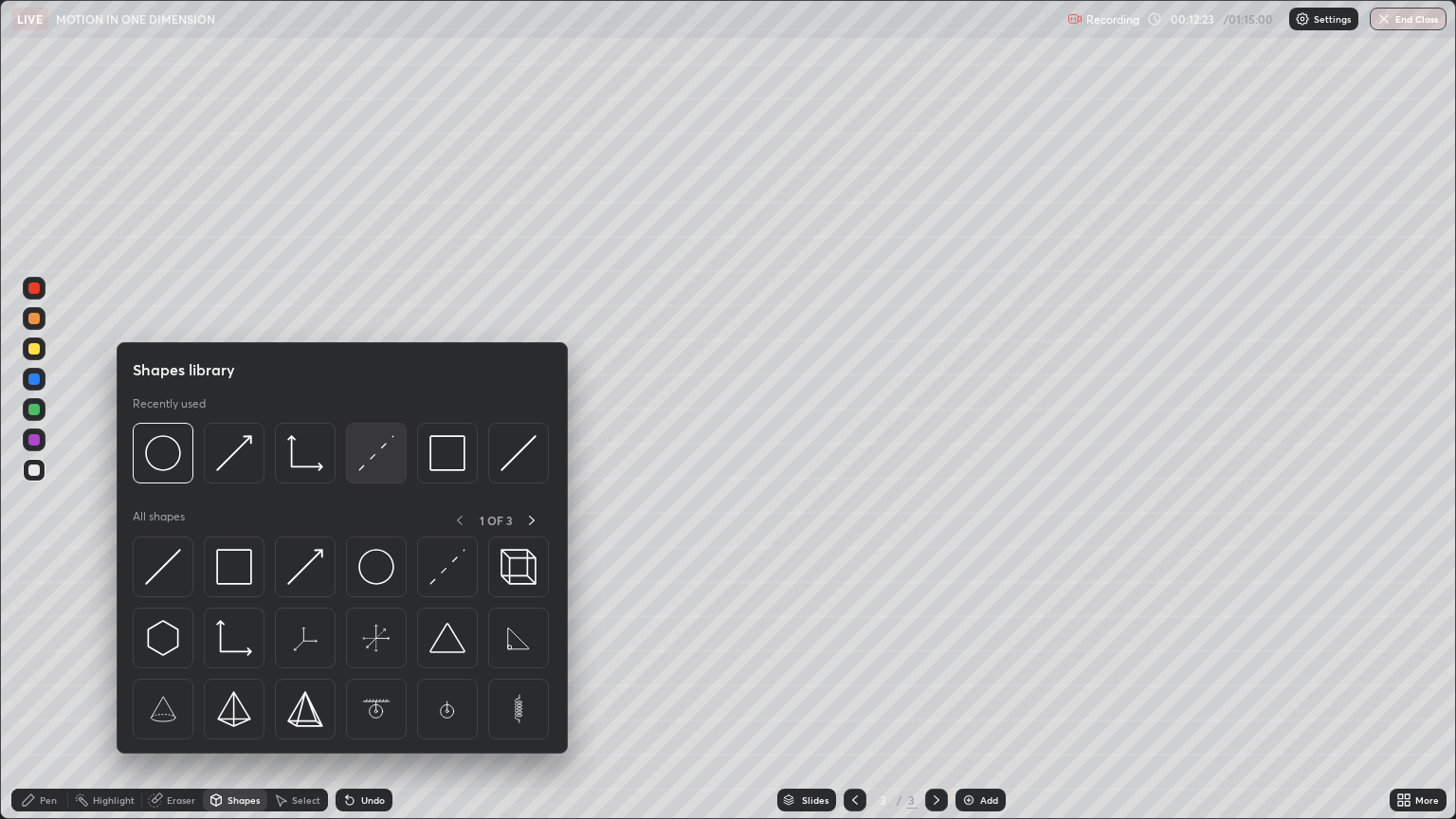 click at bounding box center [376, 453] 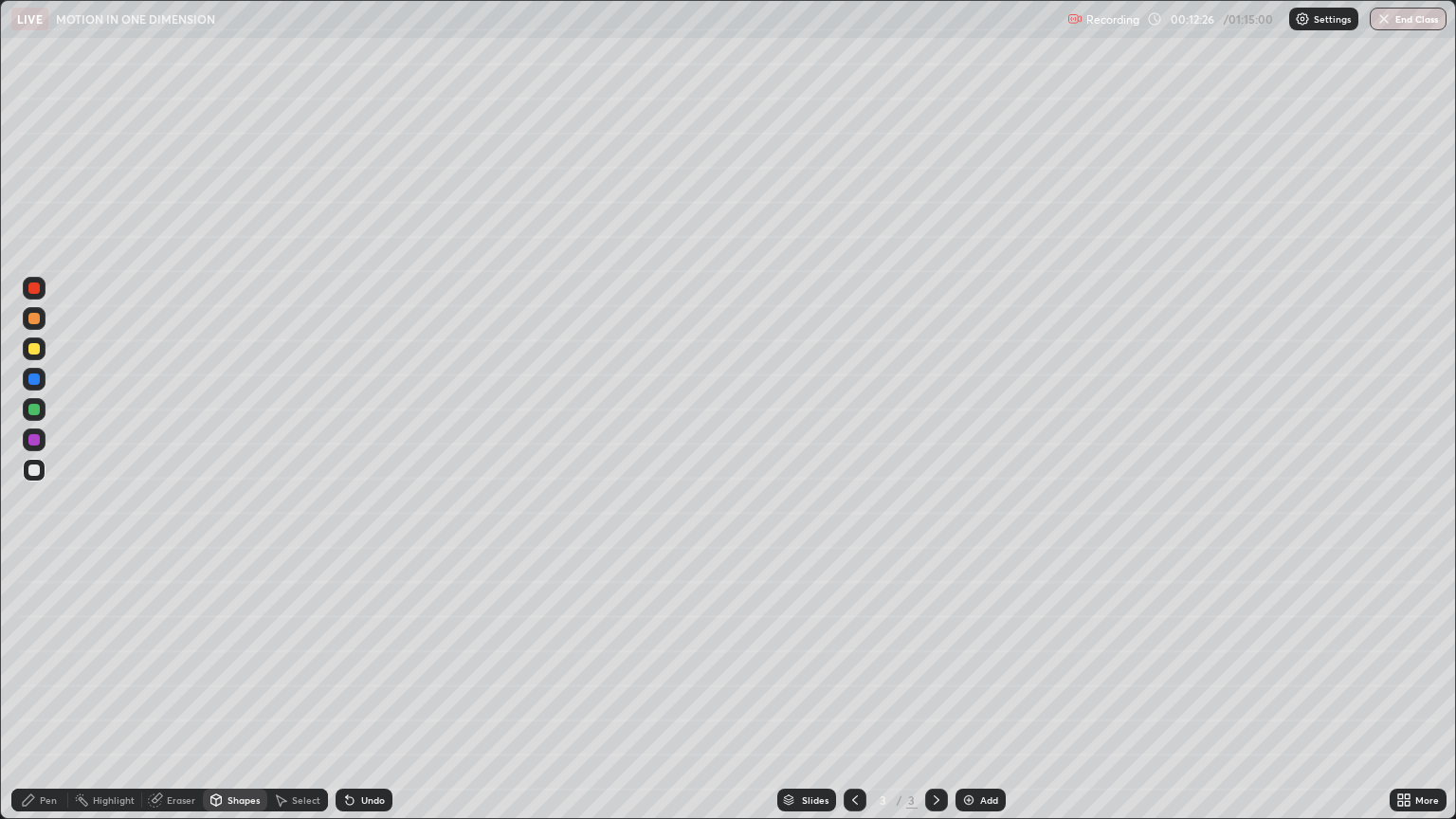 click on "Shapes" at bounding box center [244, 800] 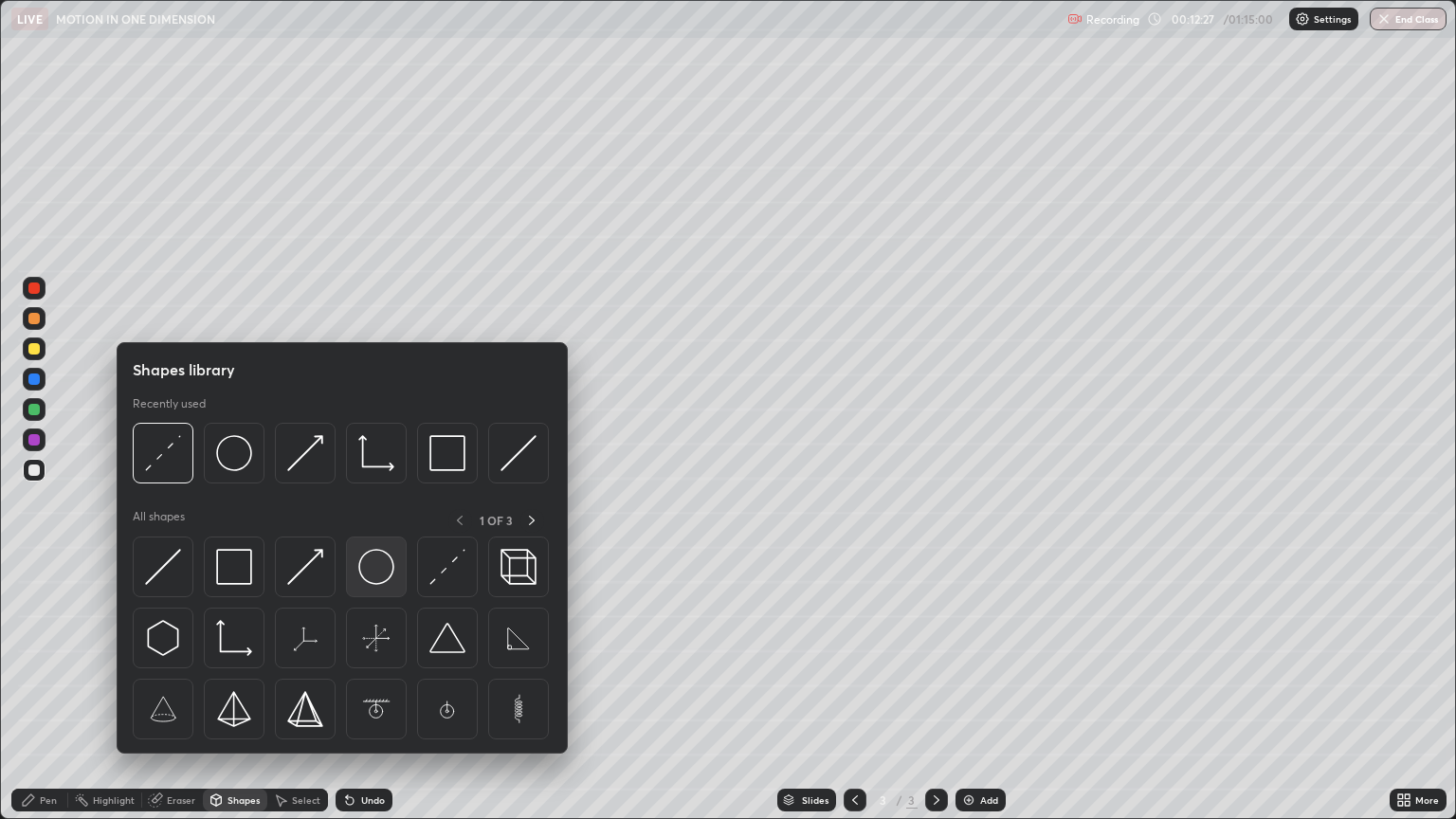 click at bounding box center [376, 567] 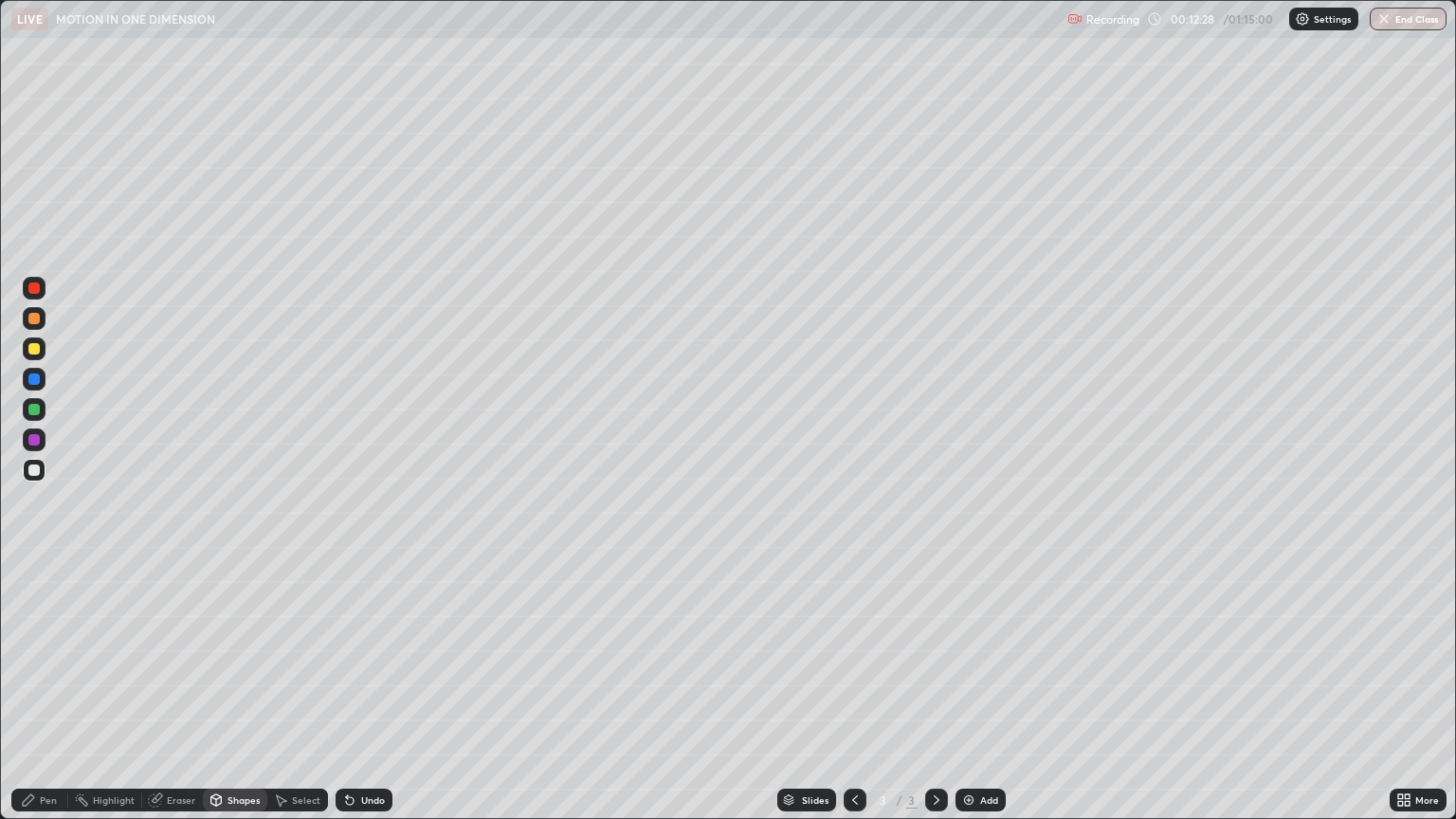 click at bounding box center [34, 440] 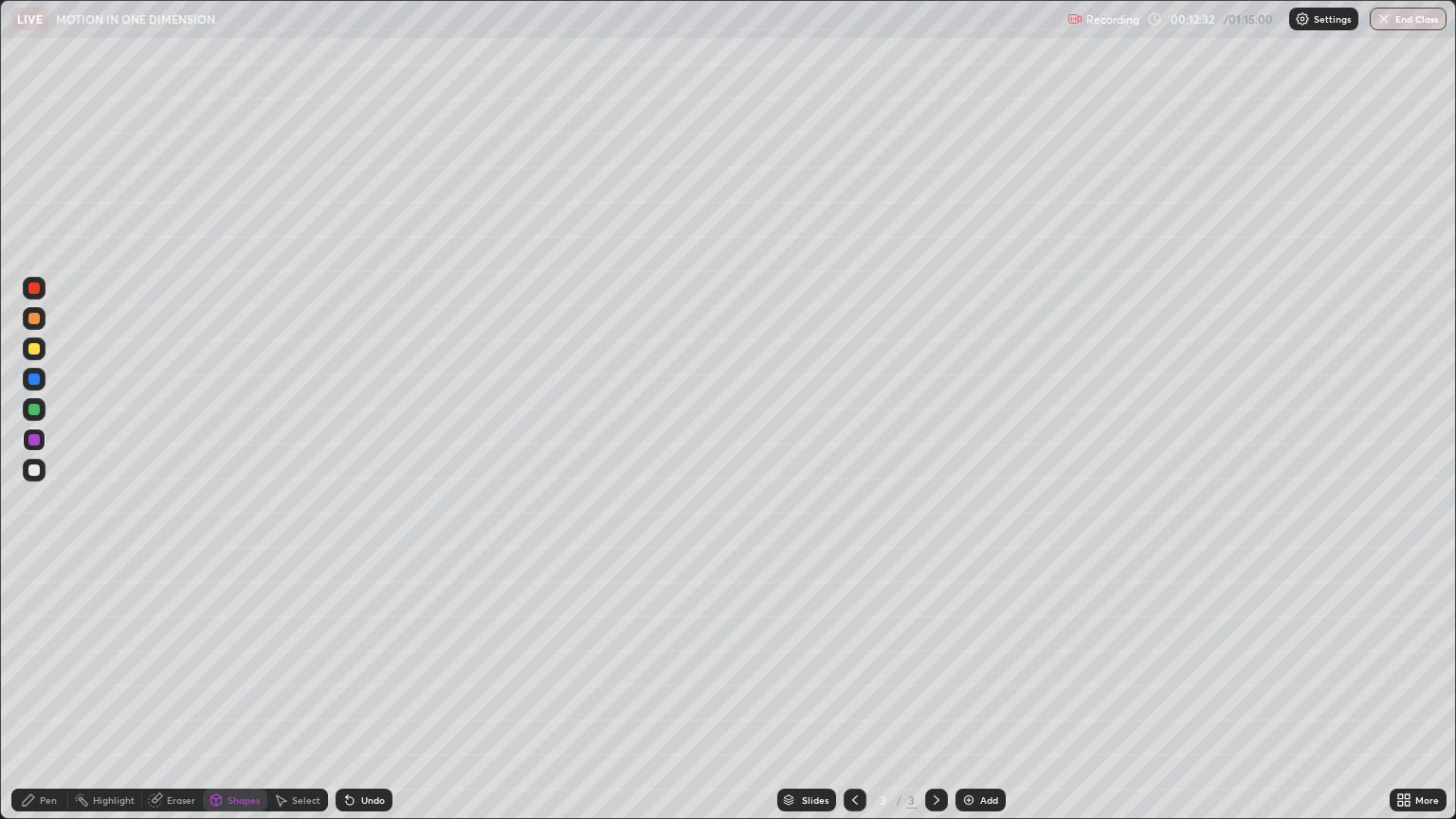 click on "Shapes" at bounding box center (244, 800) 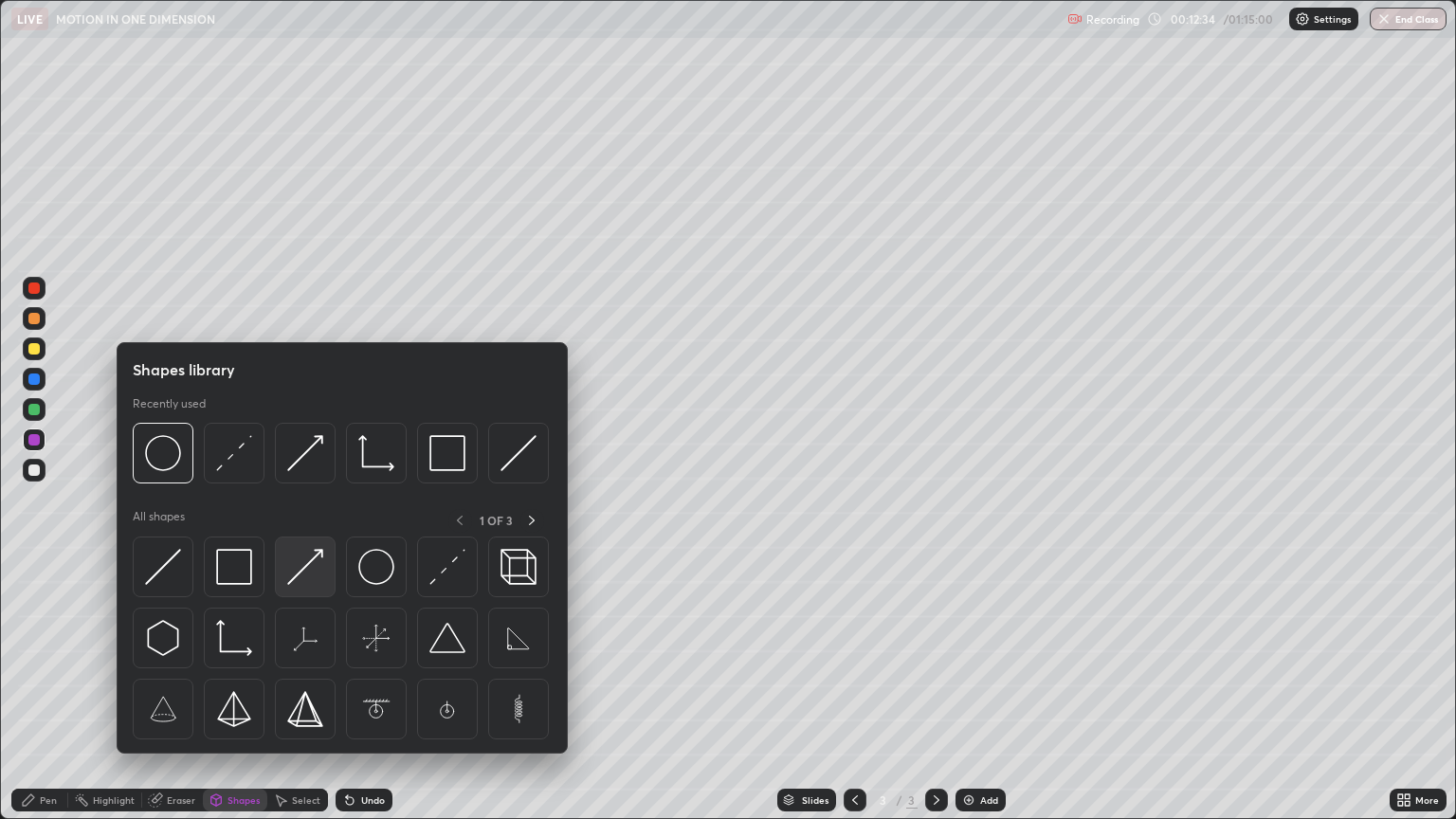 click at bounding box center (305, 567) 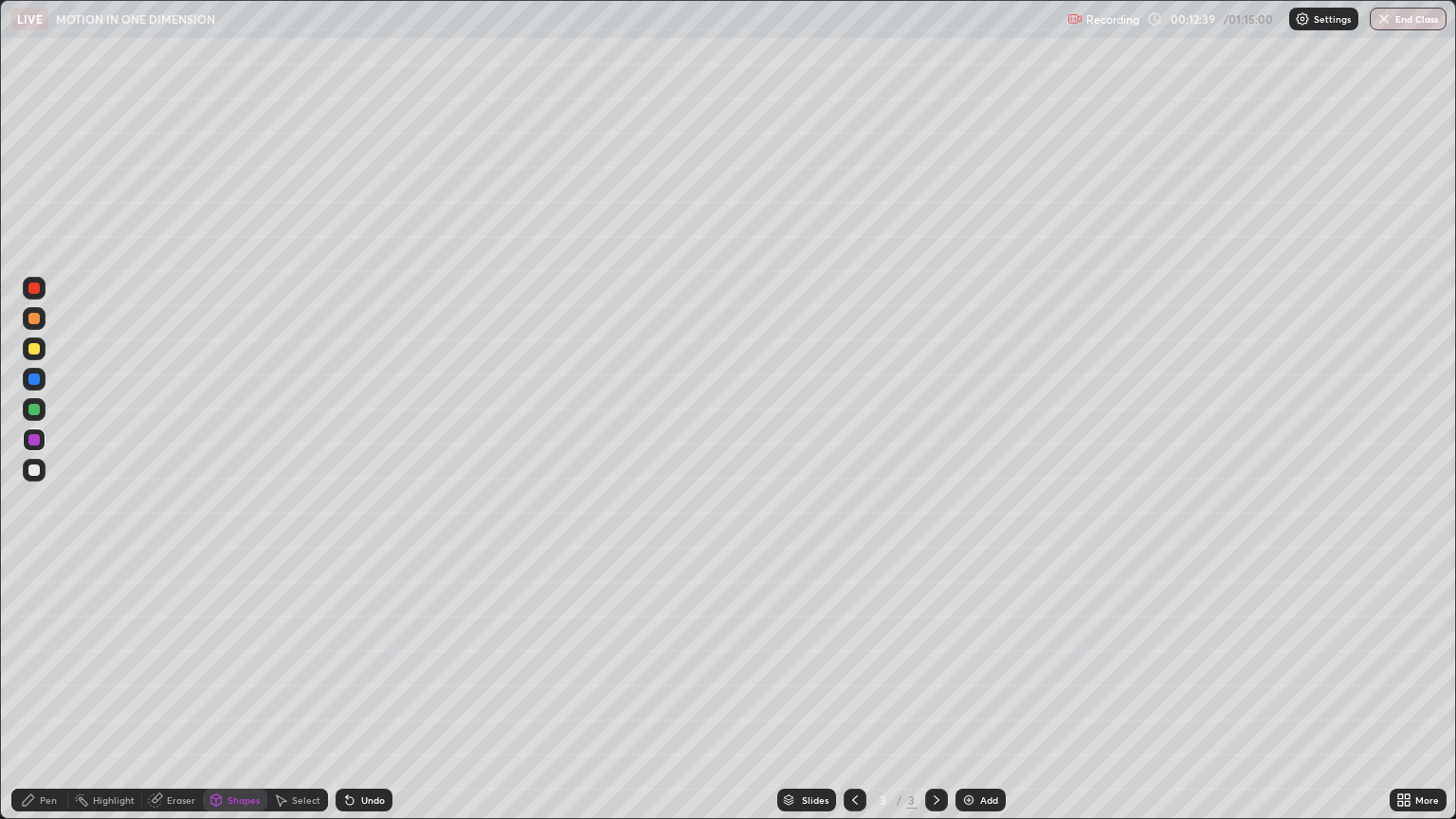 click on "Pen" at bounding box center [40, 800] 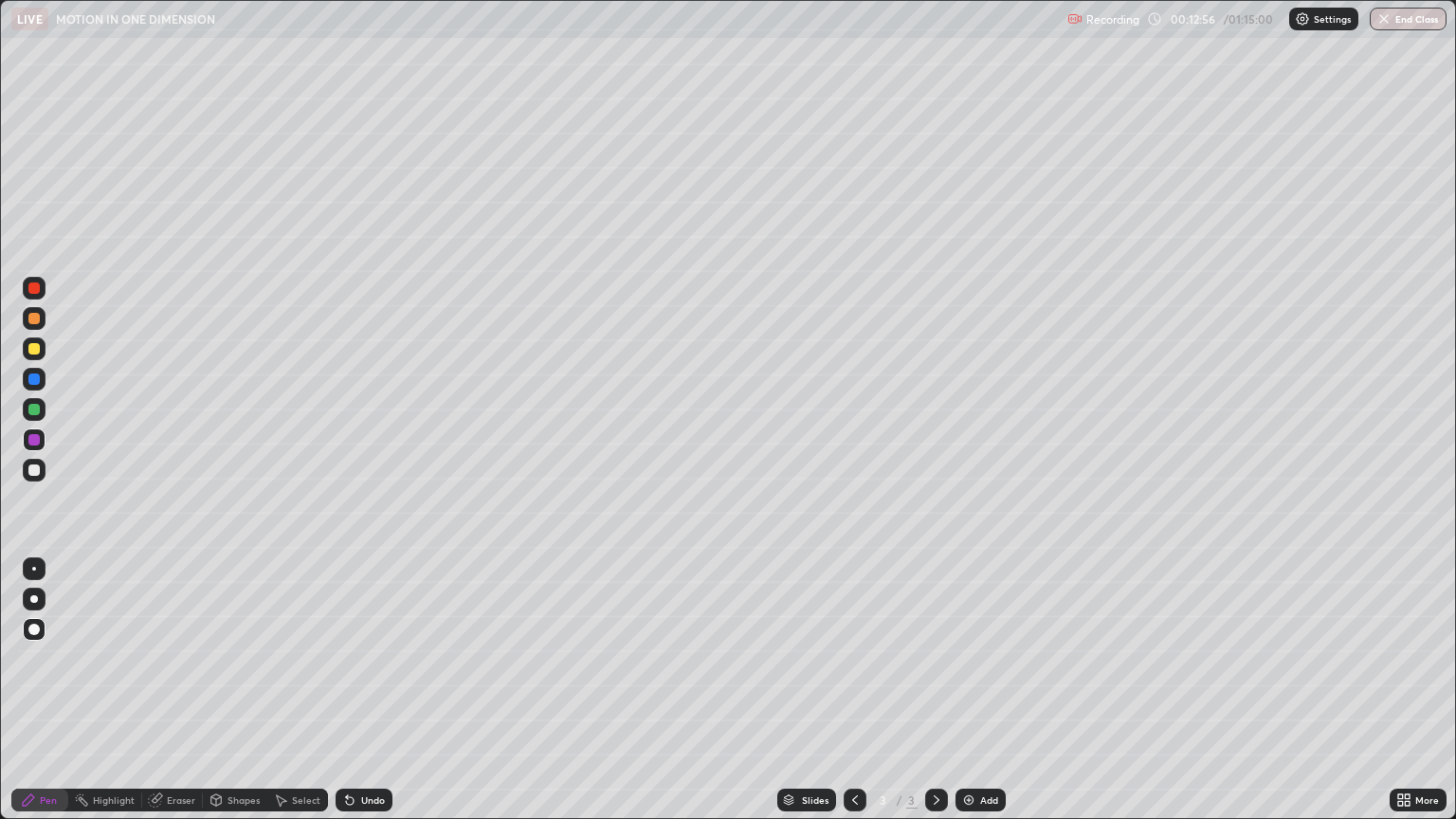 click on "Shapes" at bounding box center [244, 800] 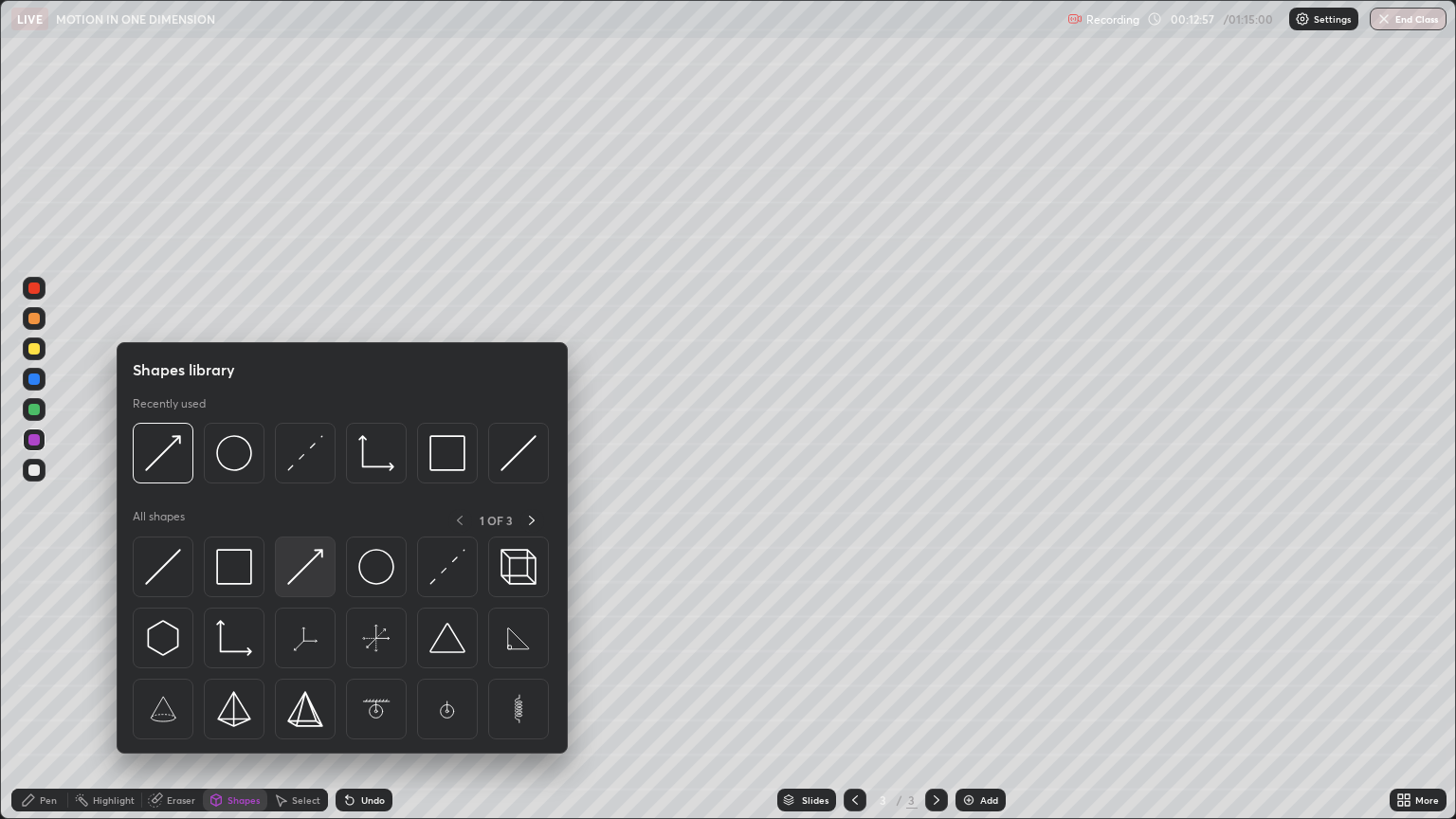 click at bounding box center [305, 567] 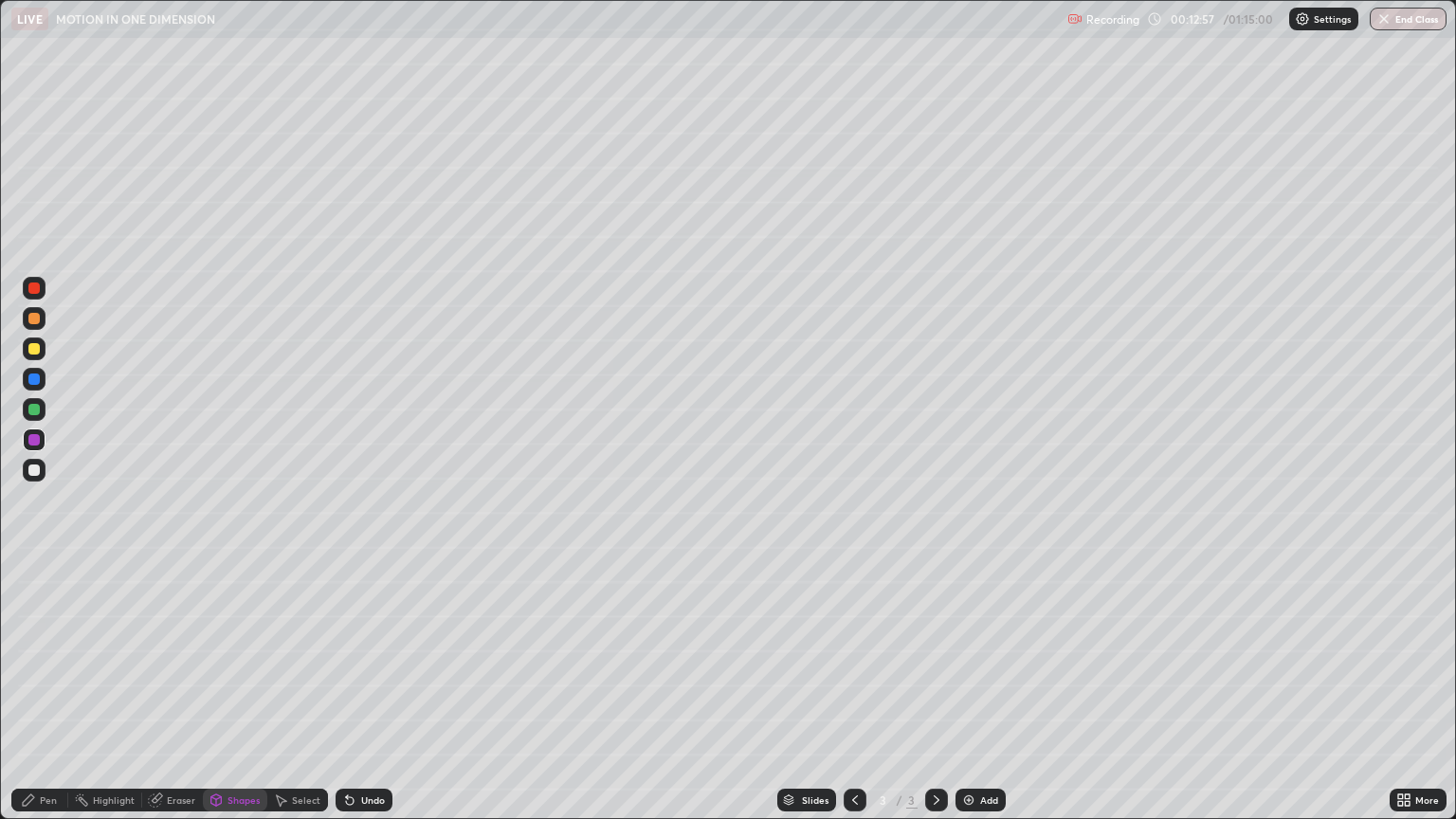 click at bounding box center [34, 410] 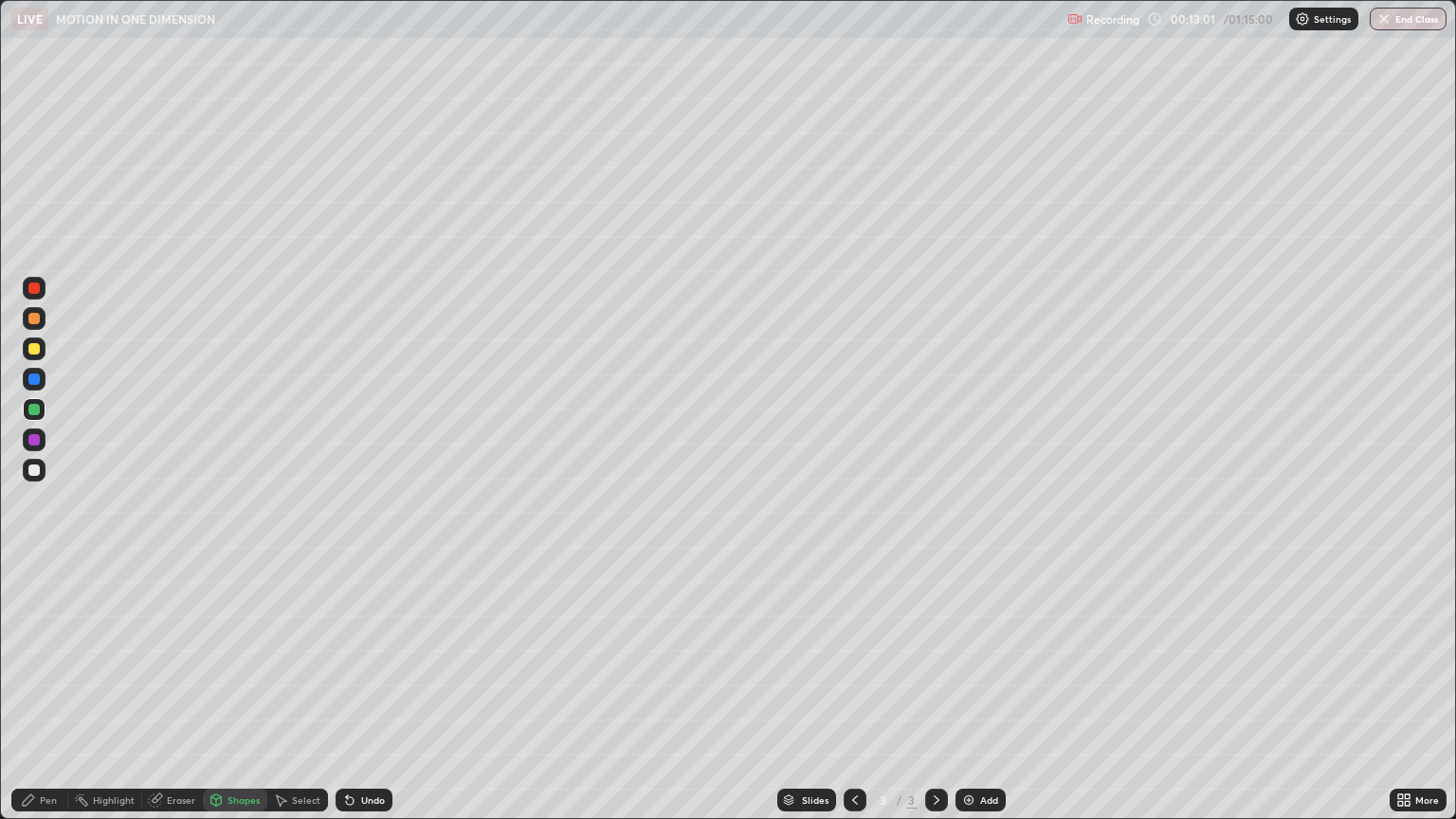 click on "Pen" at bounding box center [40, 800] 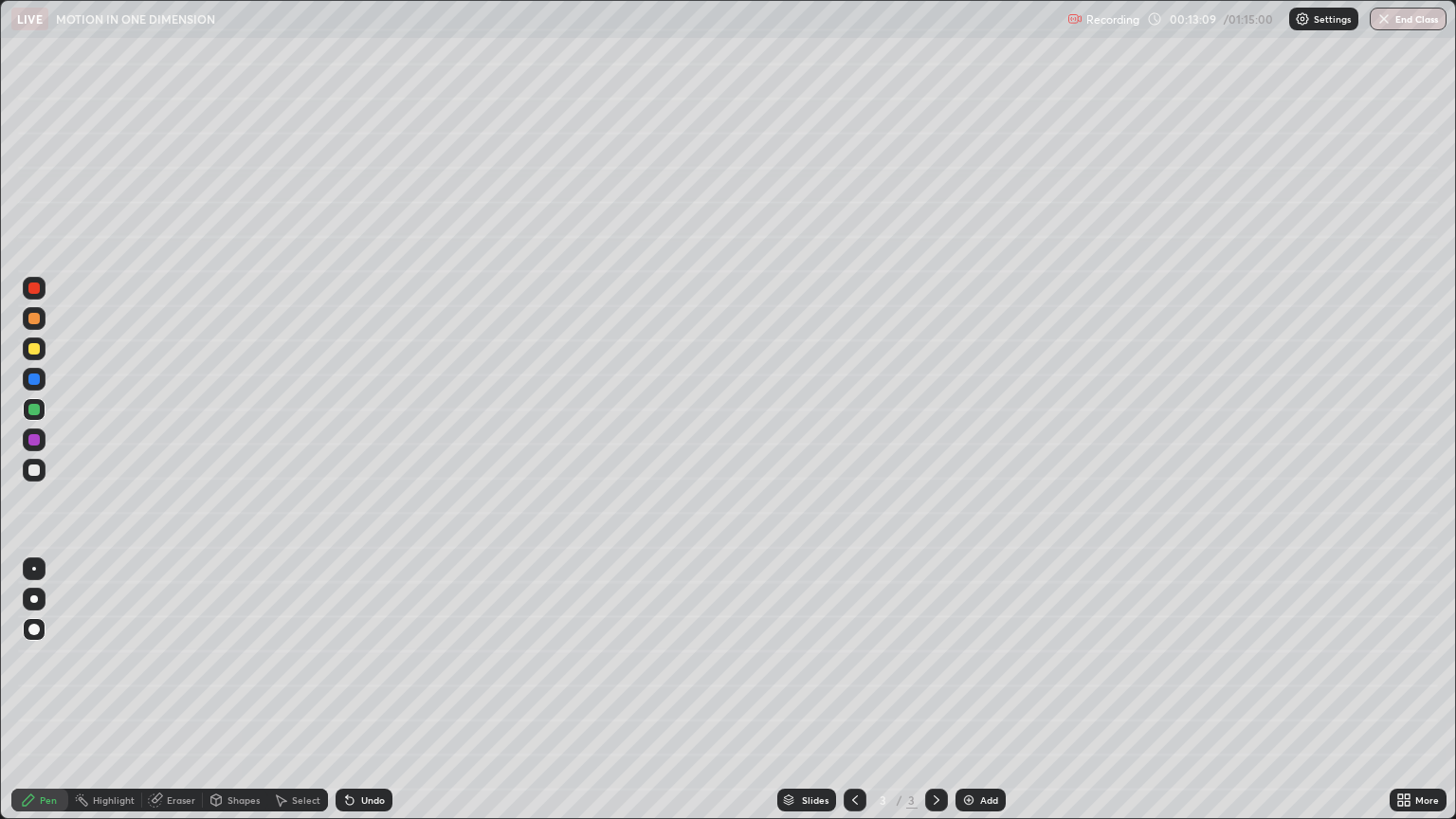 click on "Undo" at bounding box center (373, 800) 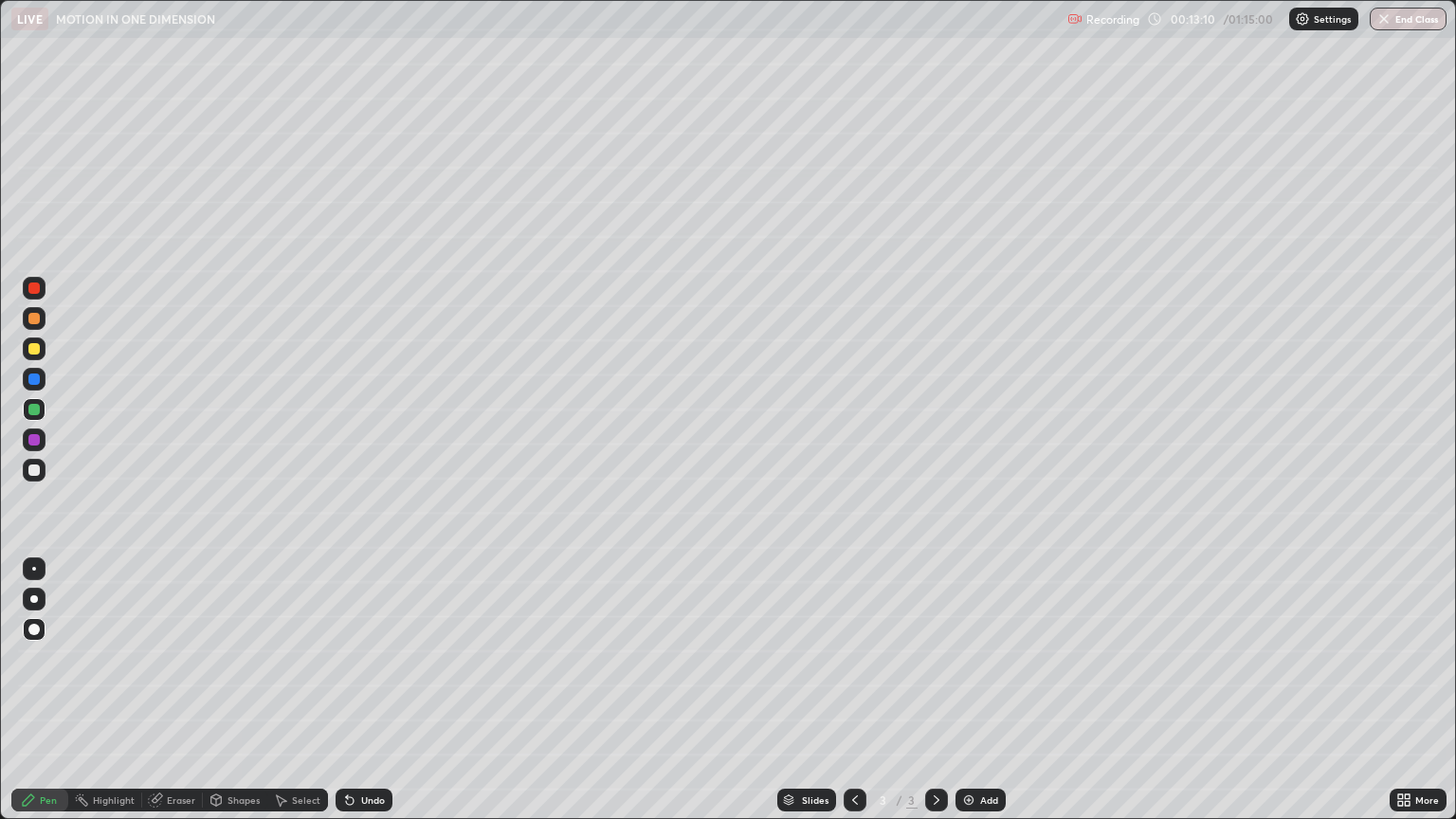 click on "Undo" at bounding box center [373, 800] 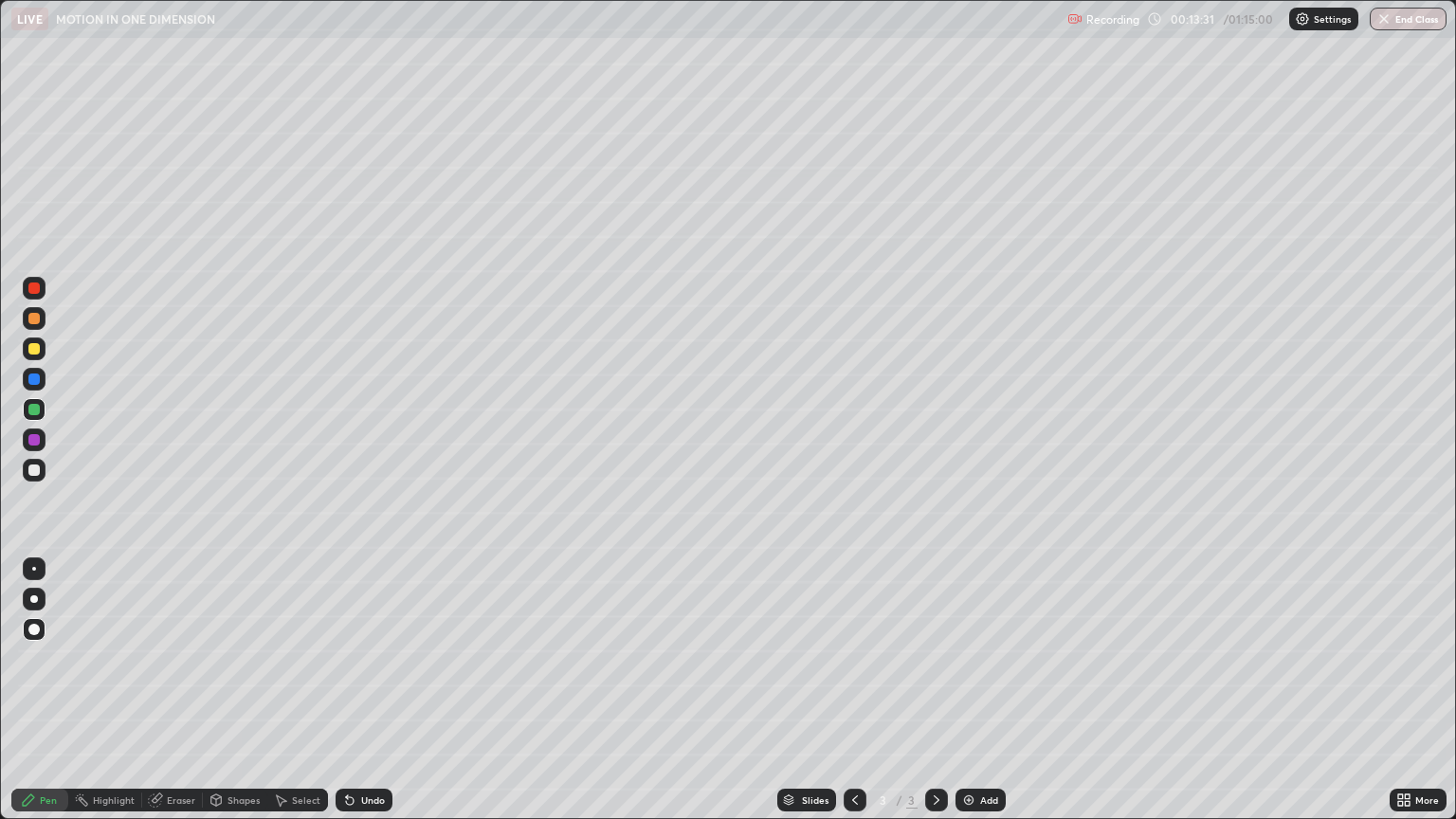 click on "Shapes" at bounding box center [244, 800] 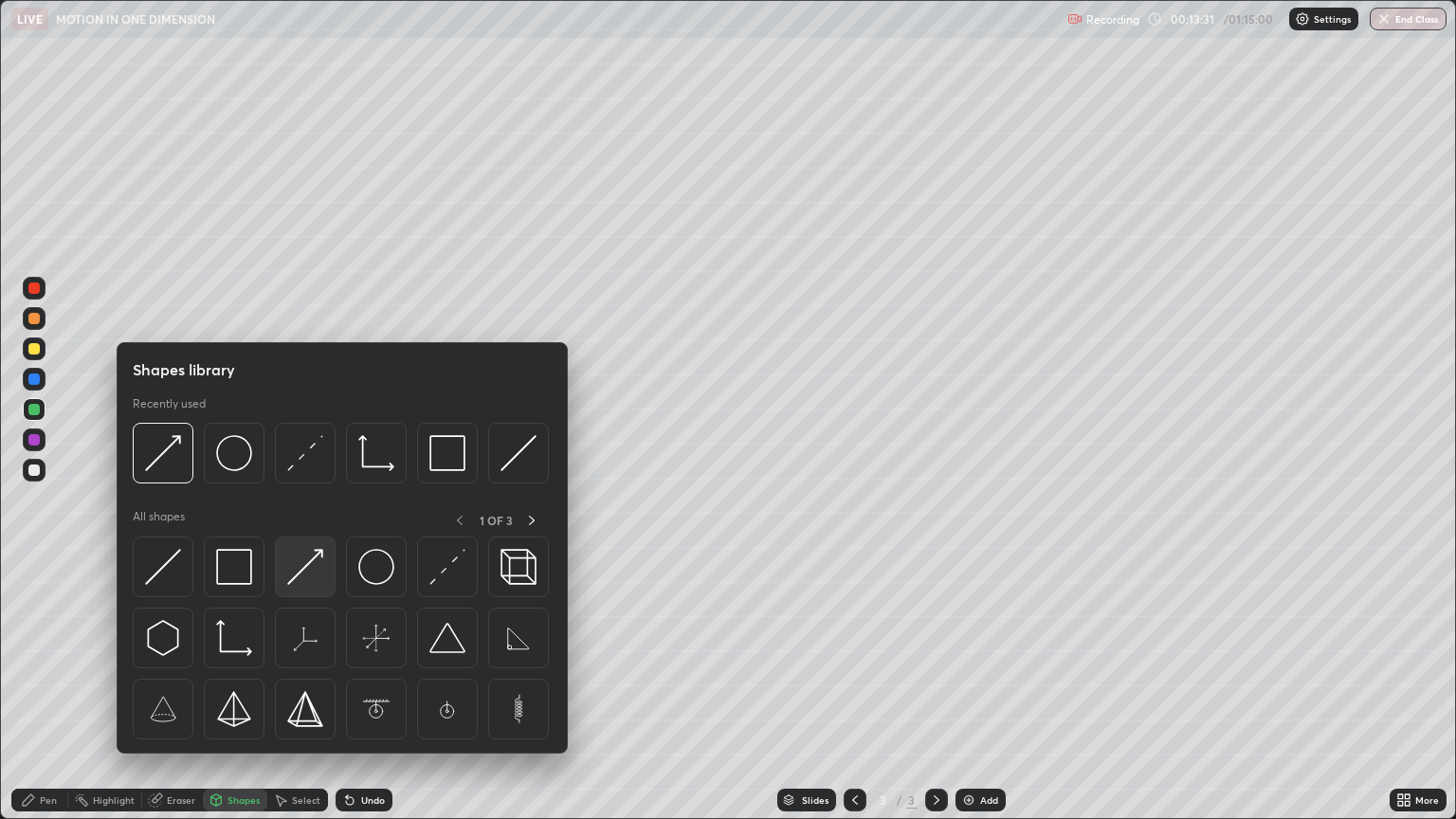 click at bounding box center (305, 567) 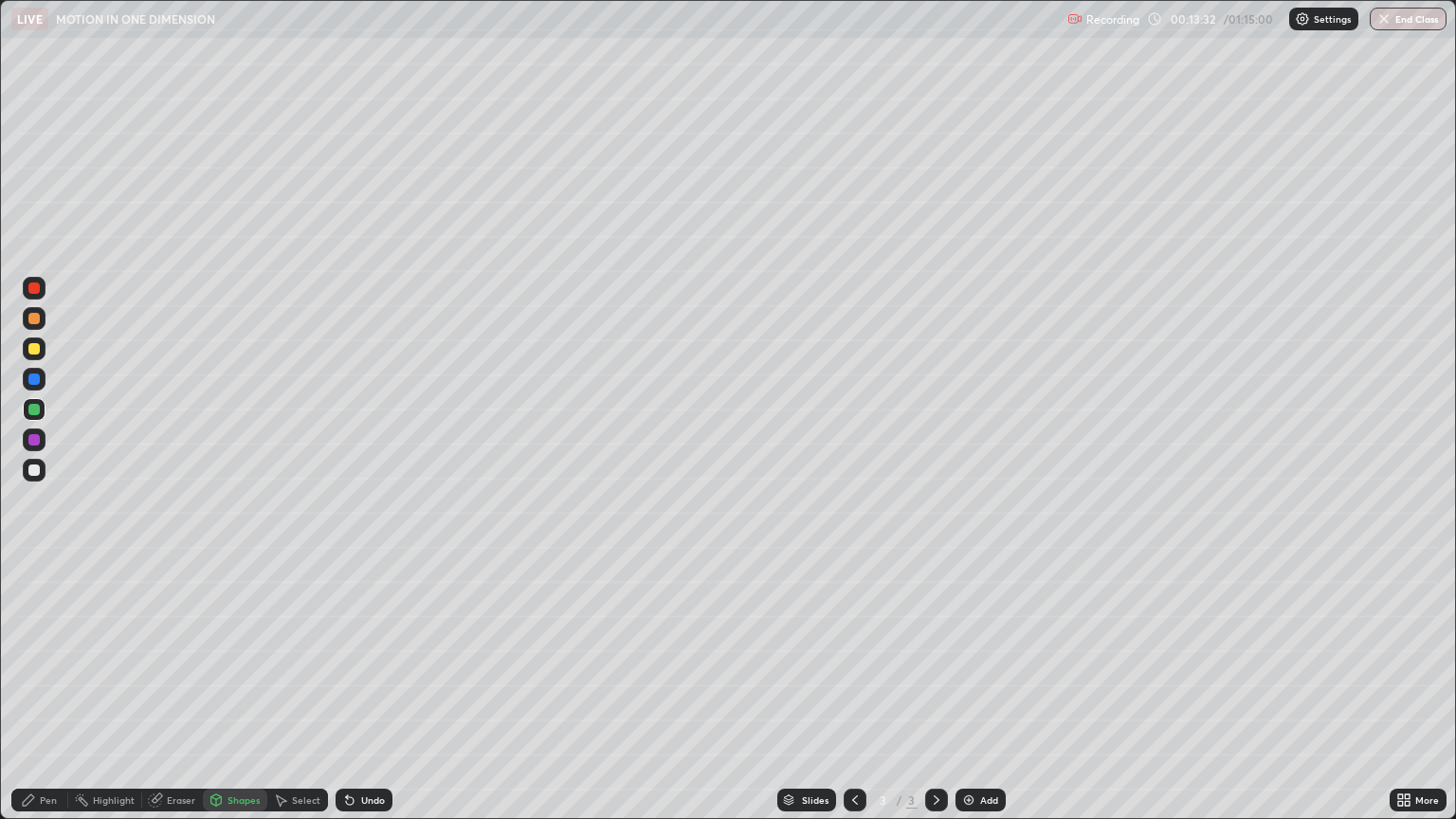 click at bounding box center (34, 318) 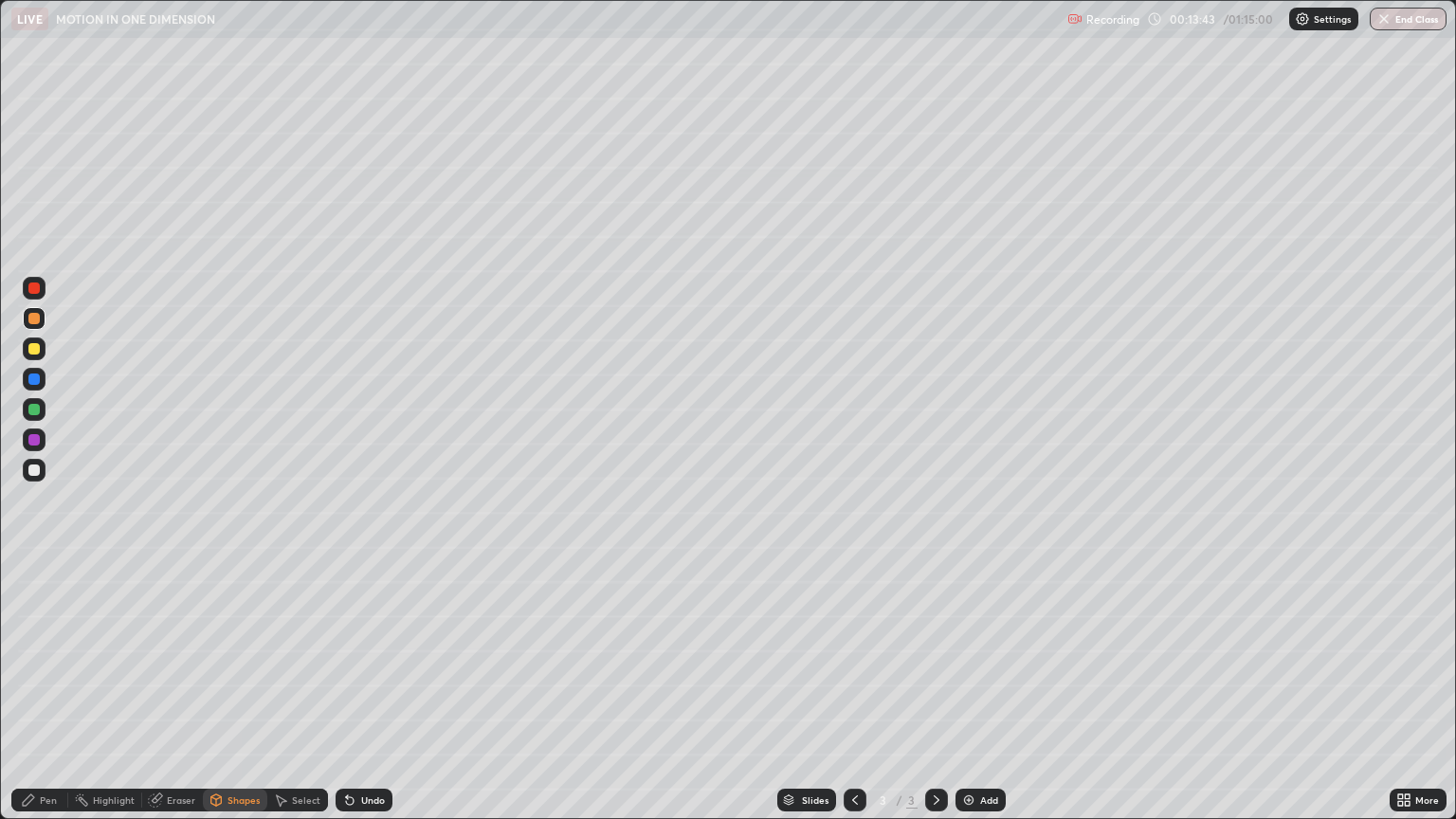 click at bounding box center (34, 288) 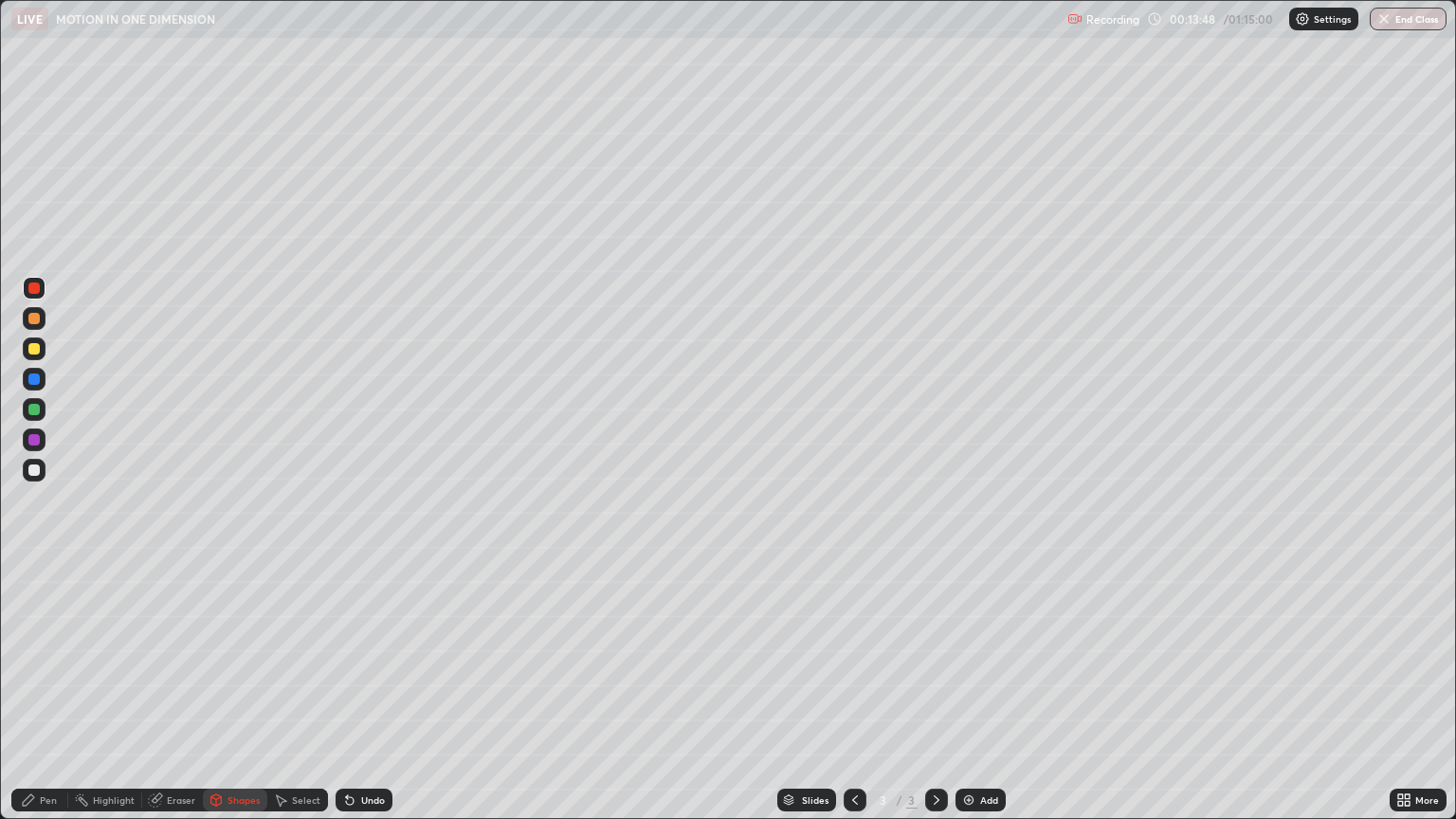 click on "Pen" at bounding box center (48, 800) 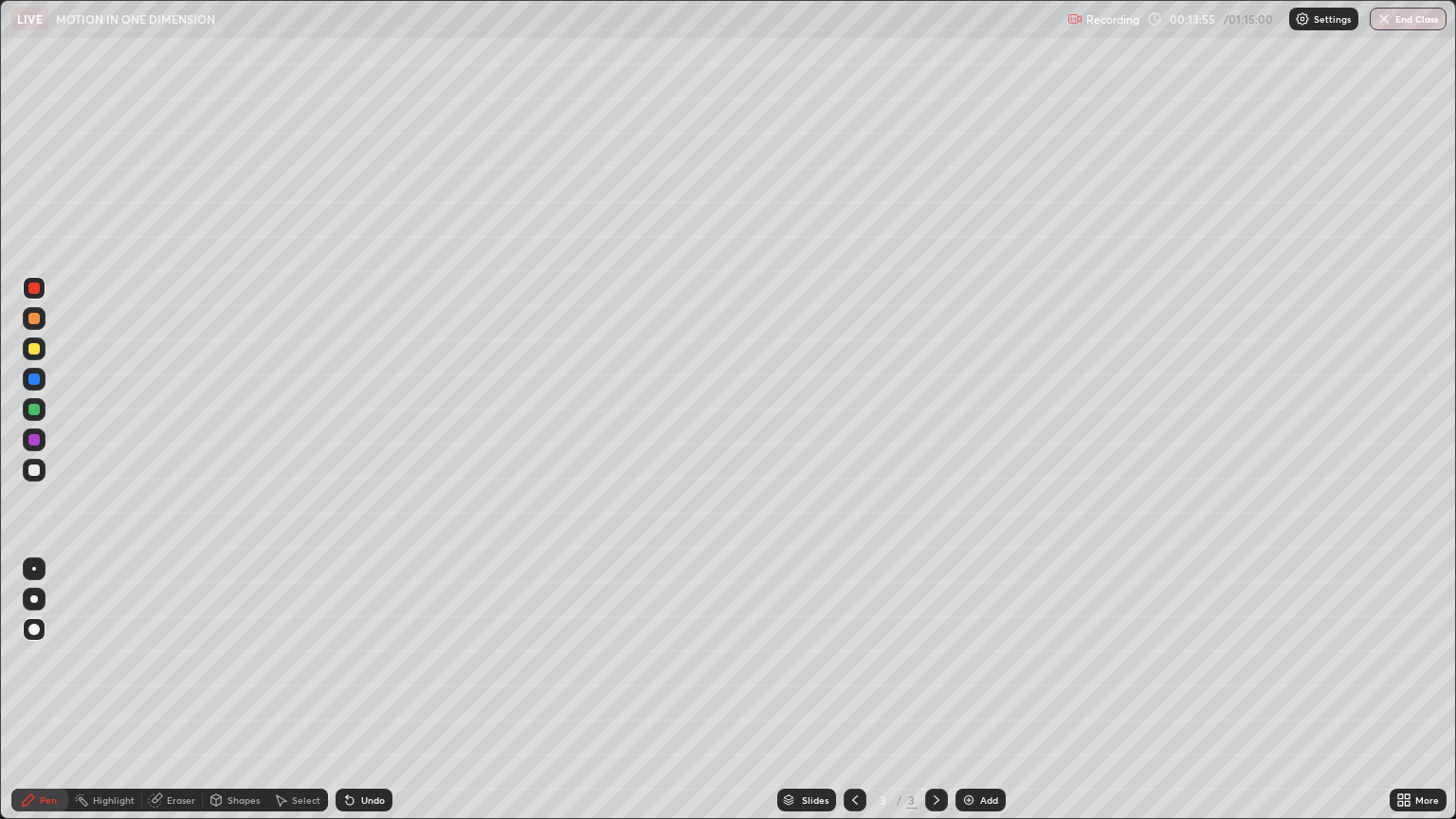 click at bounding box center (34, 318) 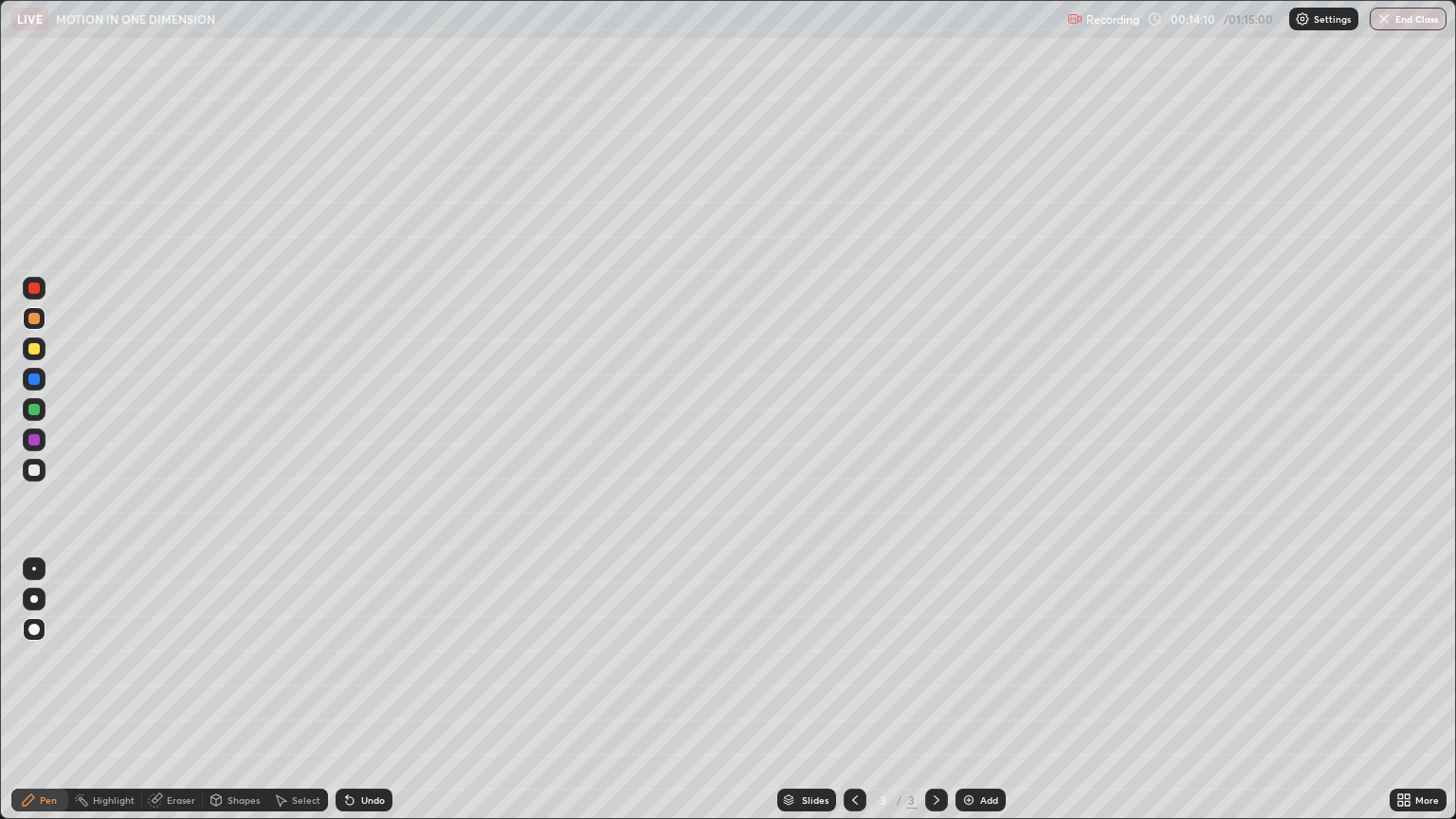 click at bounding box center [34, 349] 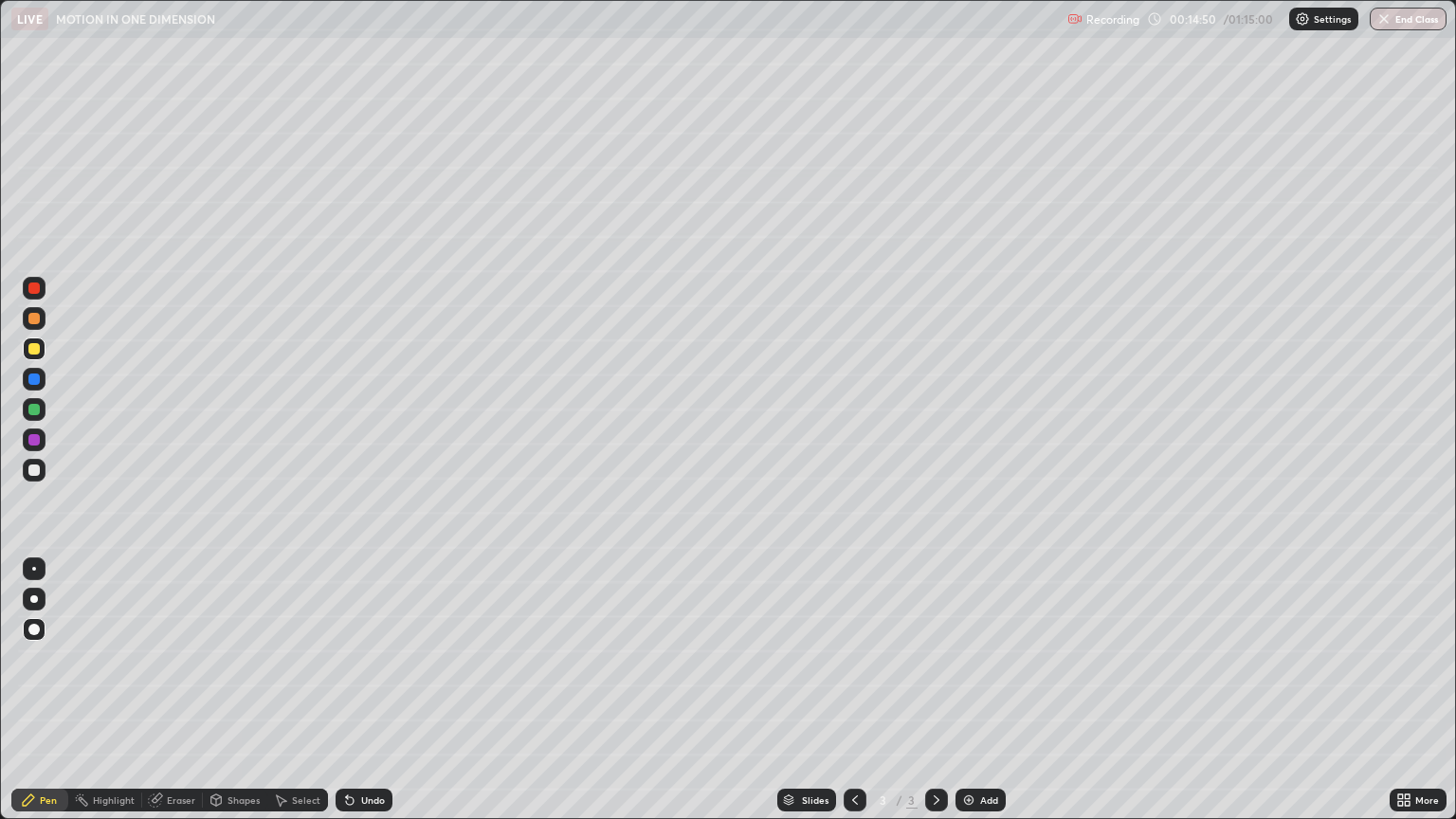 click at bounding box center (34, 288) 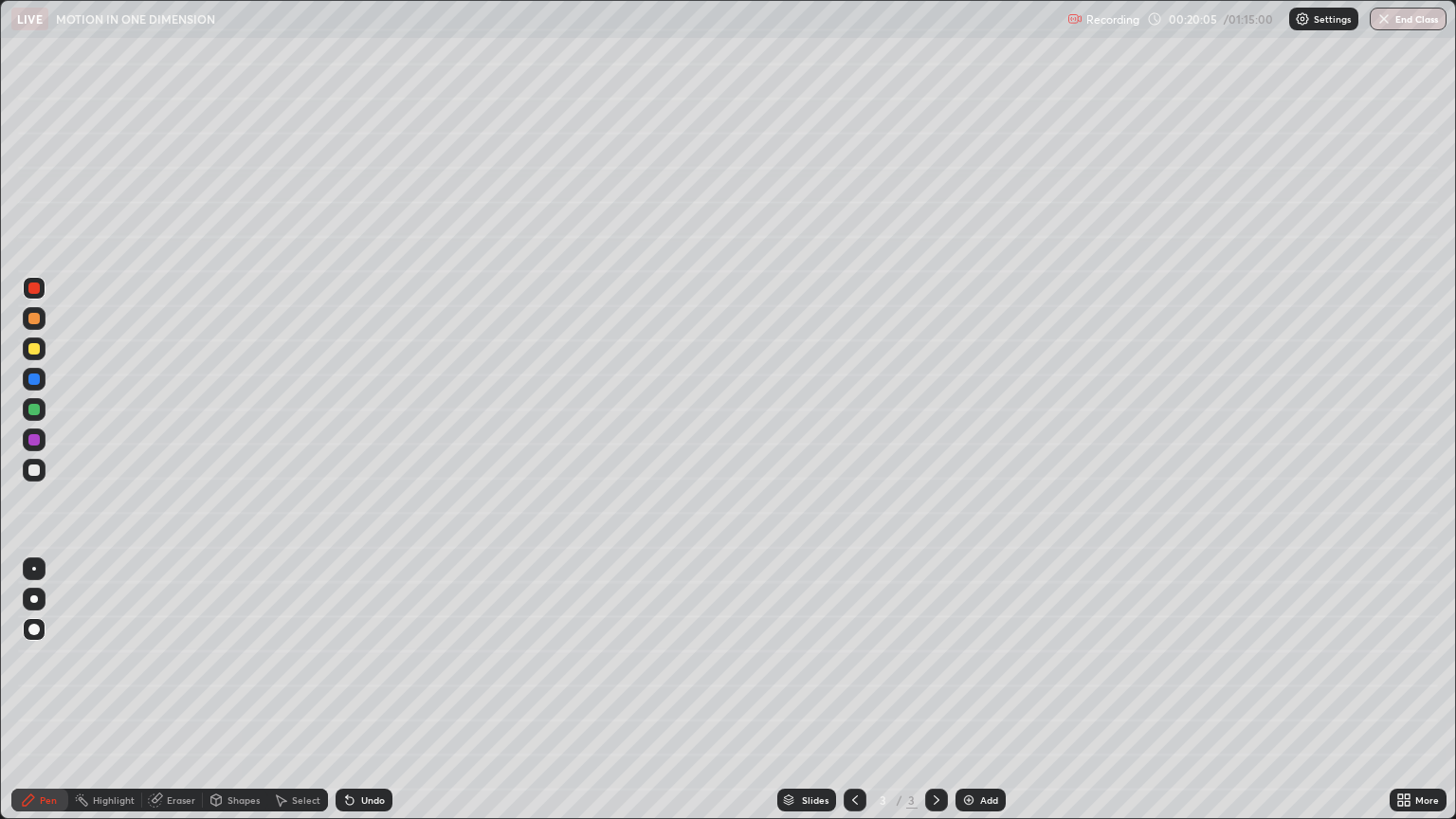 click at bounding box center [34, 379] 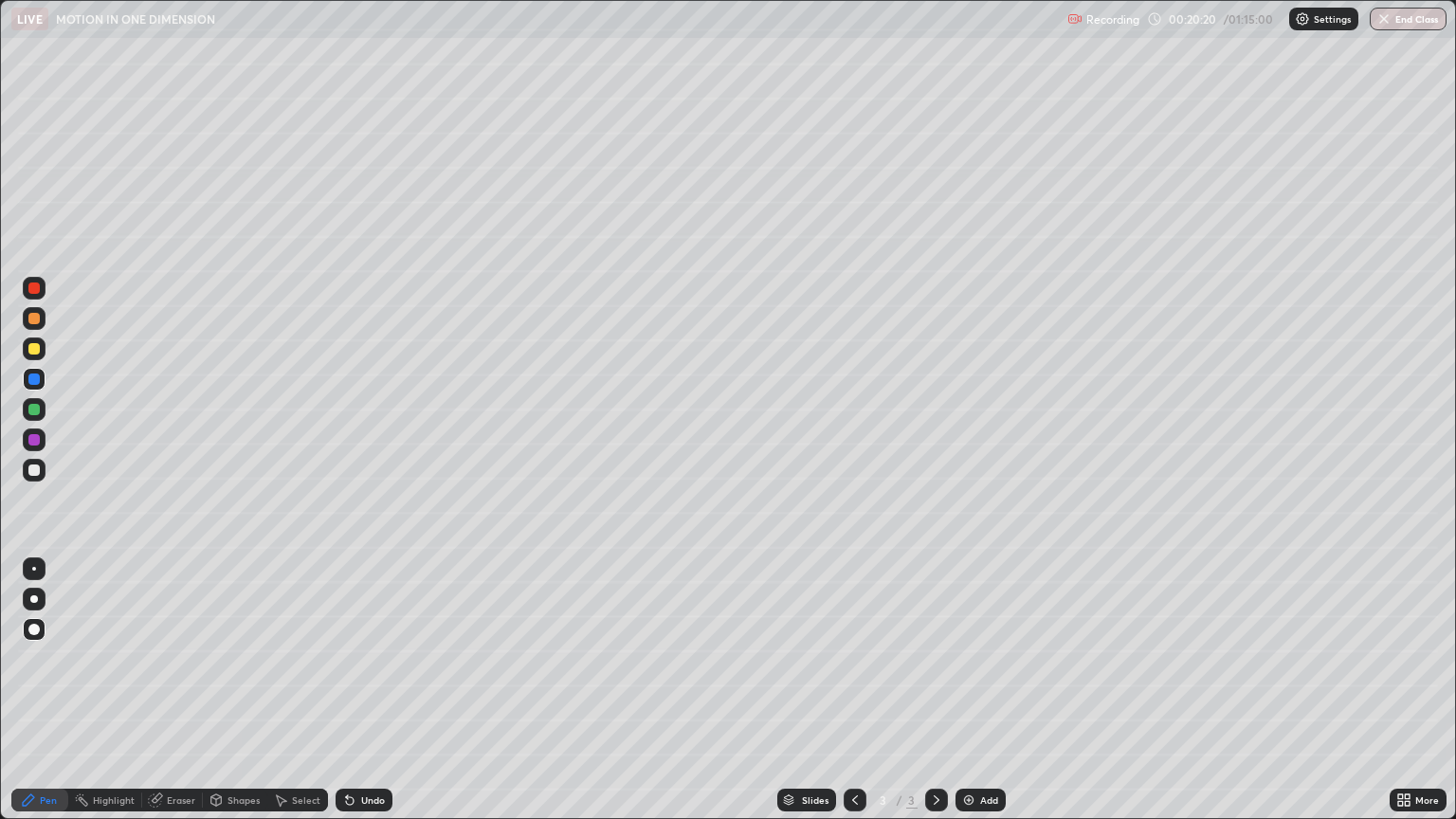 click on "Shapes" at bounding box center [244, 800] 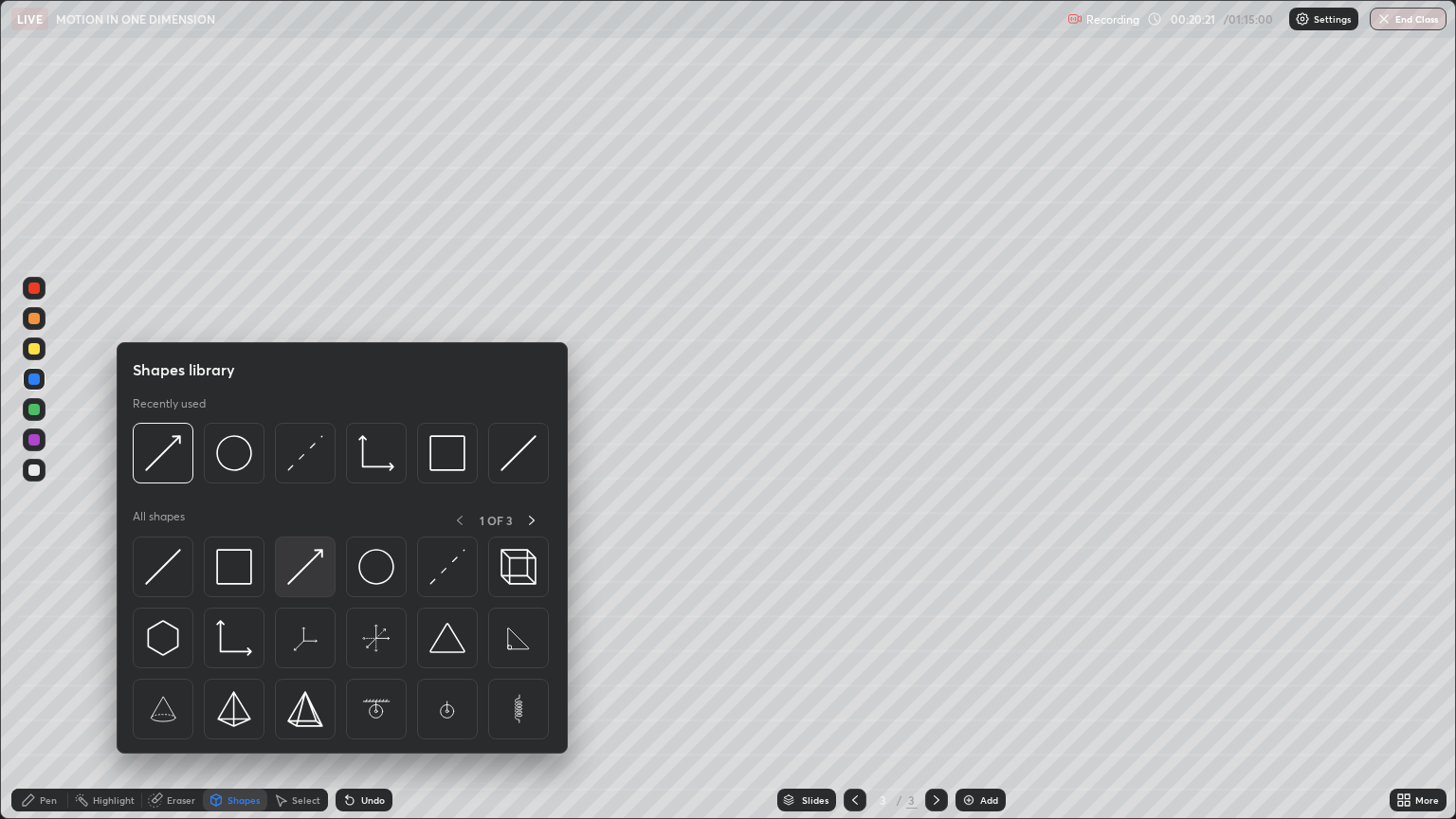 click at bounding box center (305, 567) 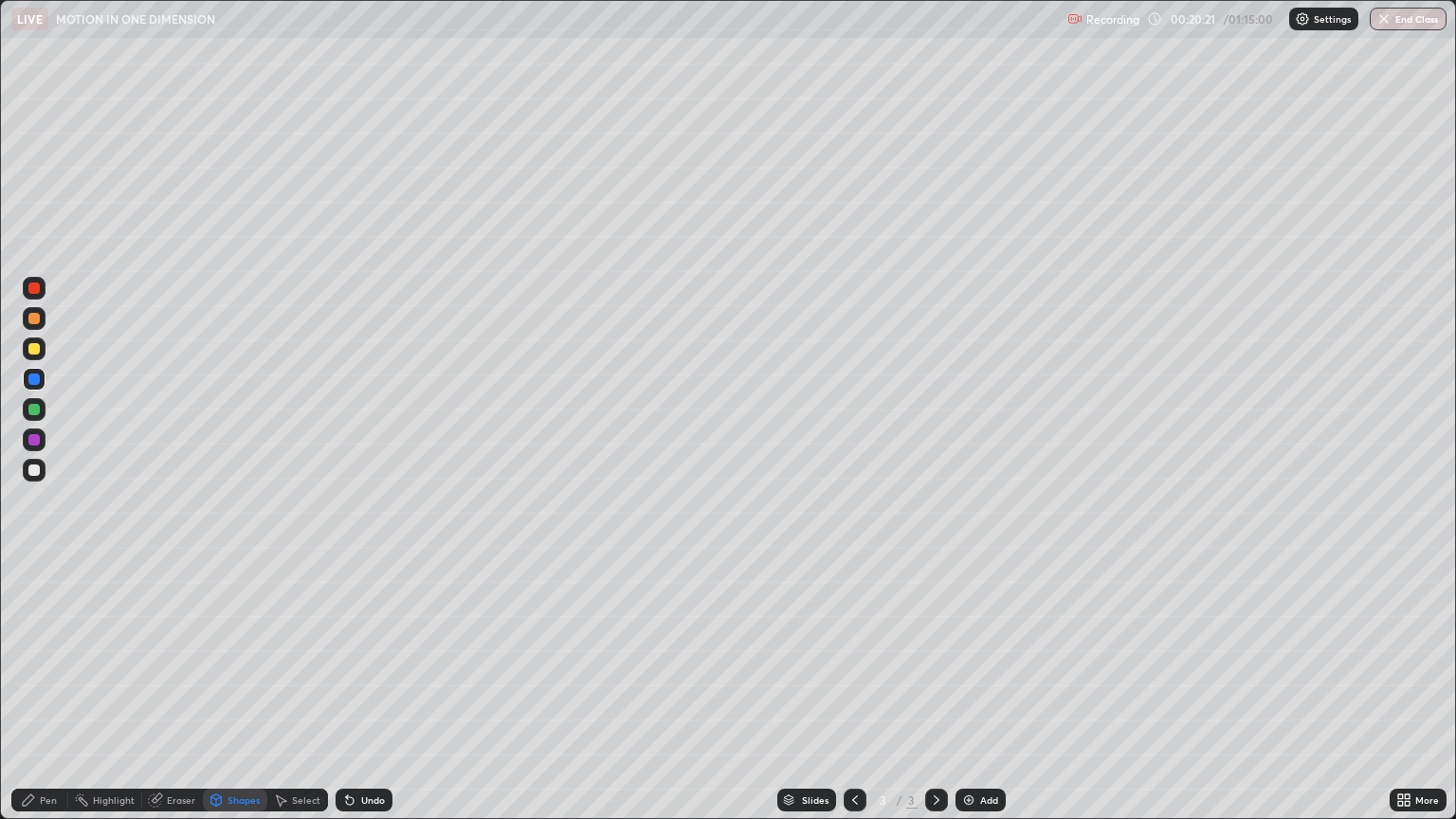 click at bounding box center (34, 410) 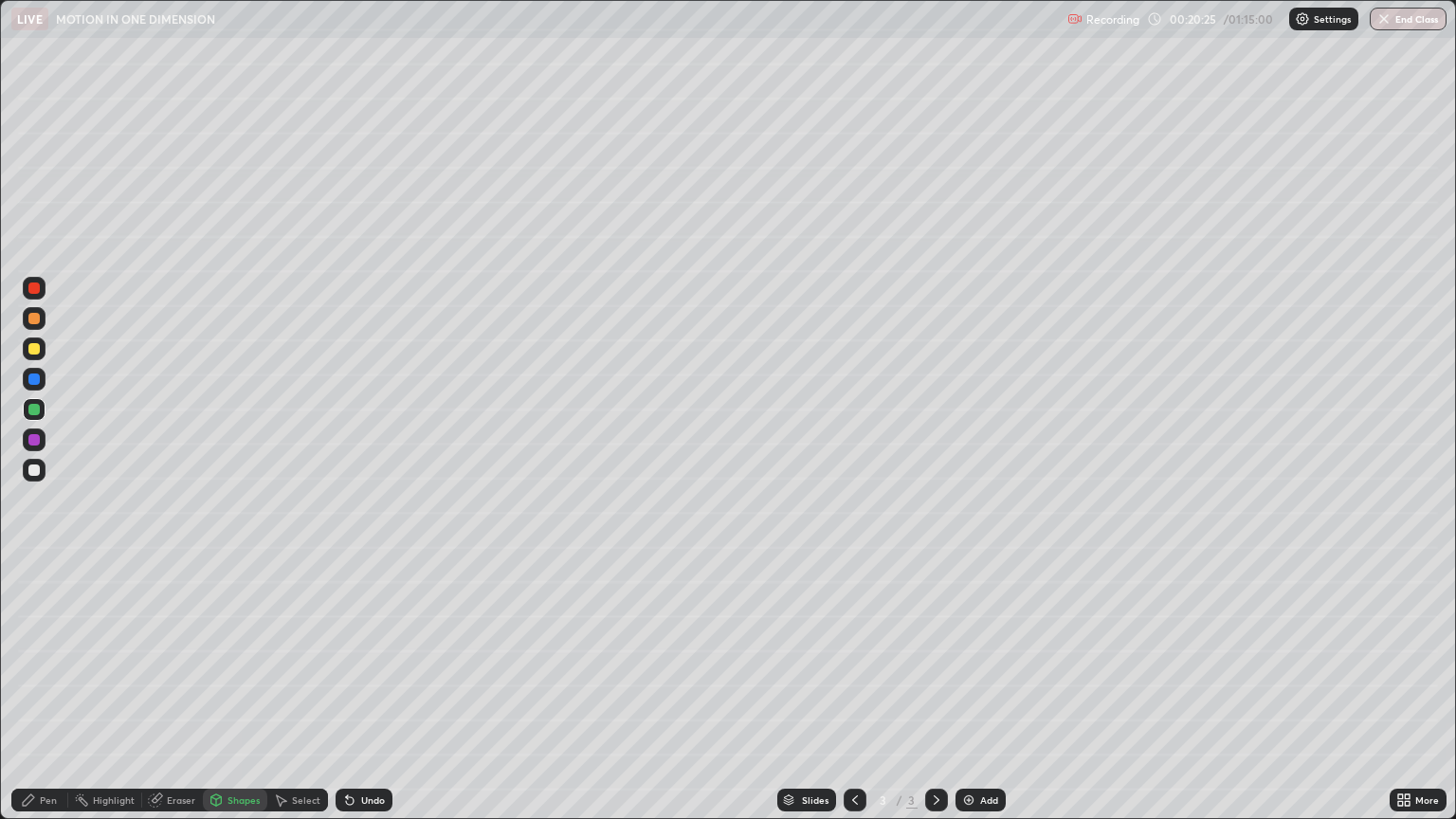 click at bounding box center [34, 440] 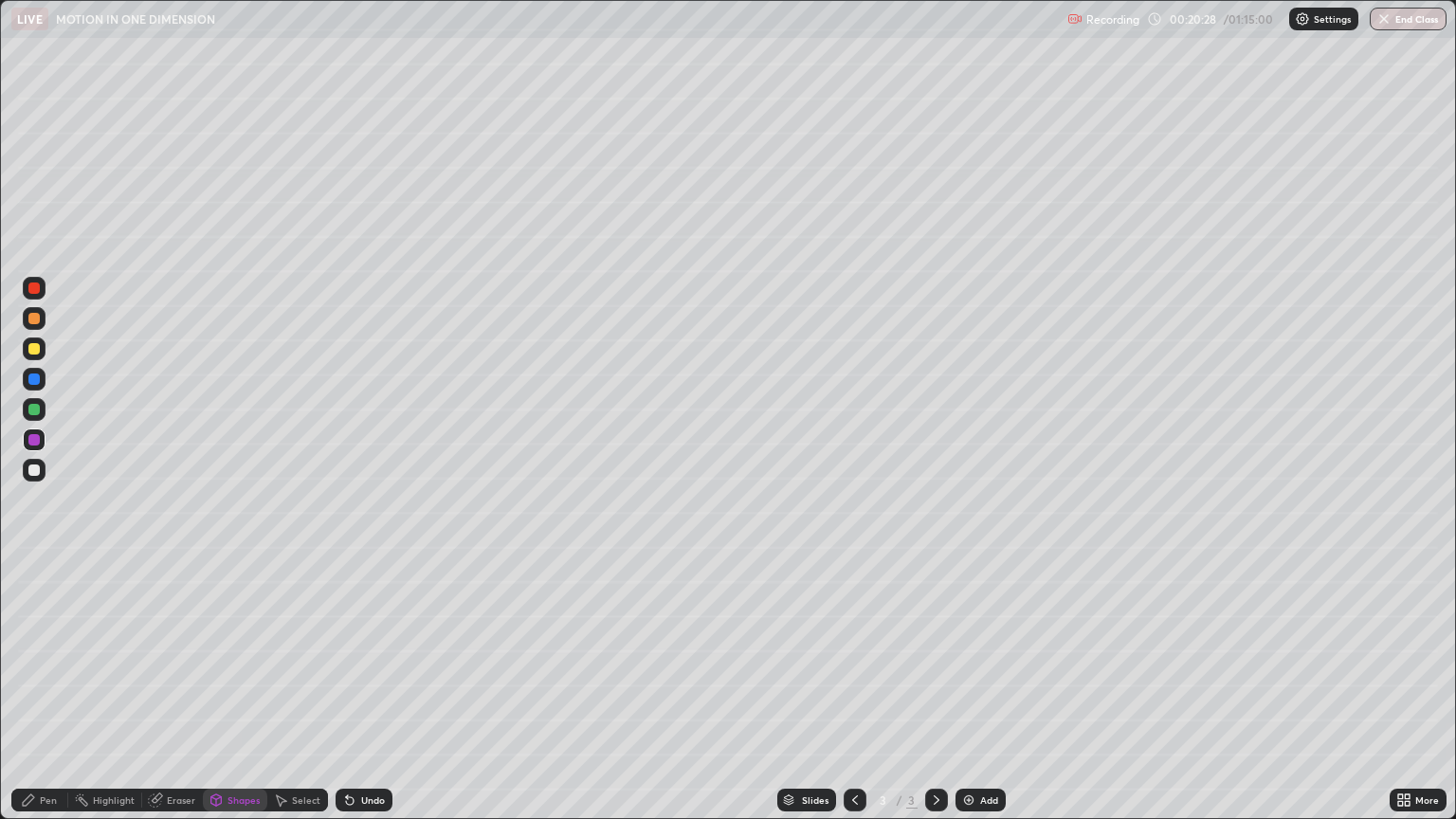click on "Pen" at bounding box center [48, 800] 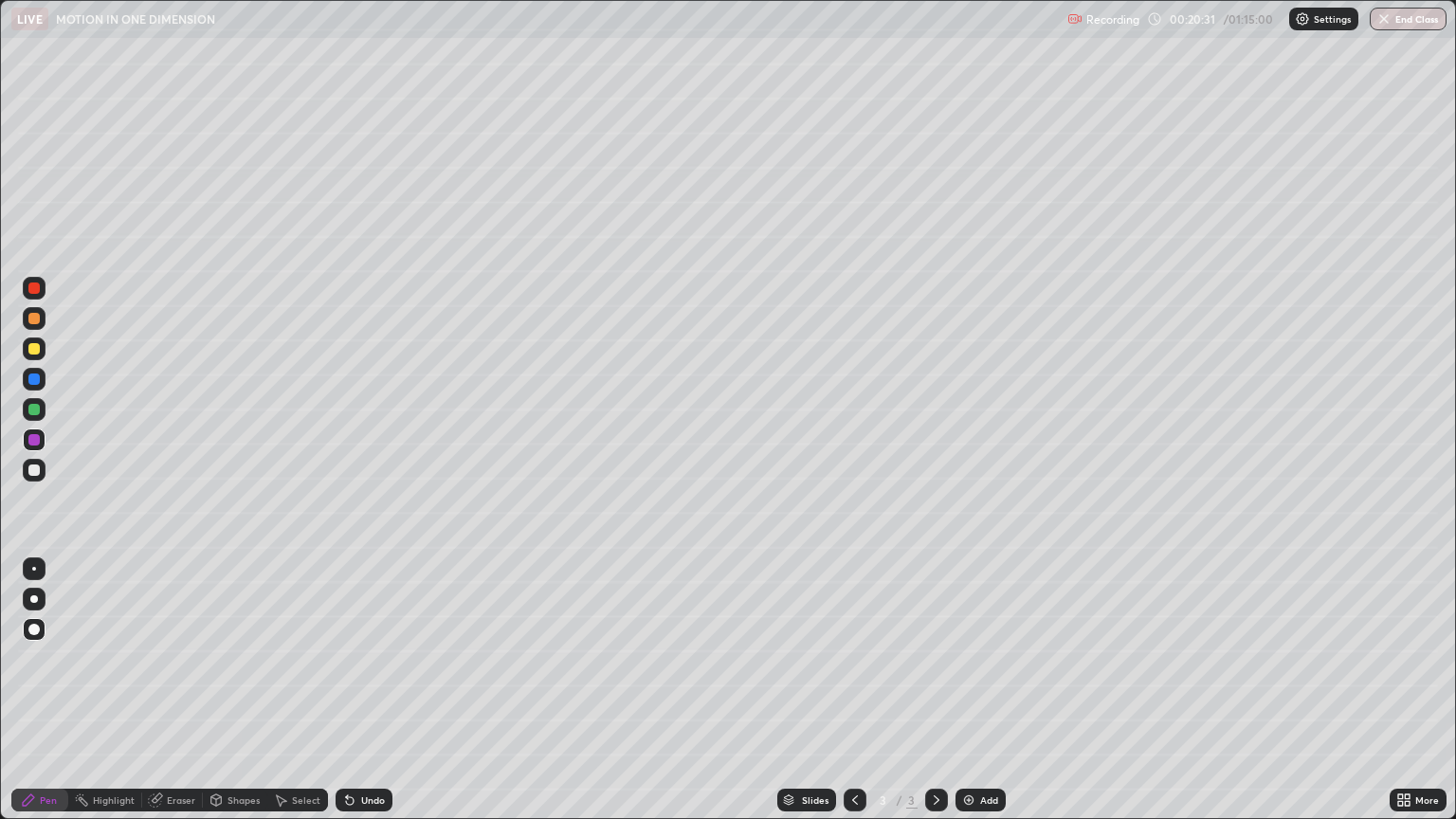 click at bounding box center [34, 410] 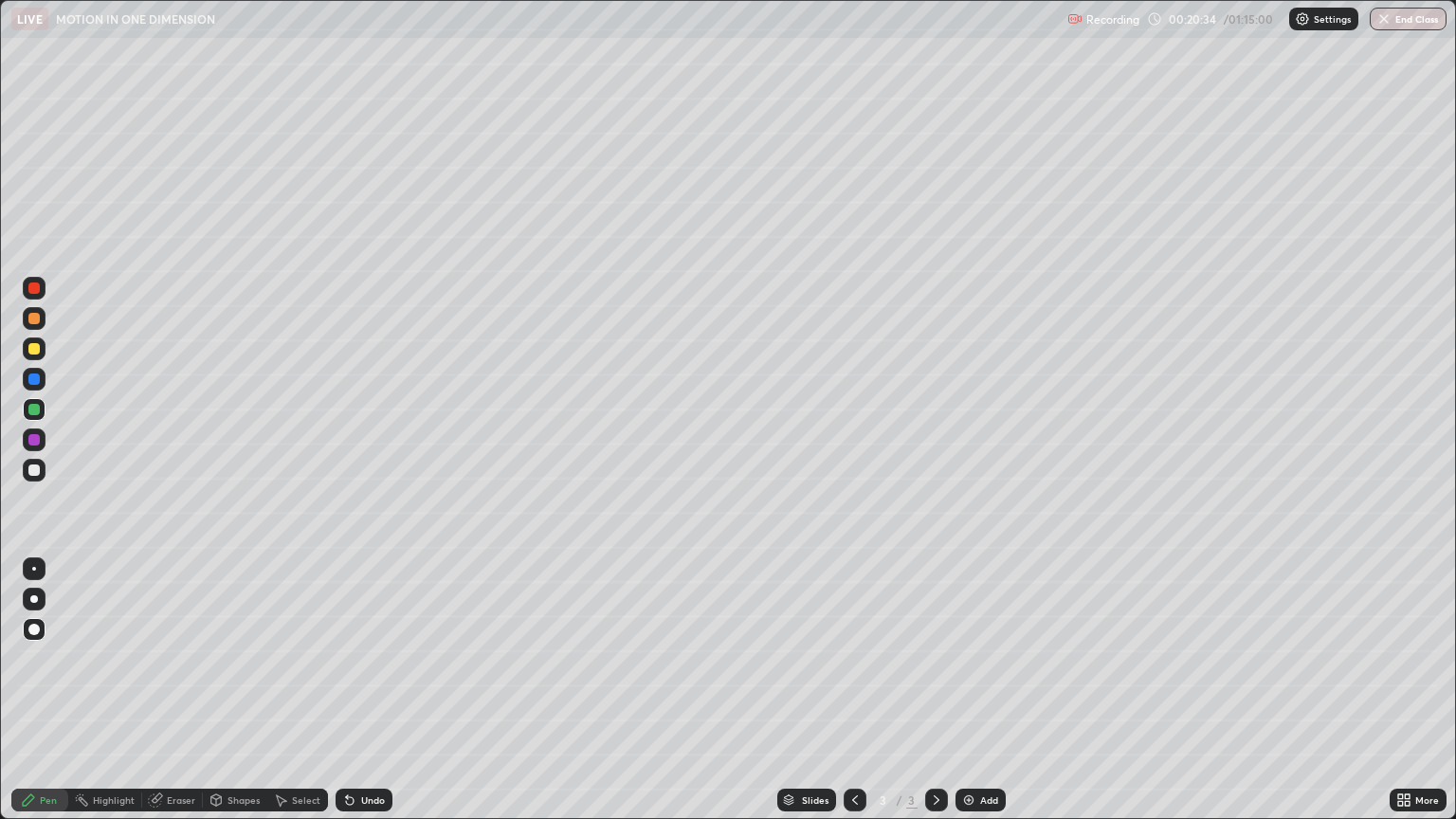 click on "Shapes" at bounding box center [235, 800] 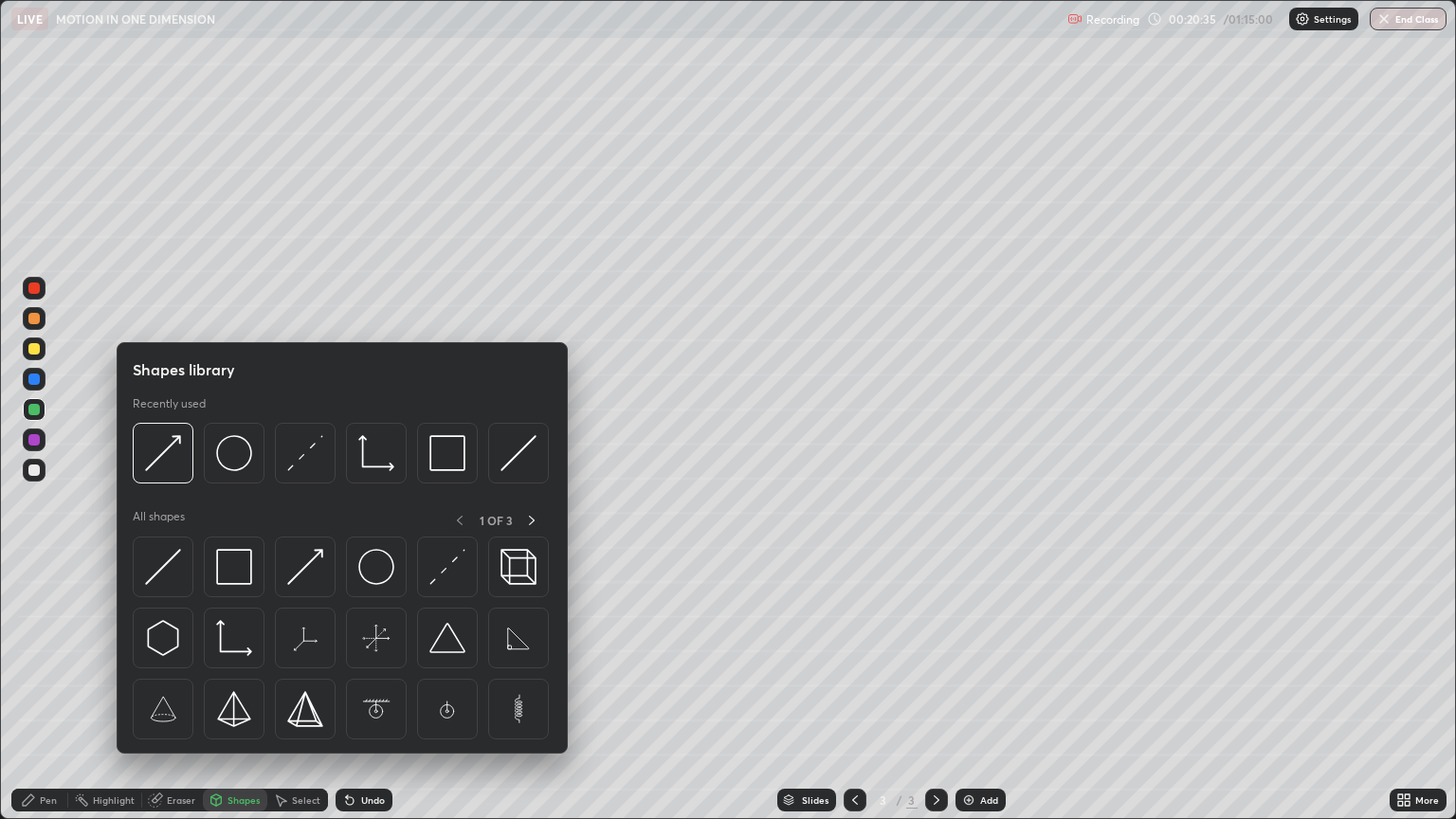 click on "Shapes" at bounding box center [244, 800] 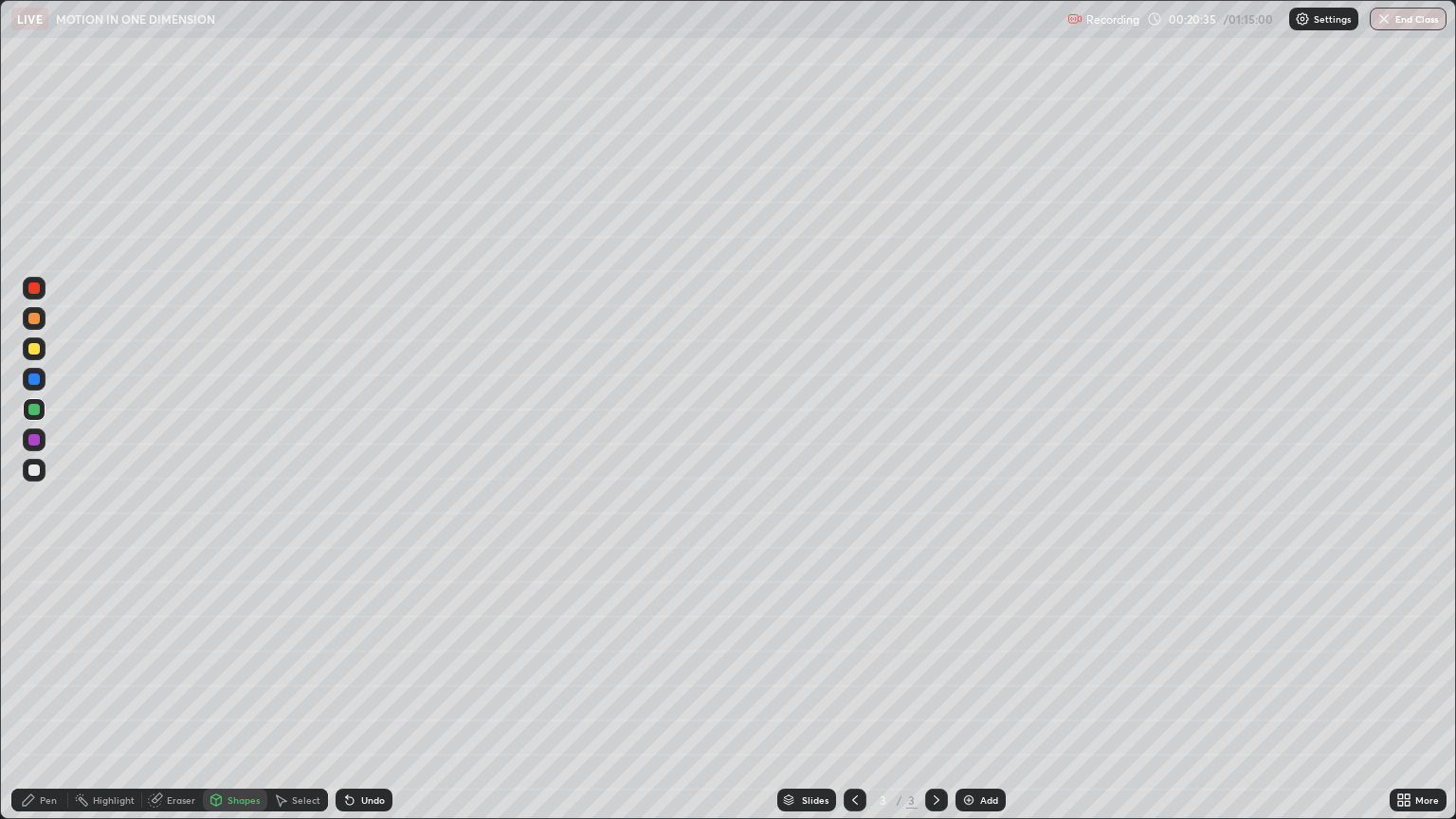 click at bounding box center [34, 349] 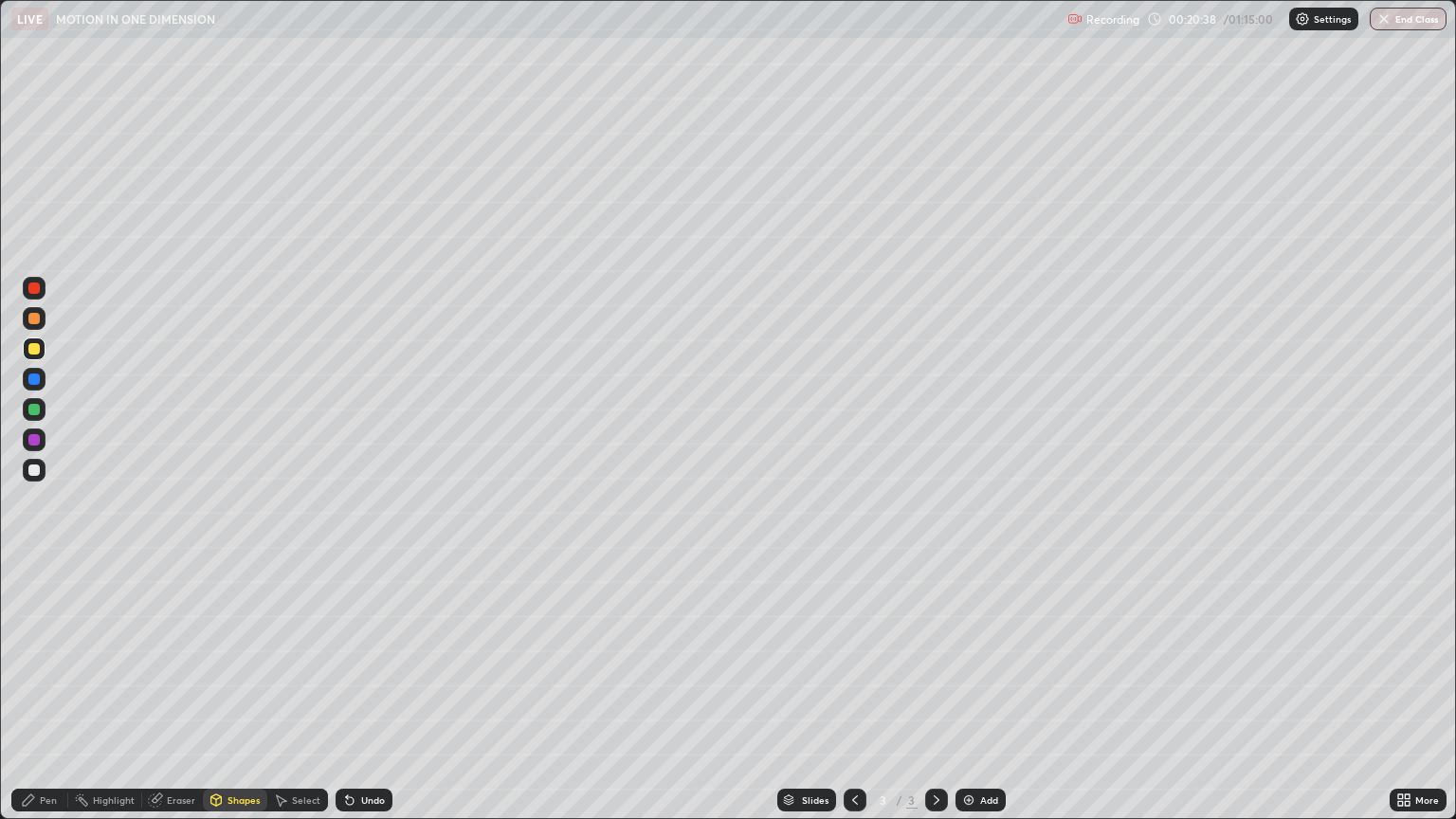 click on "Pen" at bounding box center [40, 800] 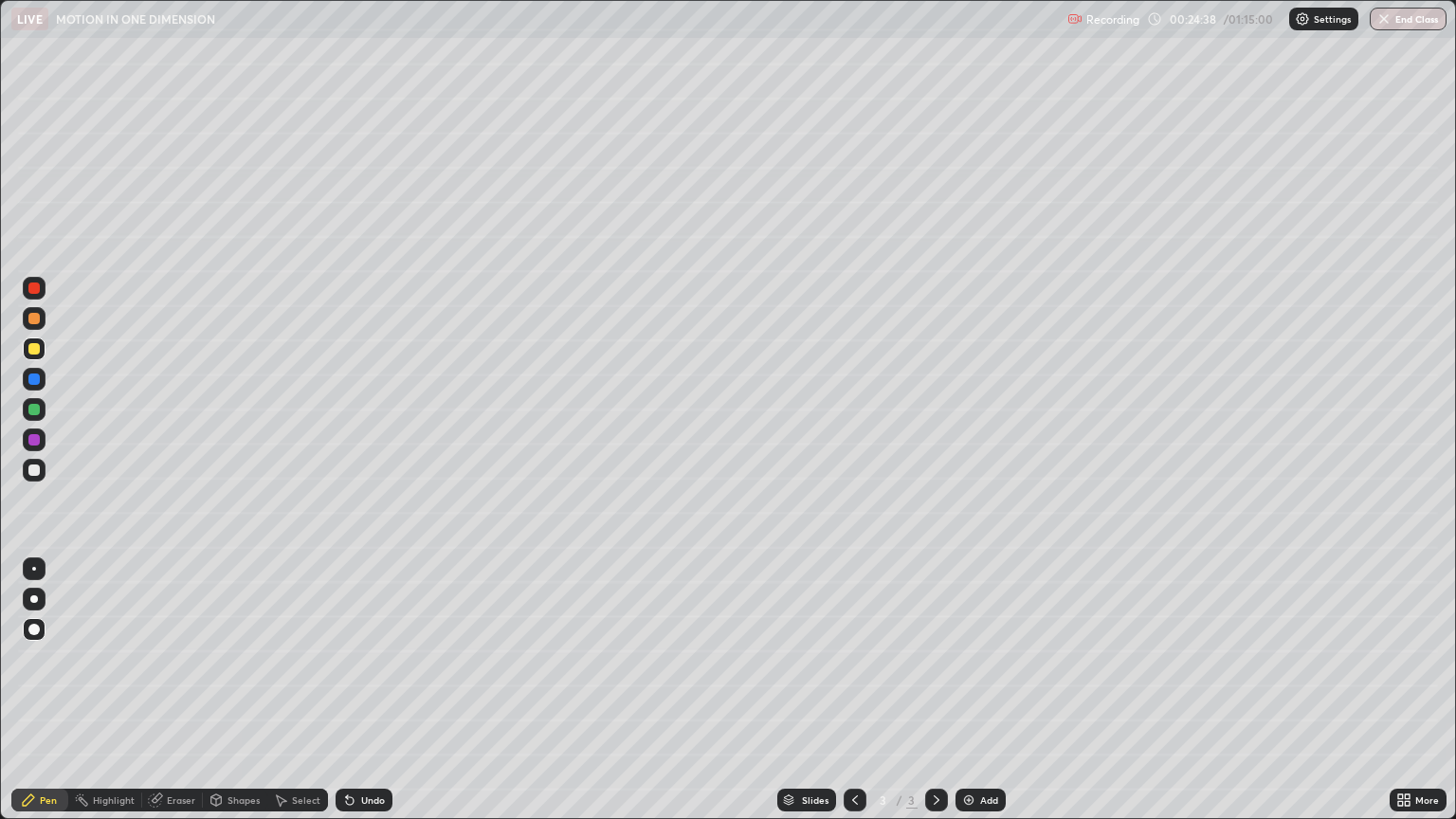 click at bounding box center (34, 470) 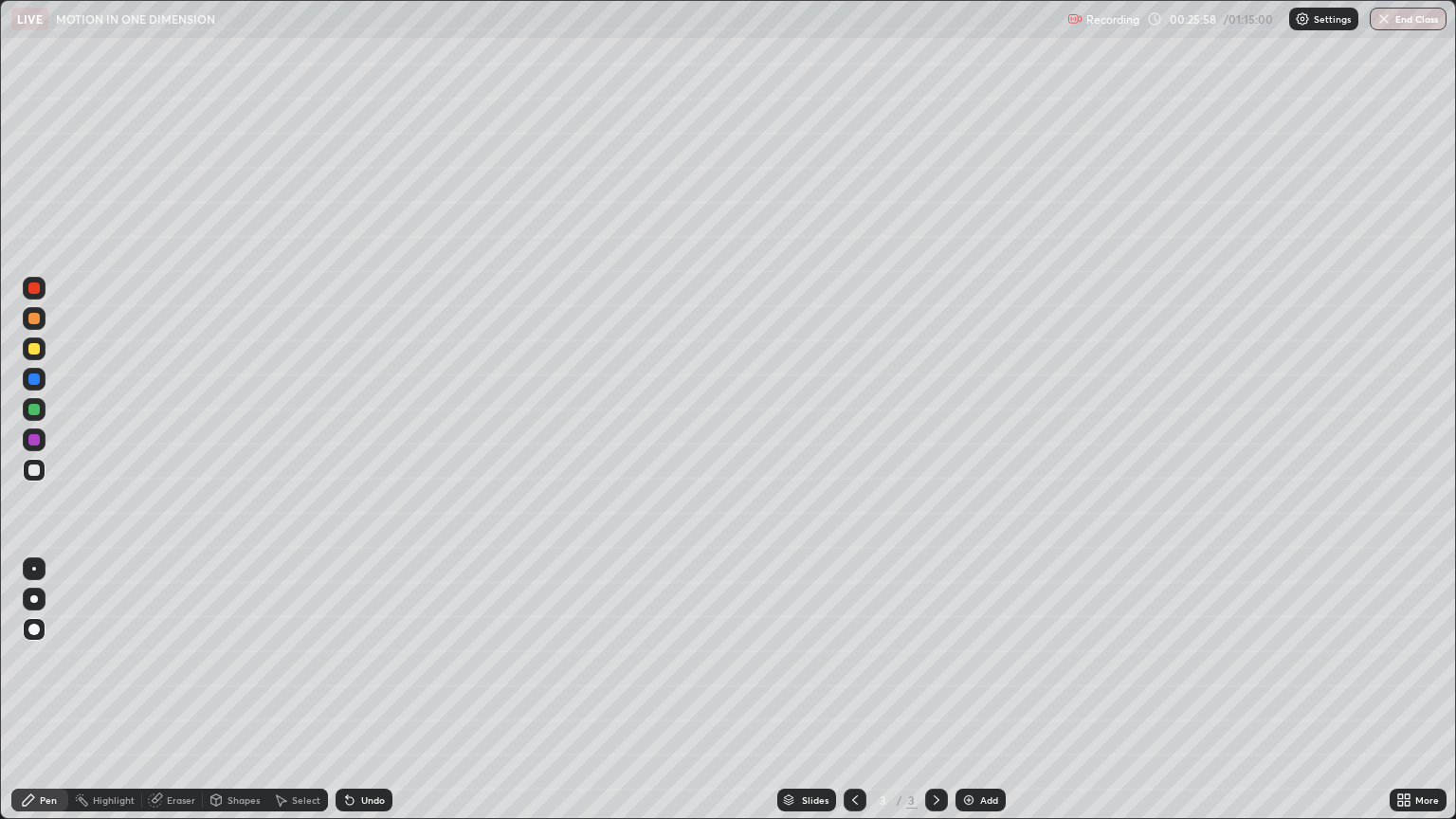 click on "Undo" at bounding box center (373, 800) 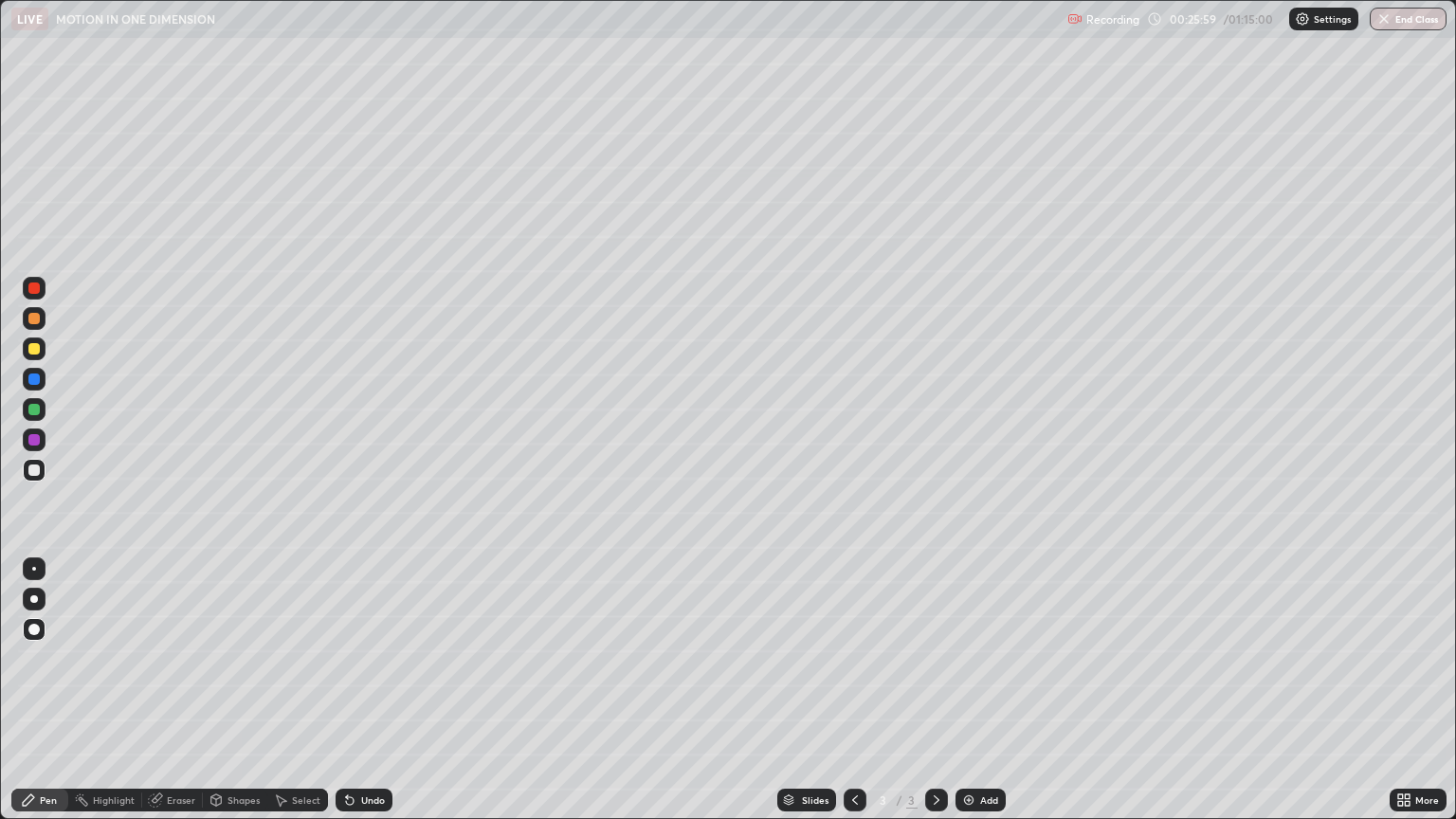 click at bounding box center [34, 349] 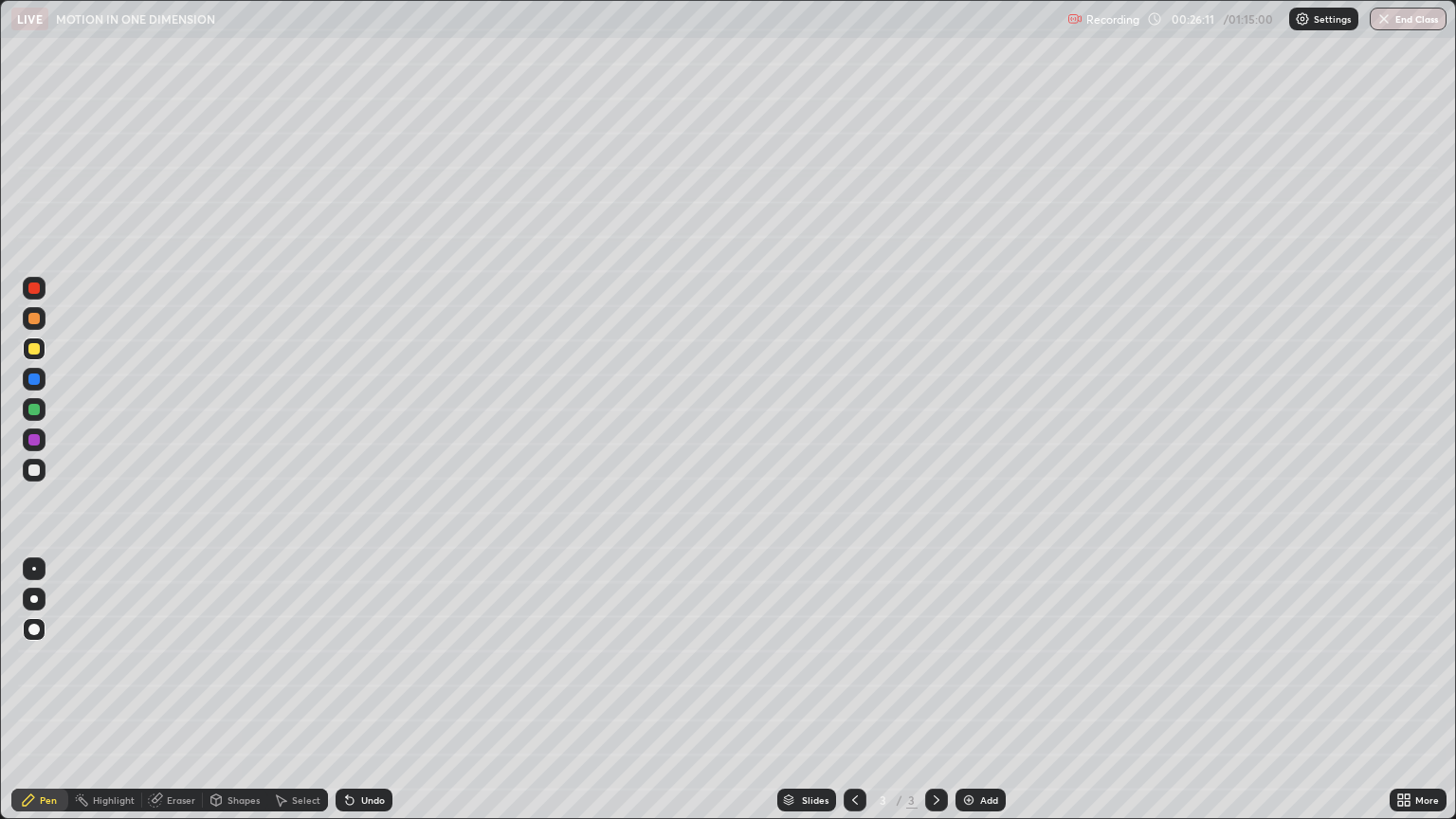 click at bounding box center [34, 440] 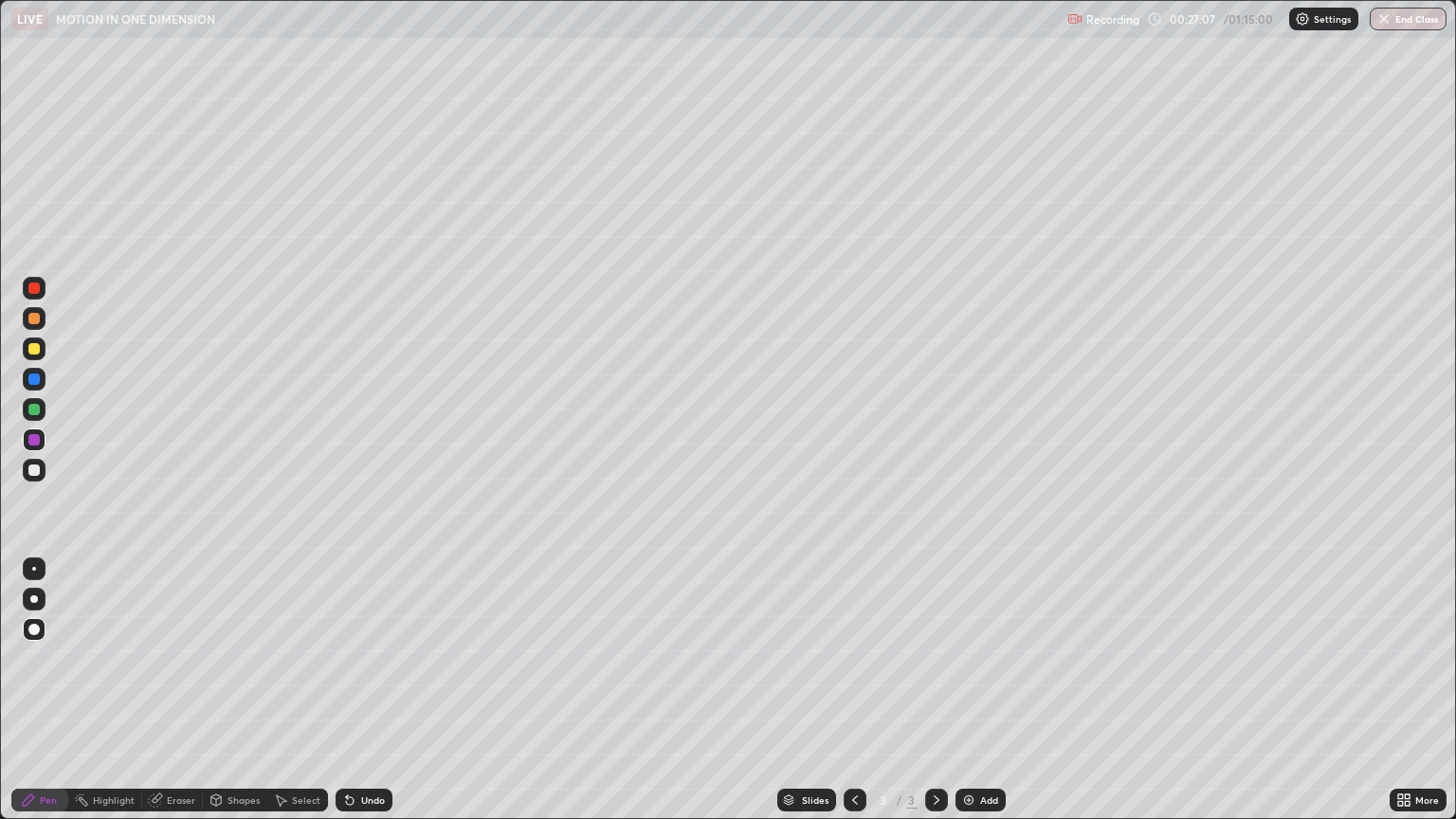 click on "Eraser" at bounding box center [181, 800] 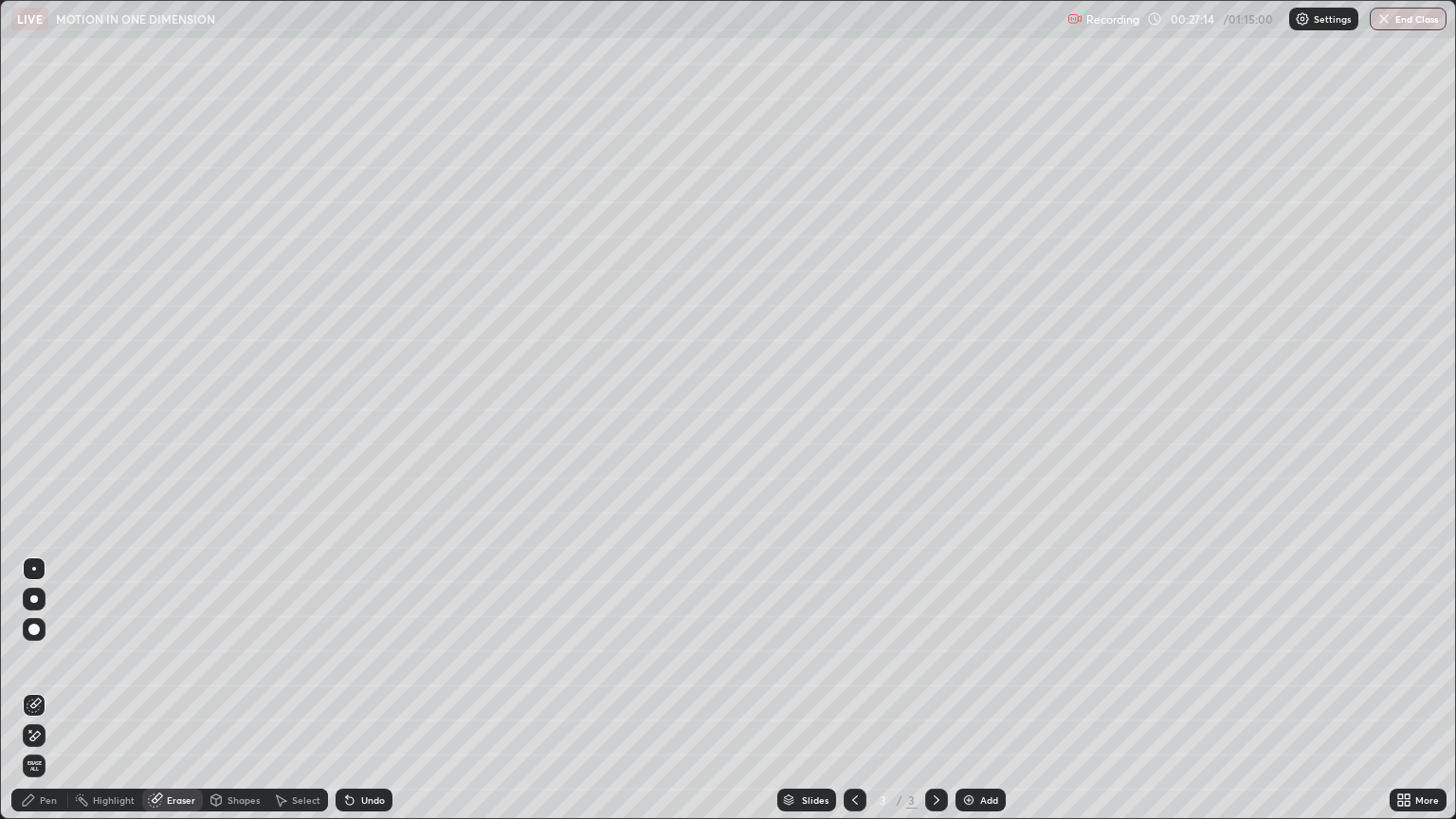 click on "Pen" at bounding box center [40, 800] 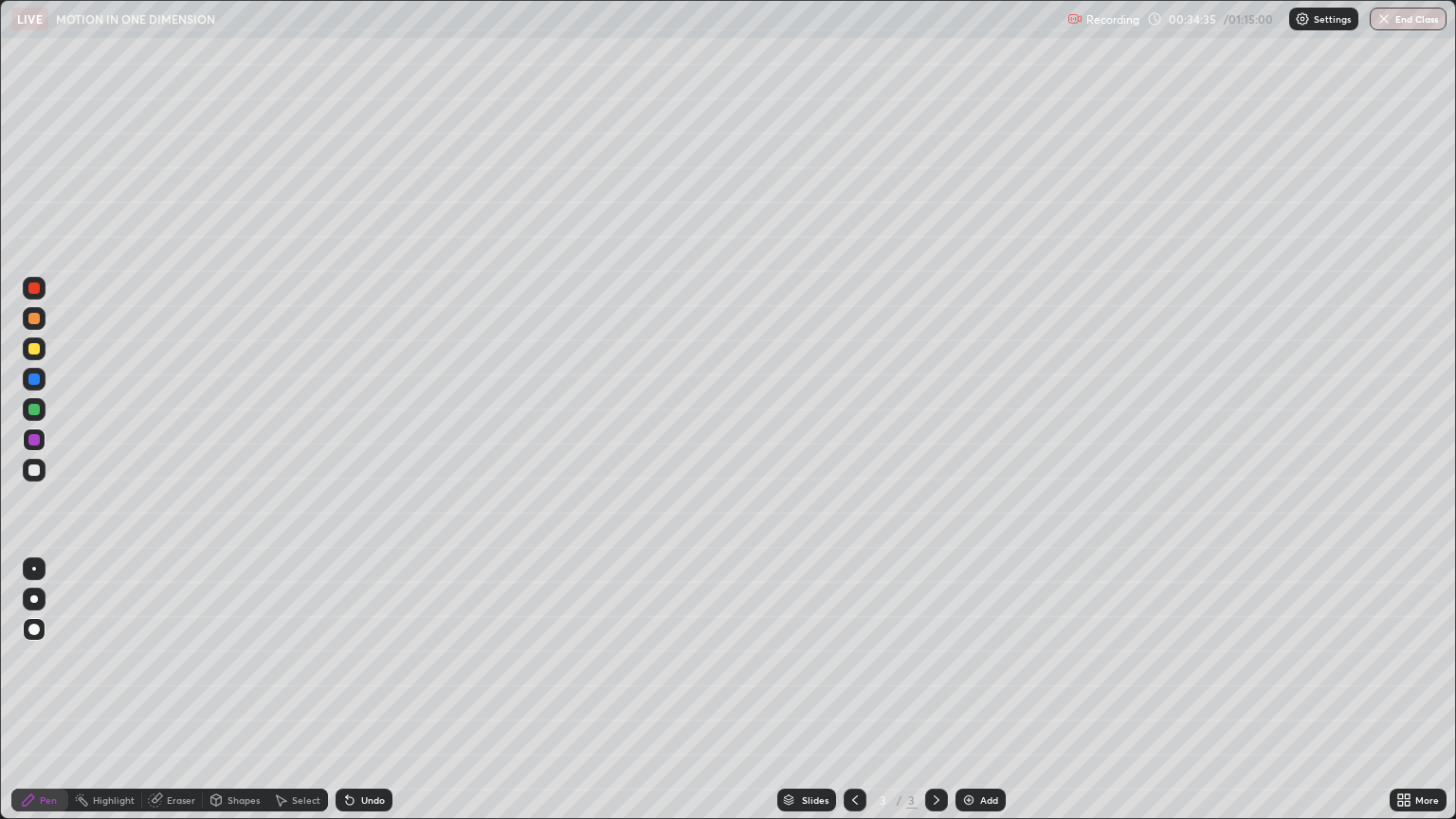 click on "Add" at bounding box center (989, 800) 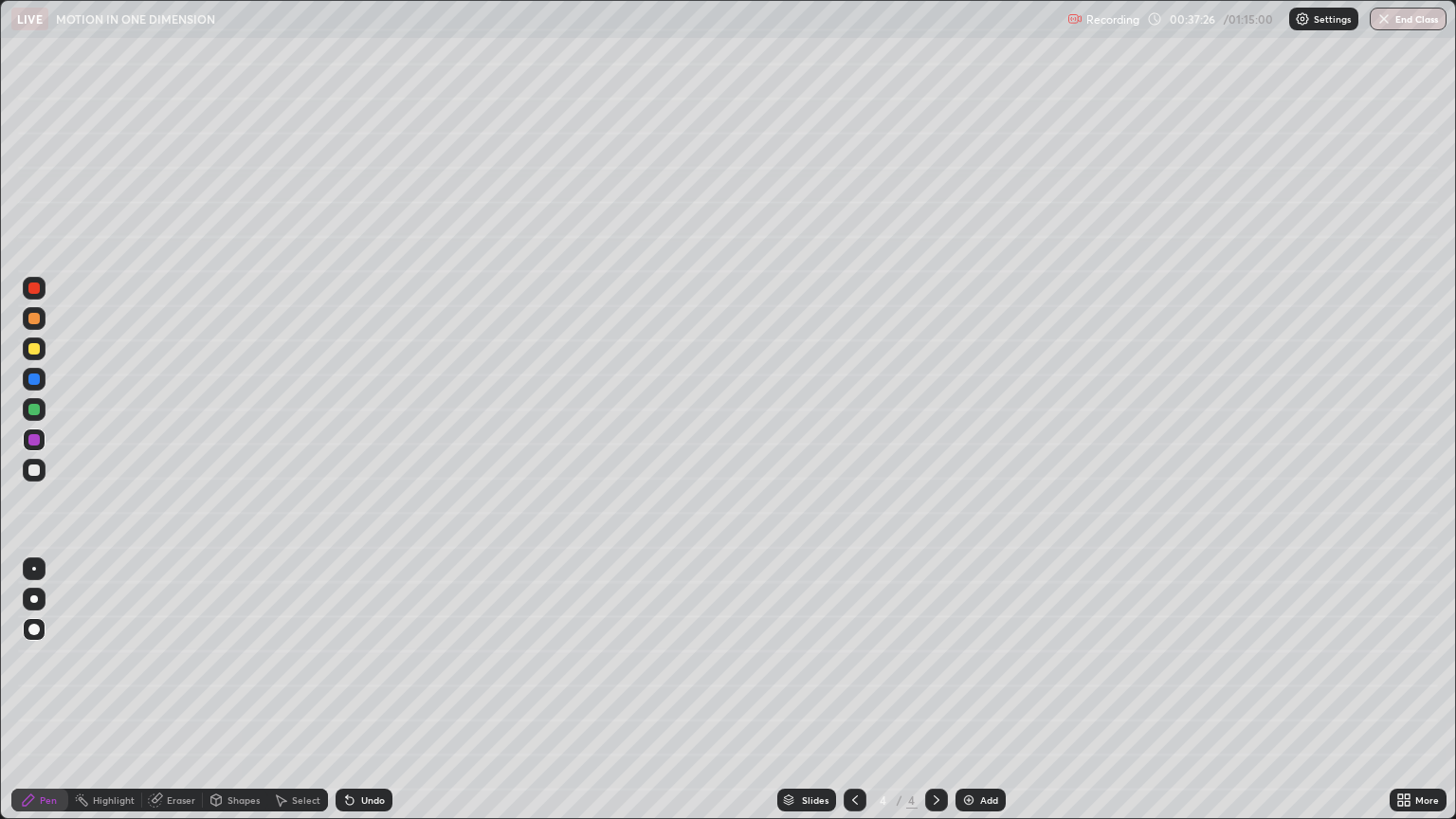 click on "Add" at bounding box center [980, 800] 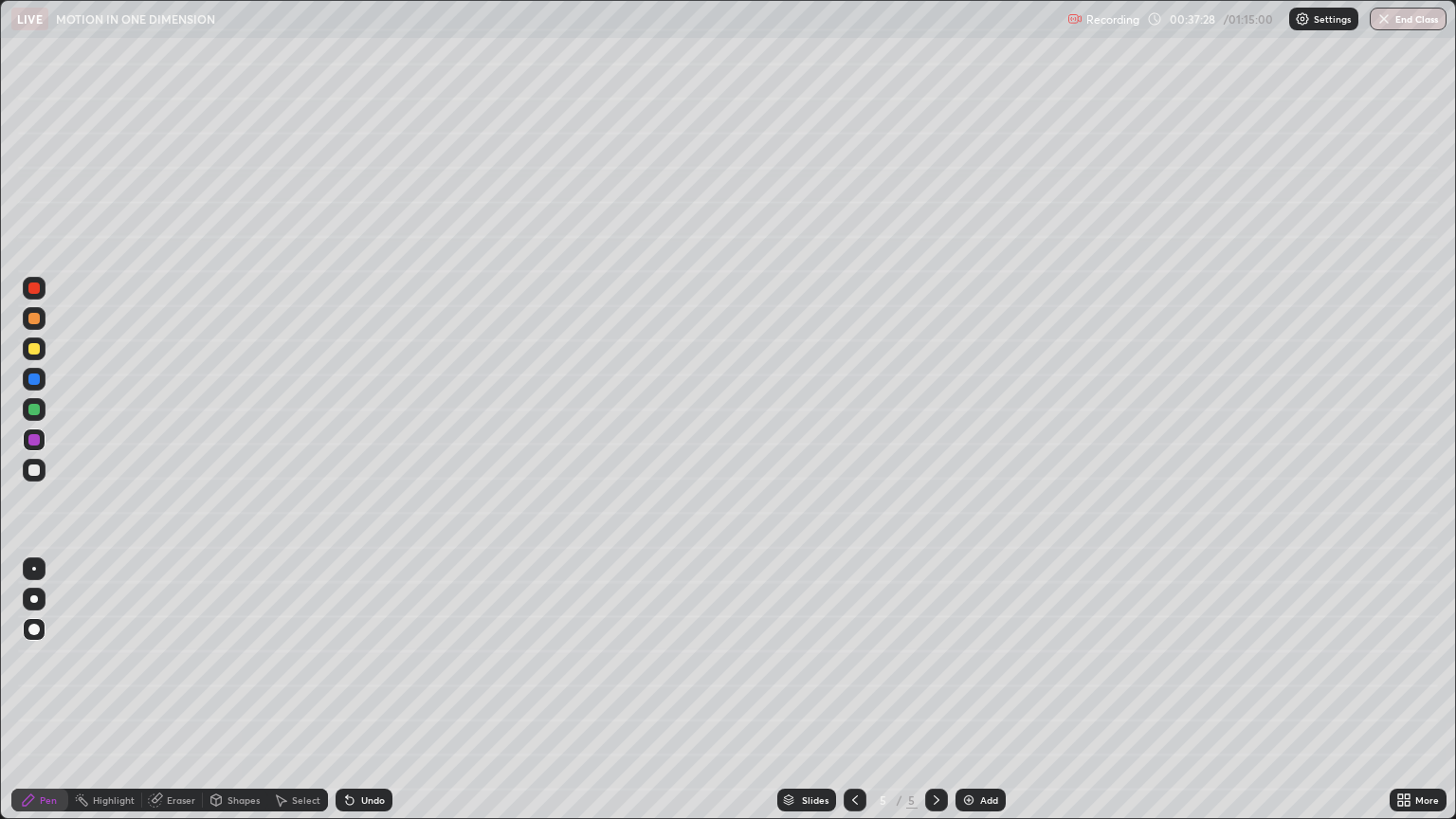 click at bounding box center (34, 470) 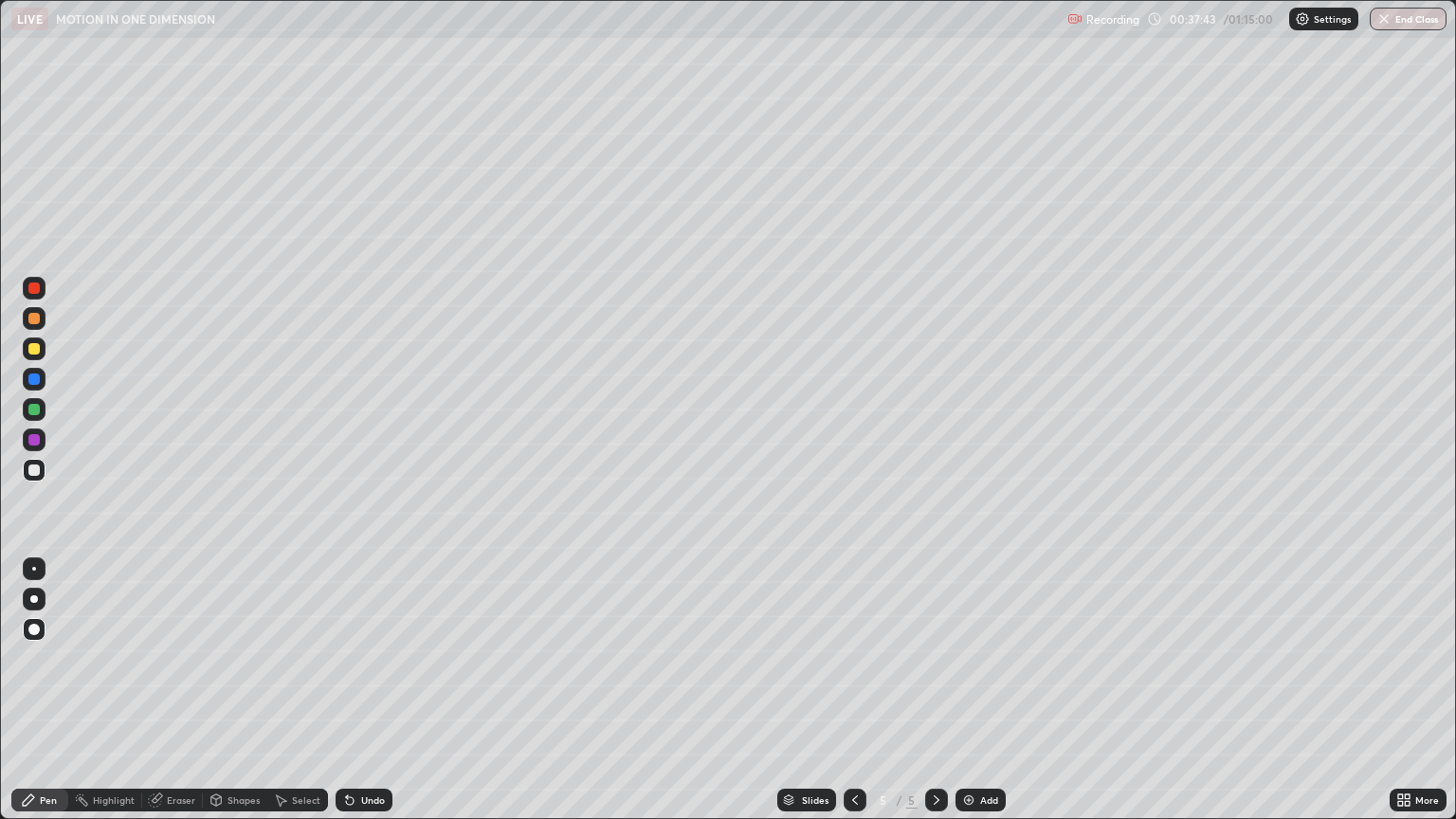 click on "Shapes" at bounding box center [244, 800] 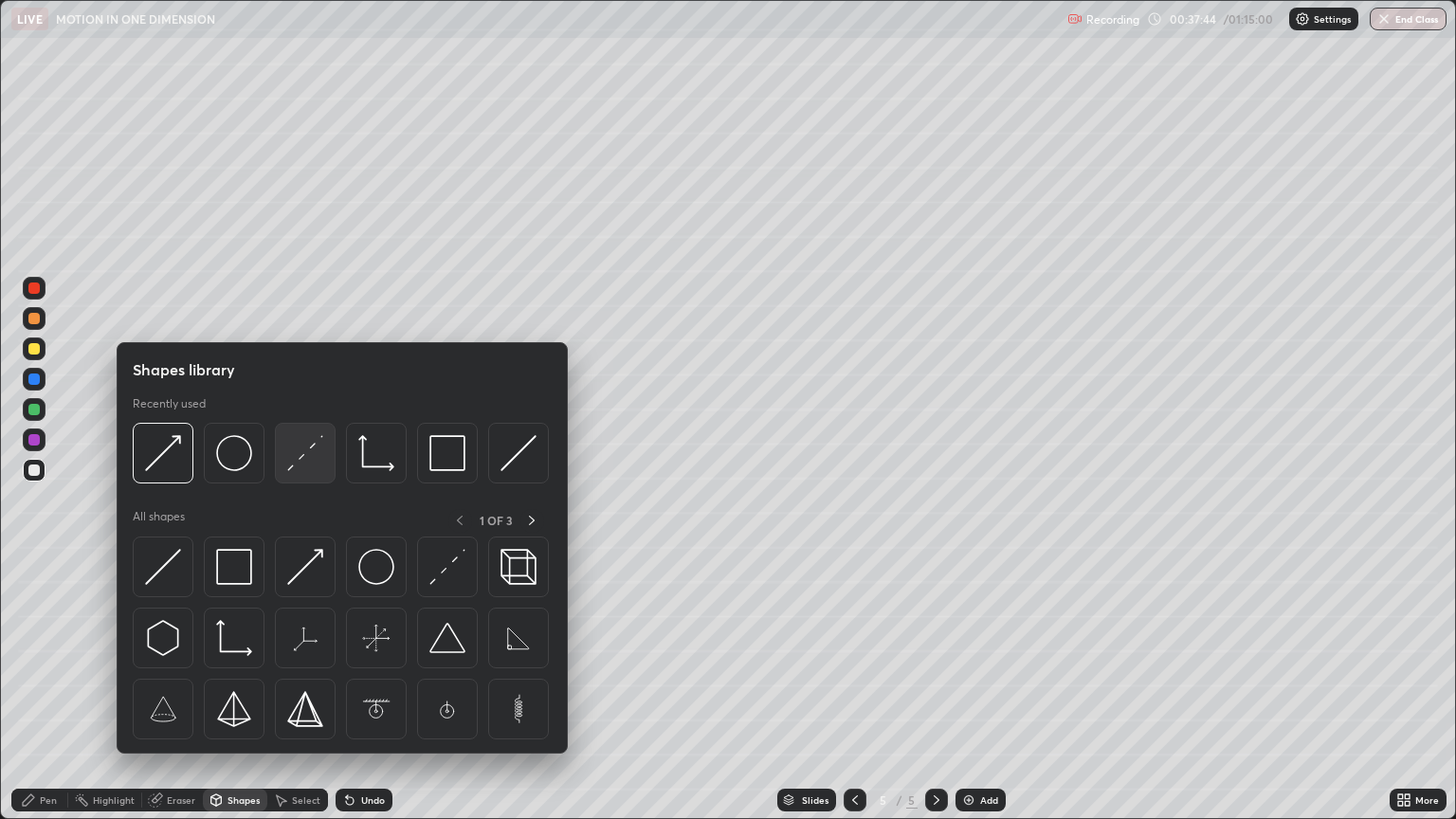 click at bounding box center (305, 453) 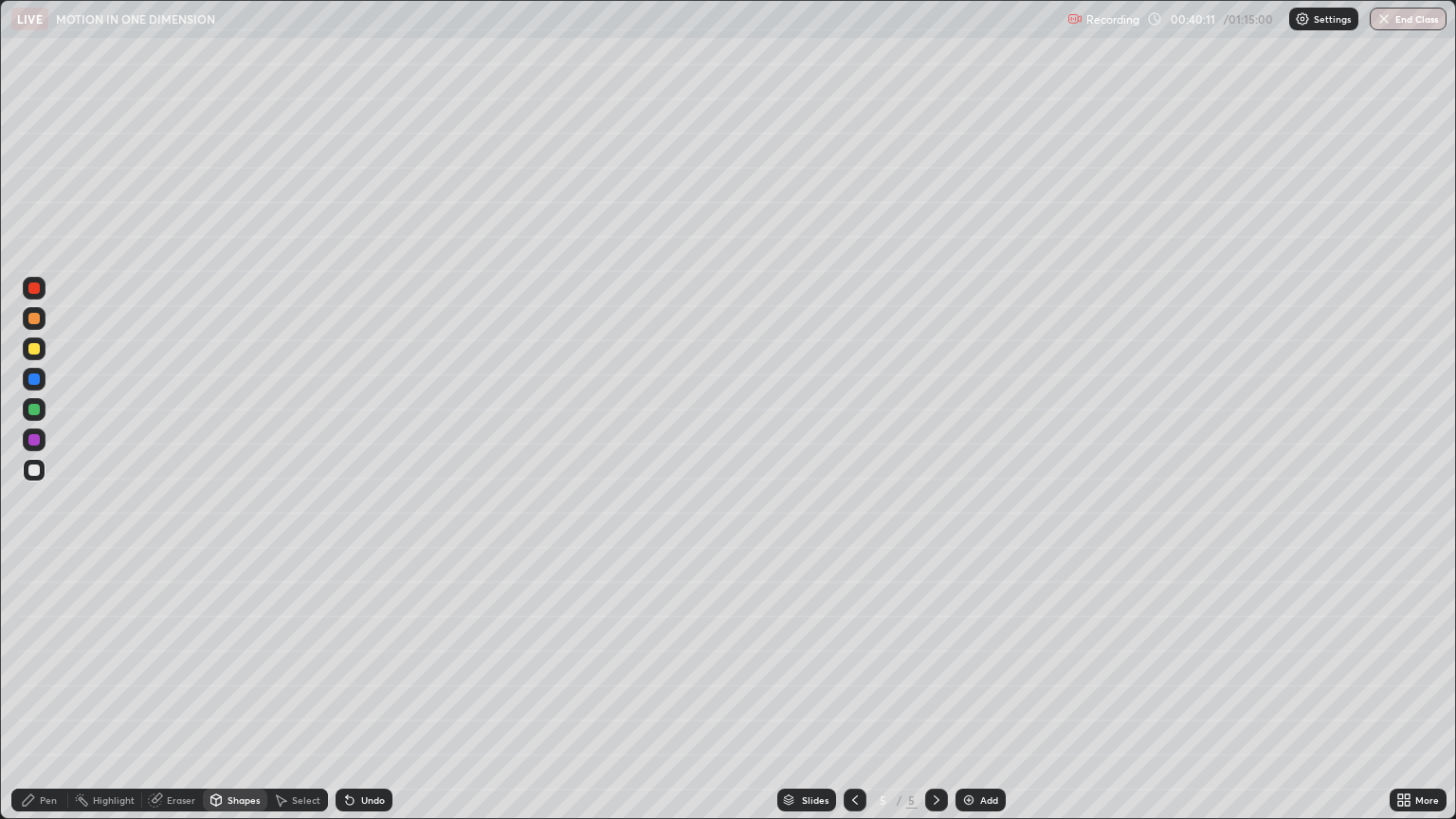 click on "Pen" at bounding box center (48, 800) 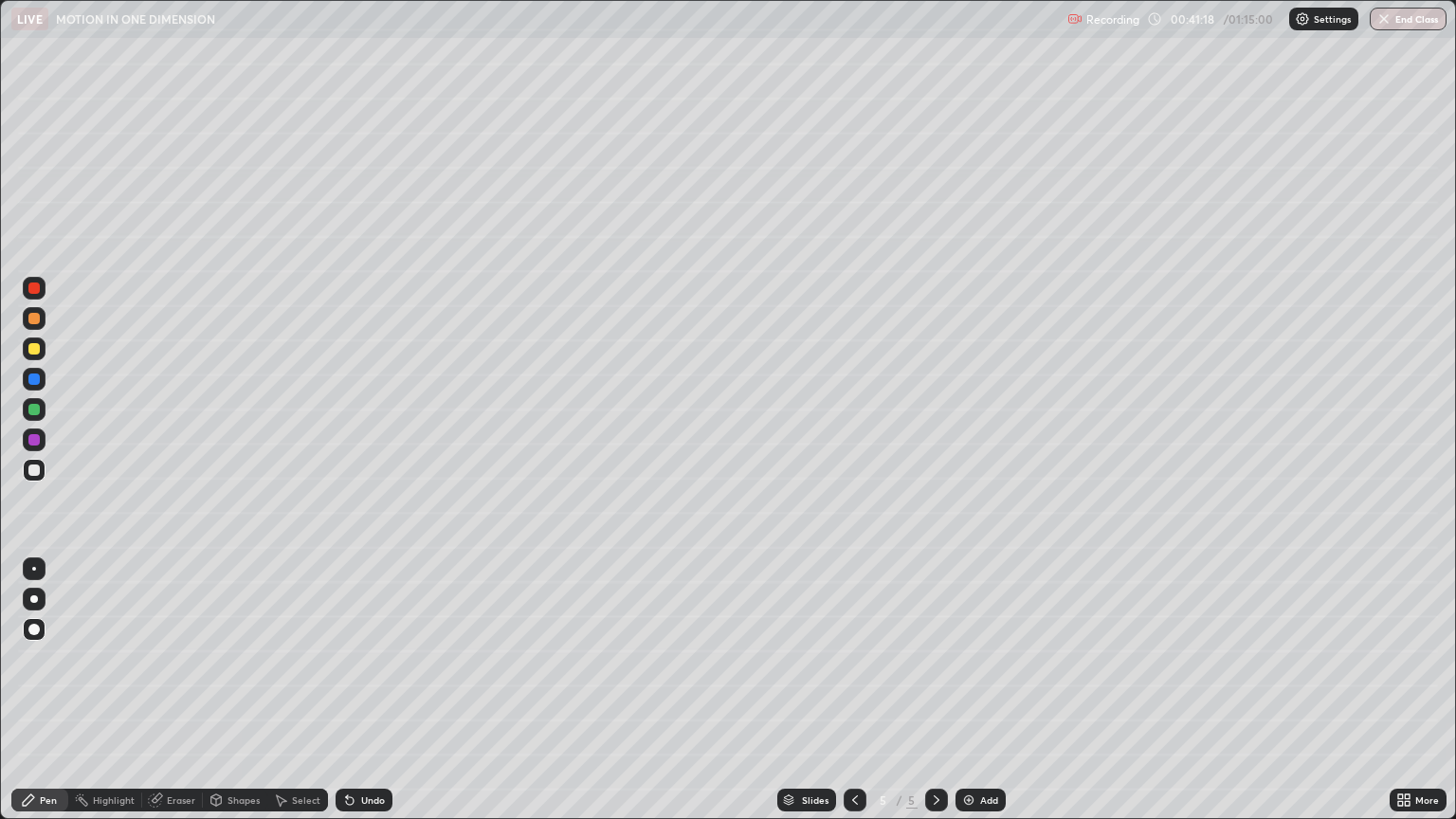 click on "Select" at bounding box center (306, 800) 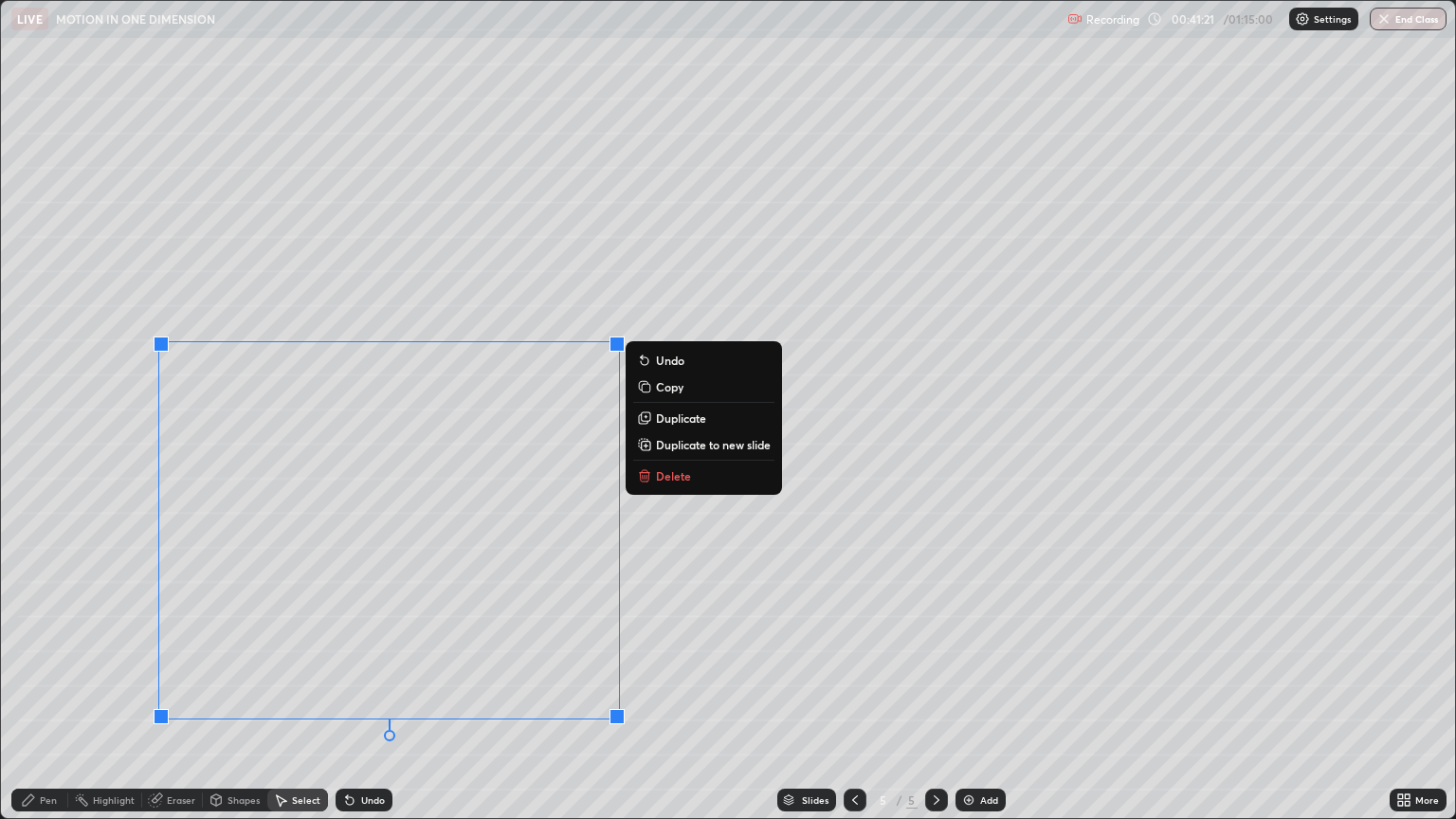 click on "Delete" at bounding box center (703, 476) 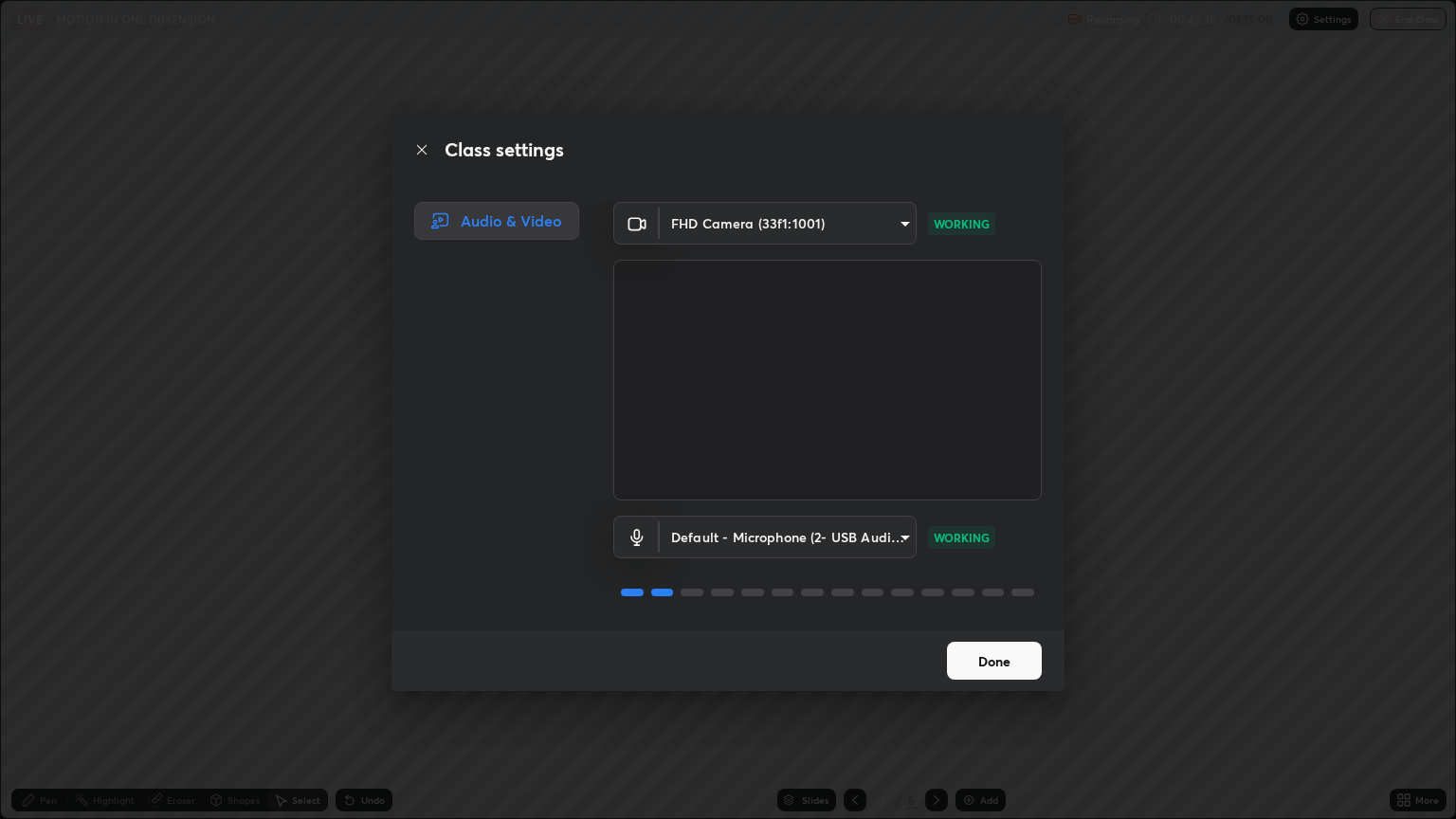 click on "Done" at bounding box center [994, 661] 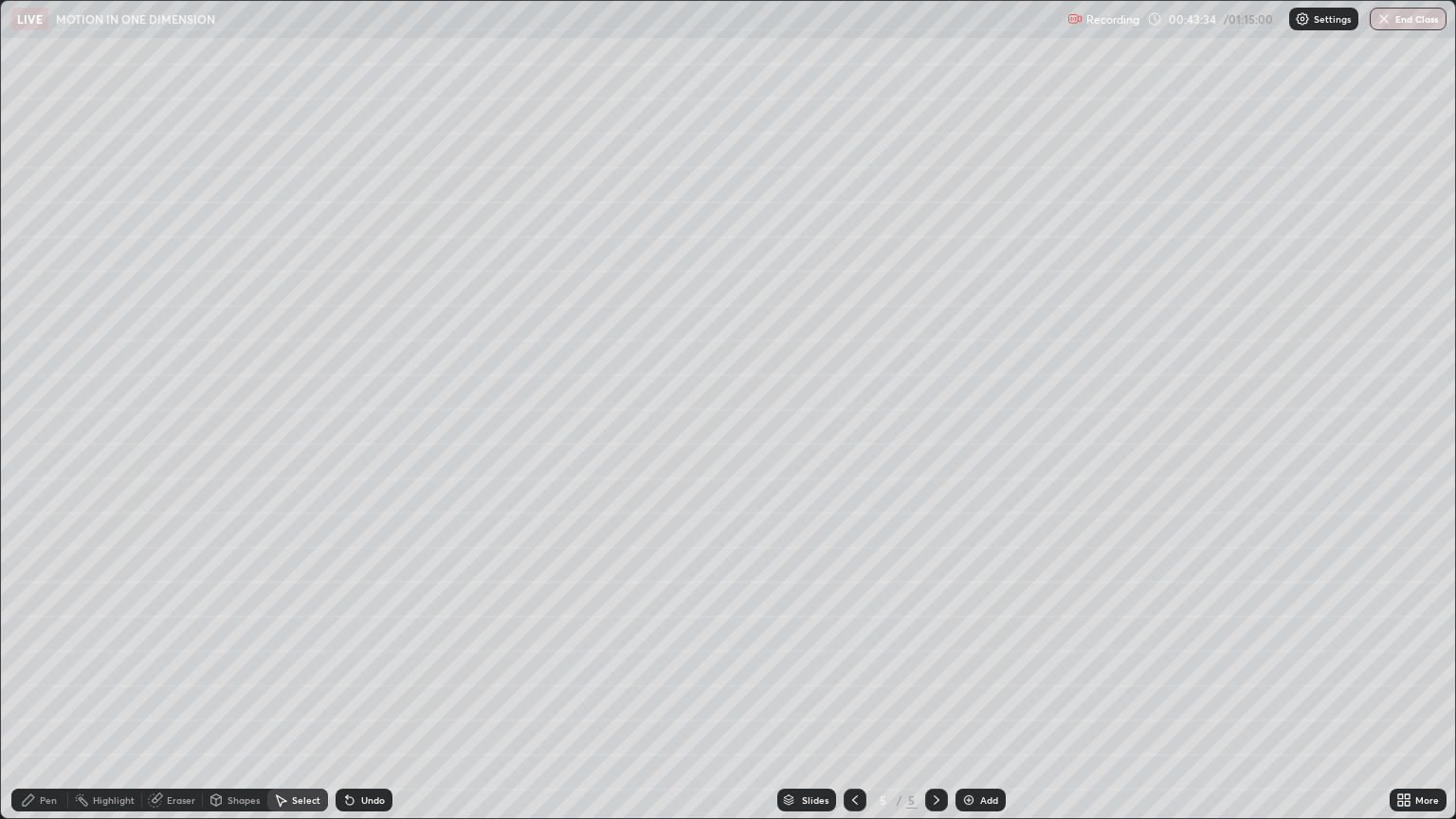 click on "Pen" at bounding box center [48, 800] 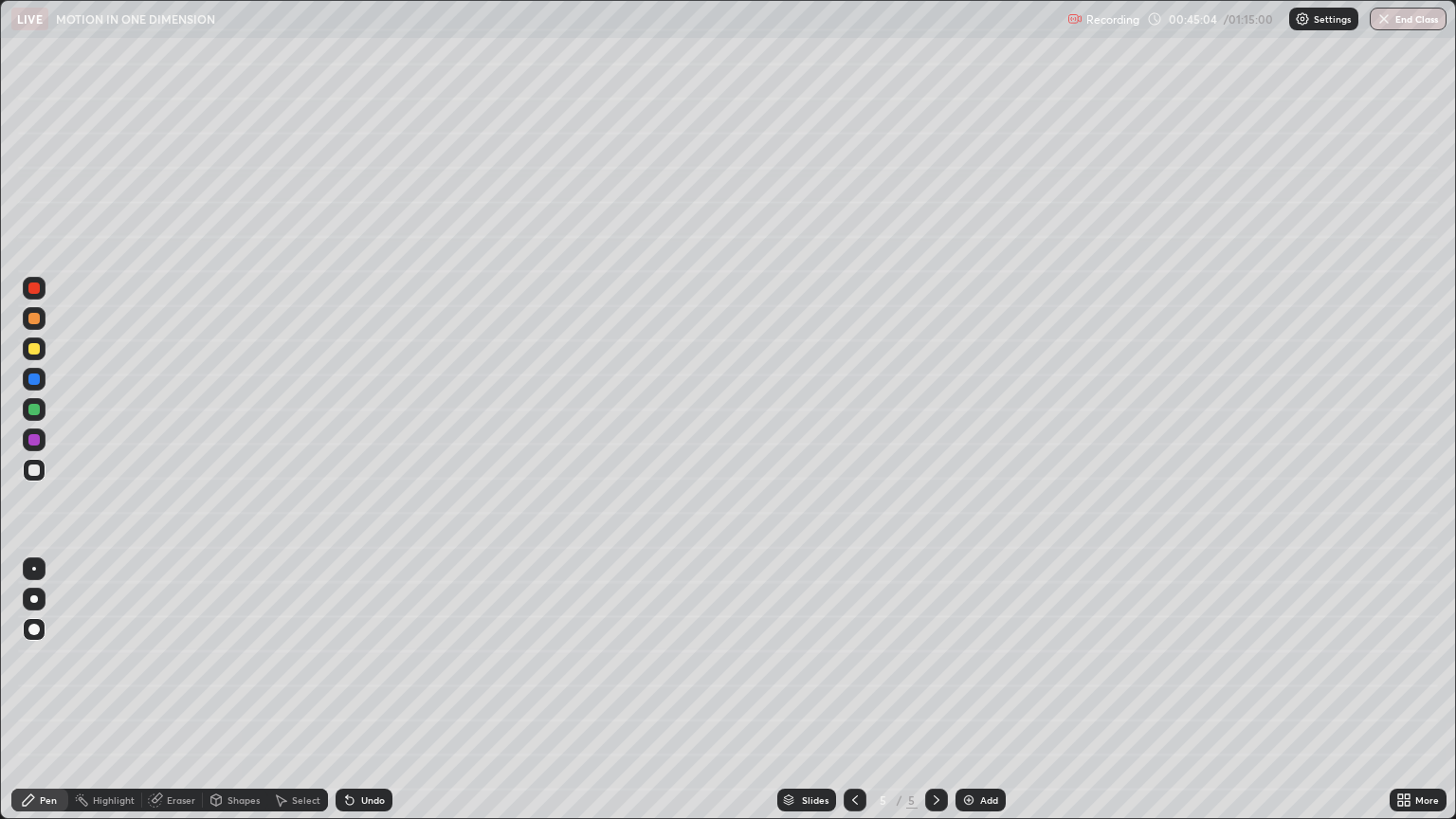 click on "Undo" at bounding box center [373, 800] 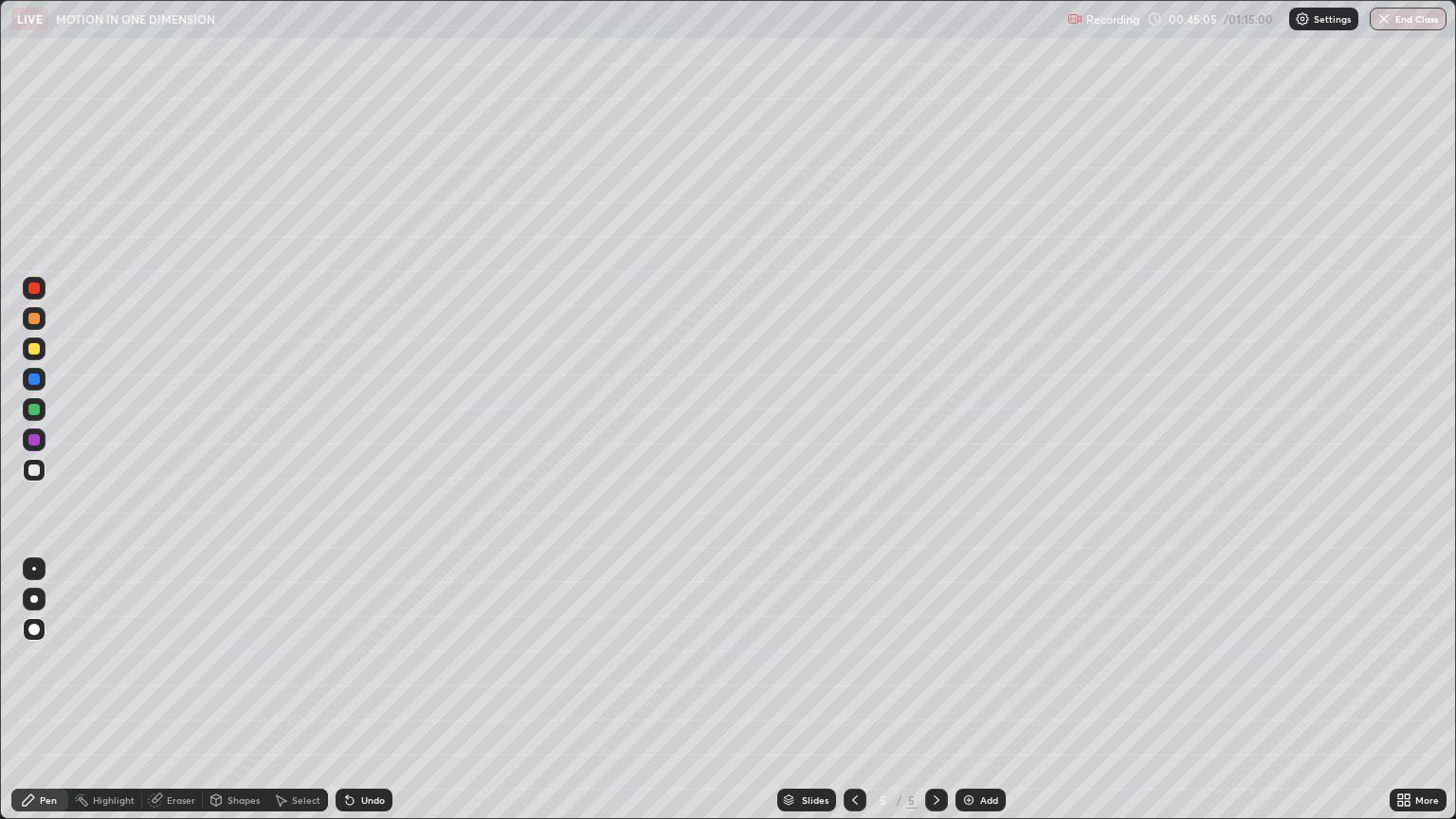 click on "Undo" at bounding box center [373, 800] 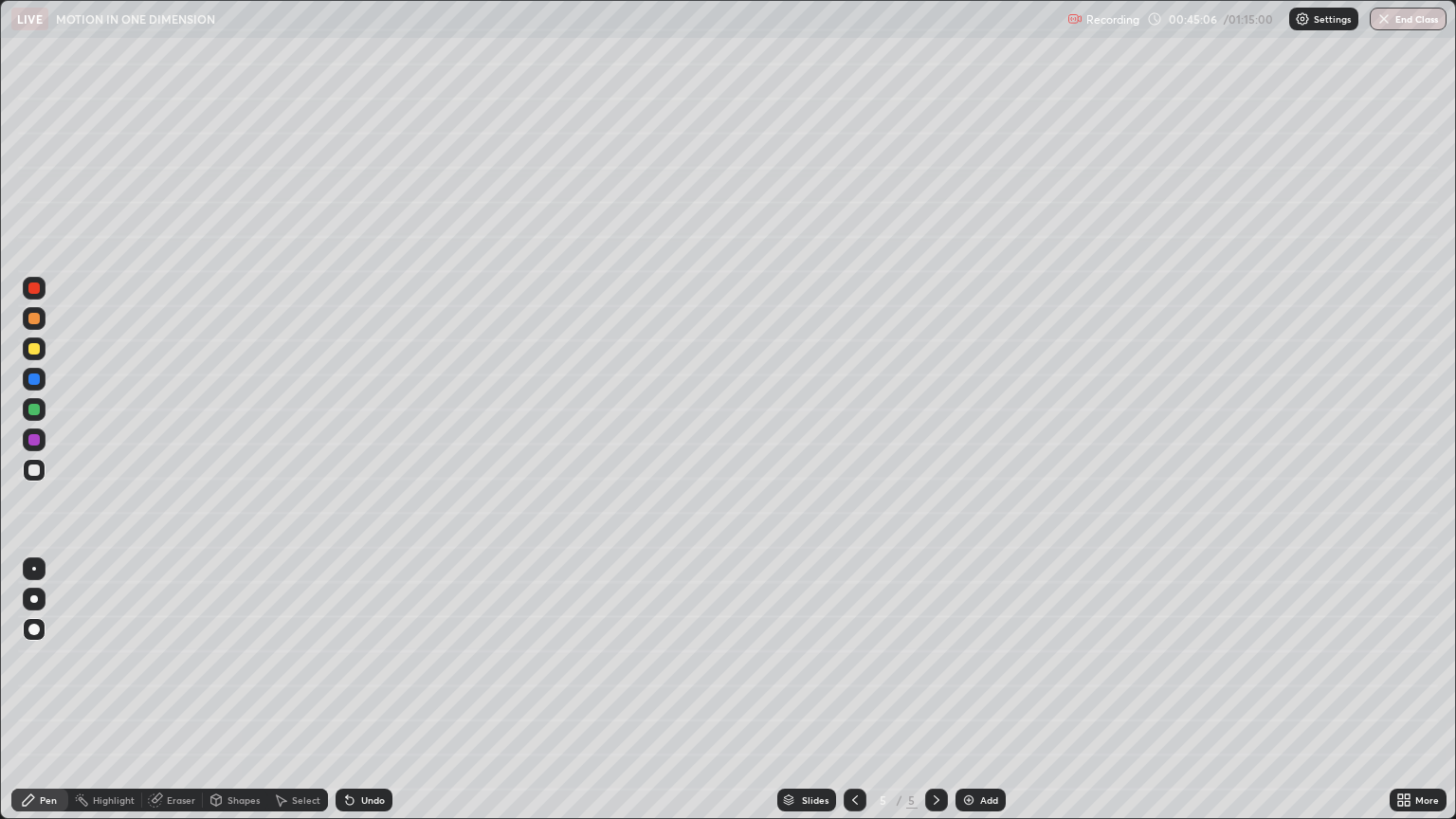 click on "Undo" at bounding box center [373, 800] 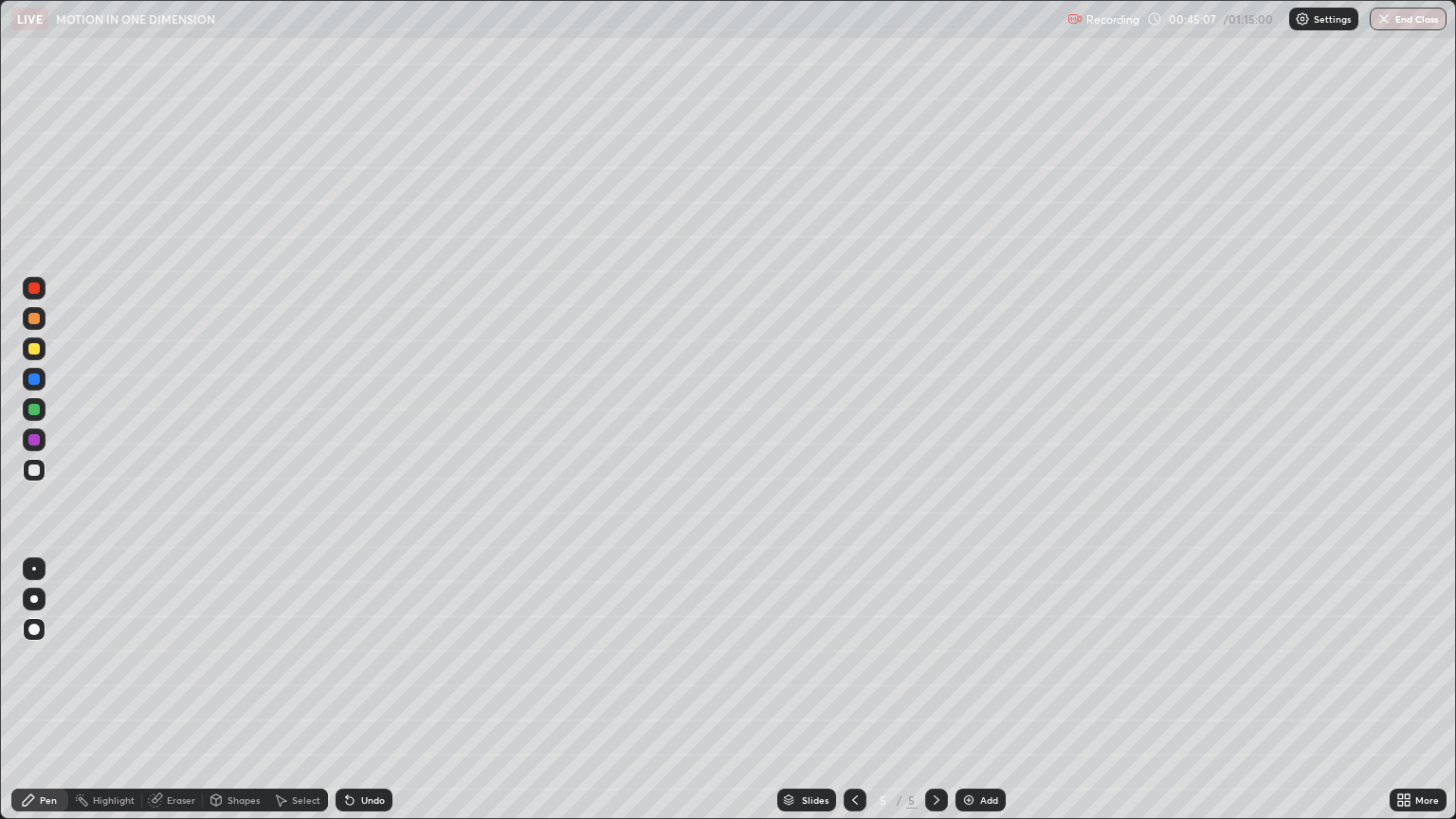 click on "Undo" at bounding box center [373, 800] 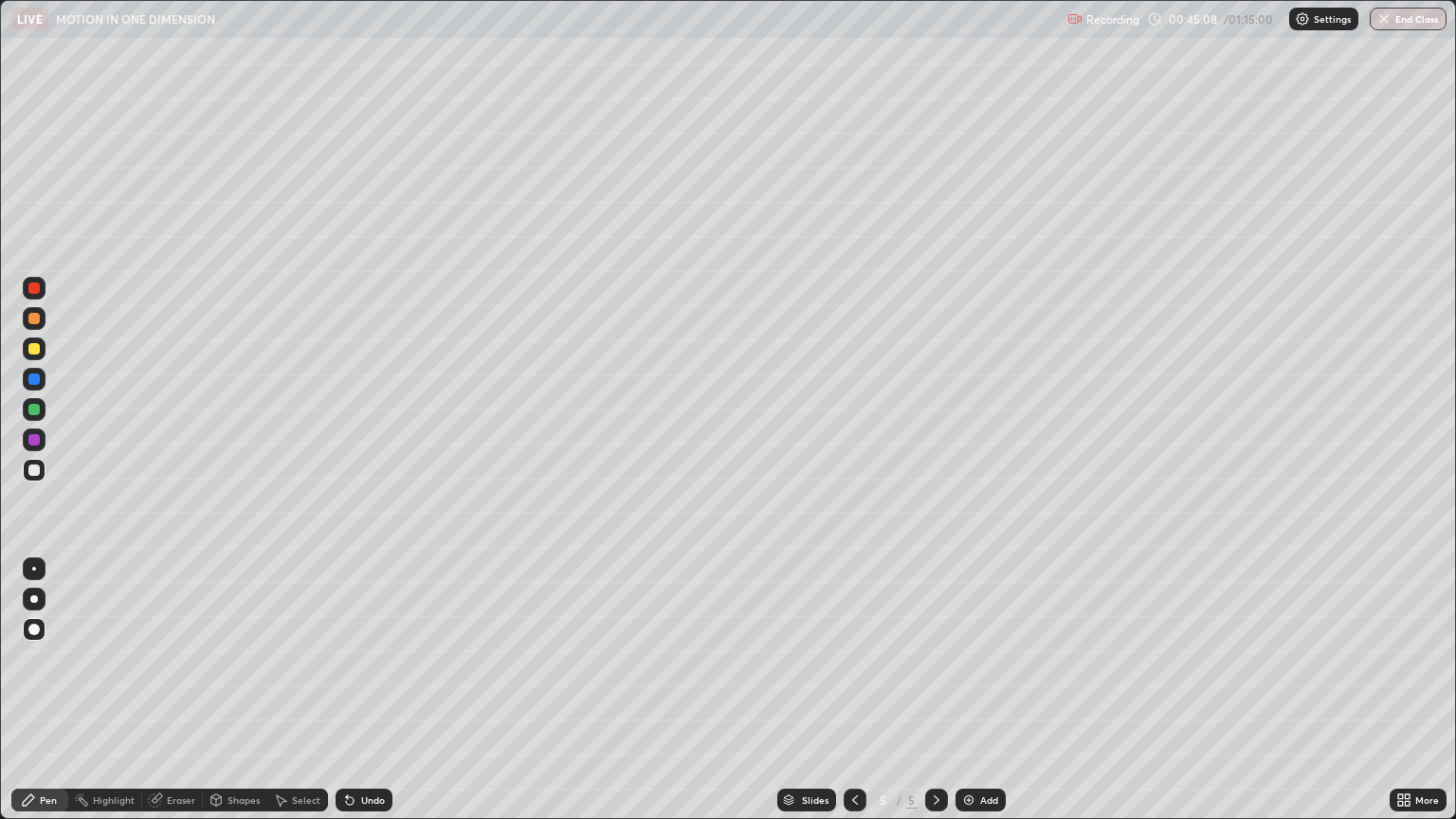 click on "Undo" at bounding box center [373, 800] 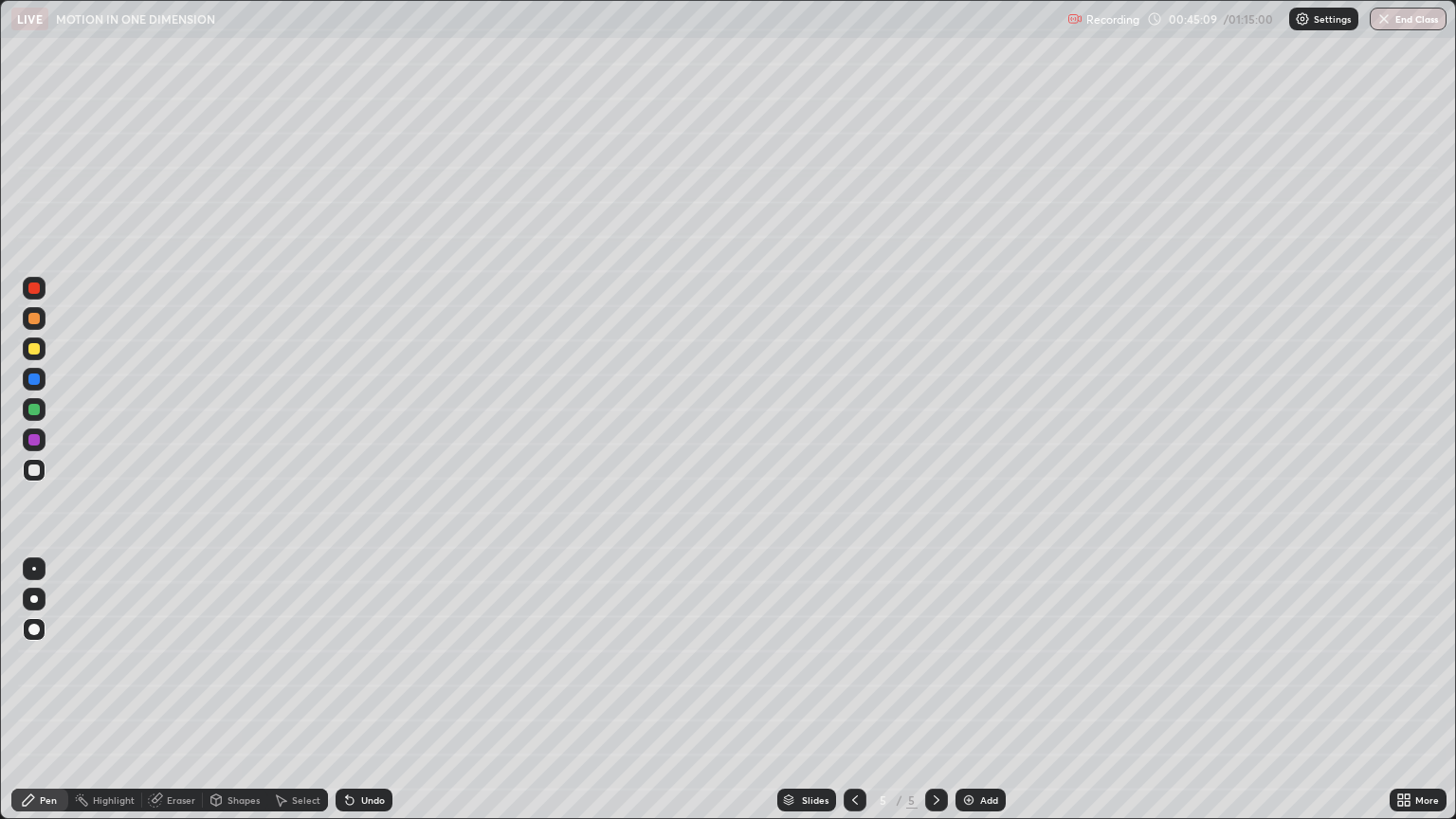 click on "Undo" at bounding box center [364, 800] 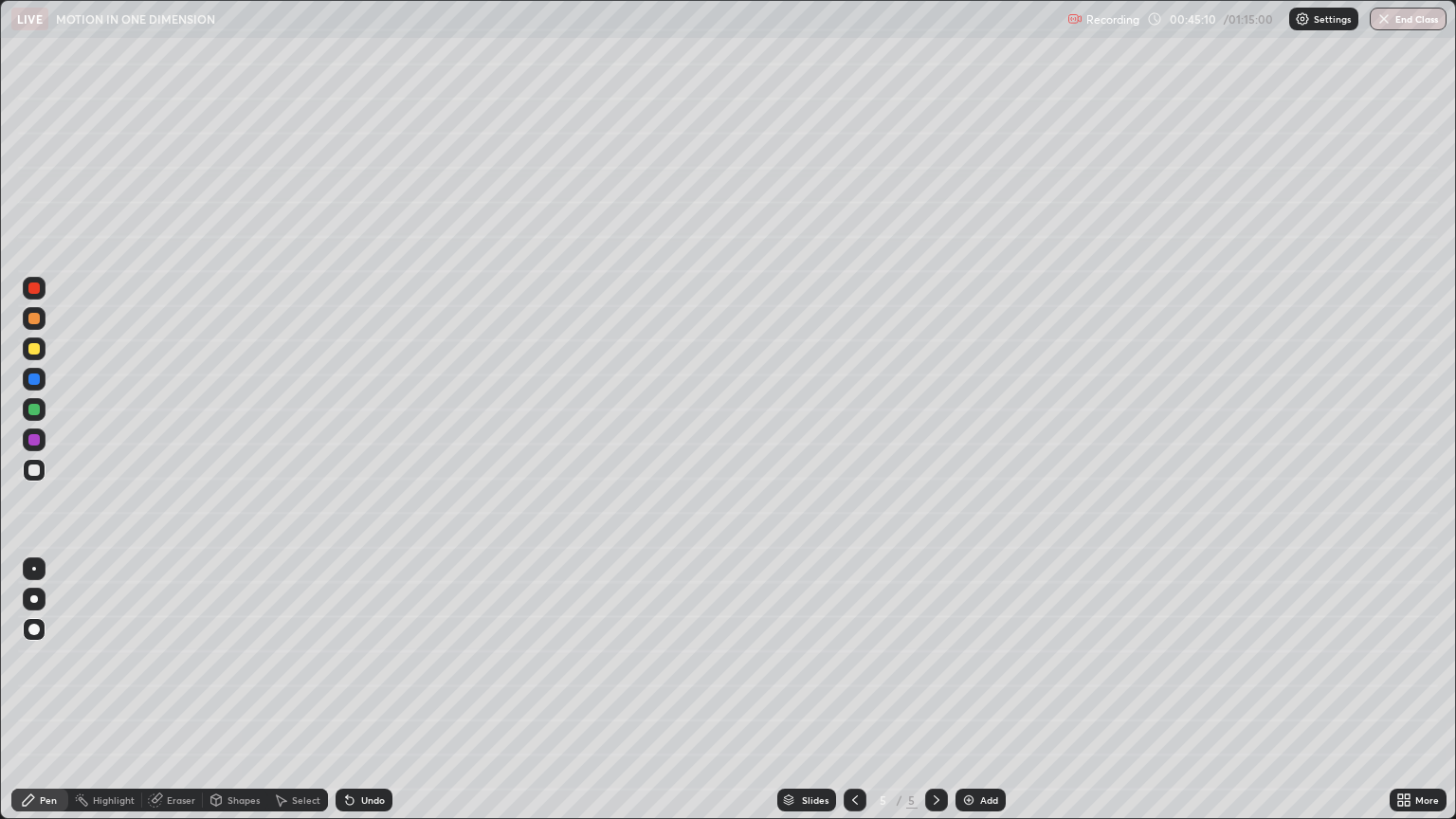 click on "Undo" at bounding box center (364, 800) 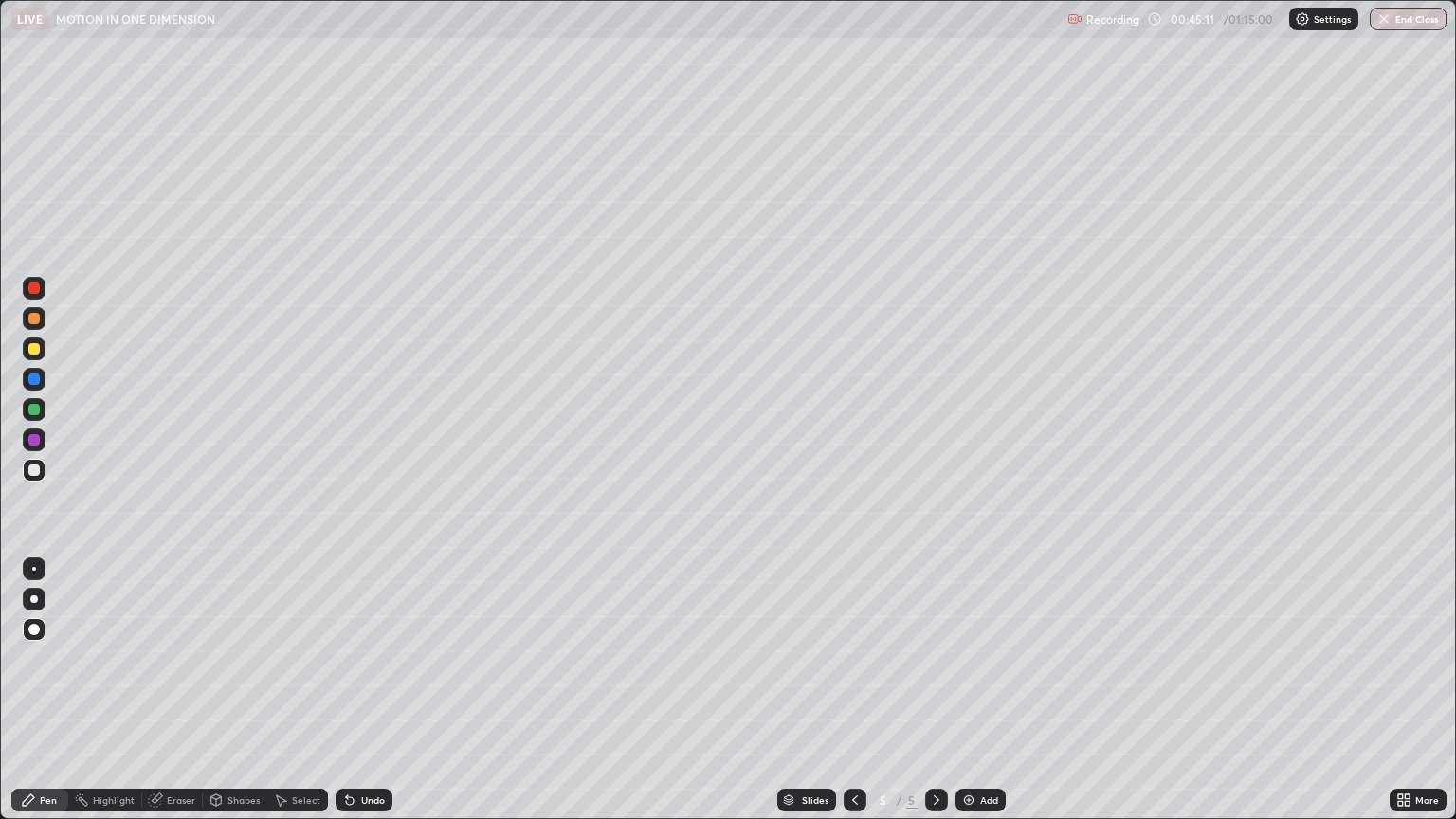 click on "Undo" at bounding box center (364, 800) 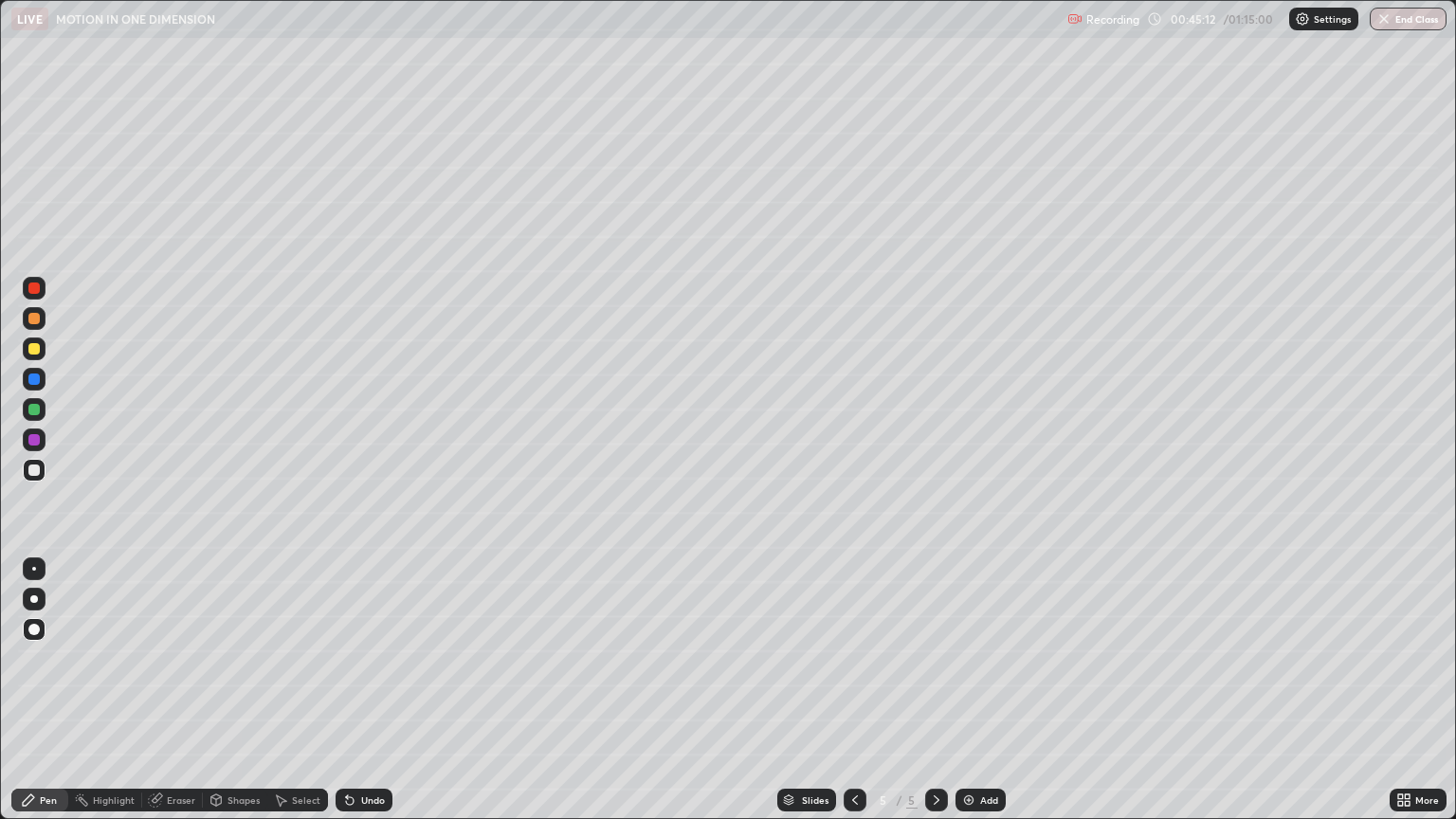 click on "Undo" at bounding box center (364, 800) 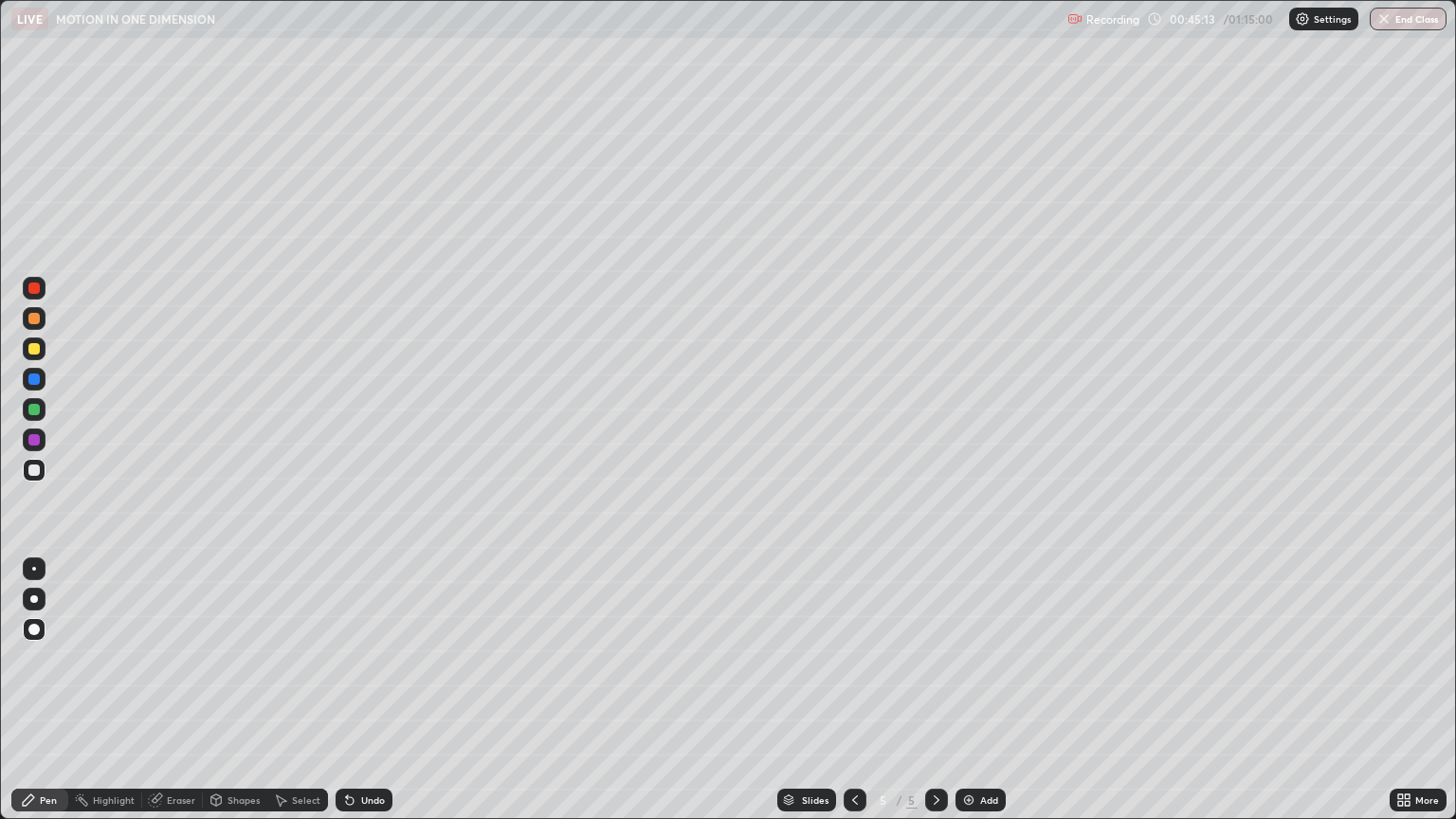 click on "Undo" at bounding box center (364, 800) 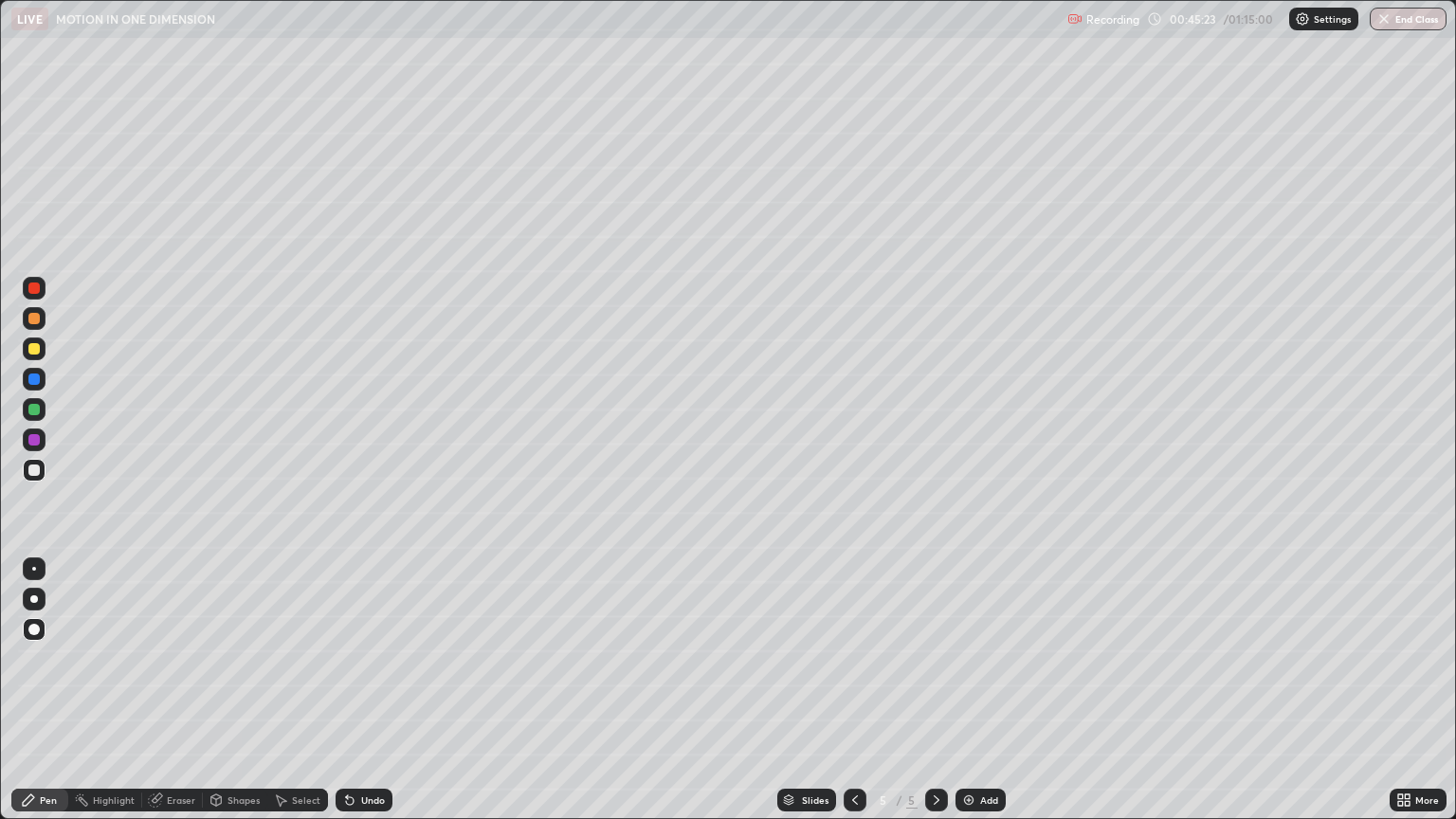 click on "Undo" at bounding box center (364, 800) 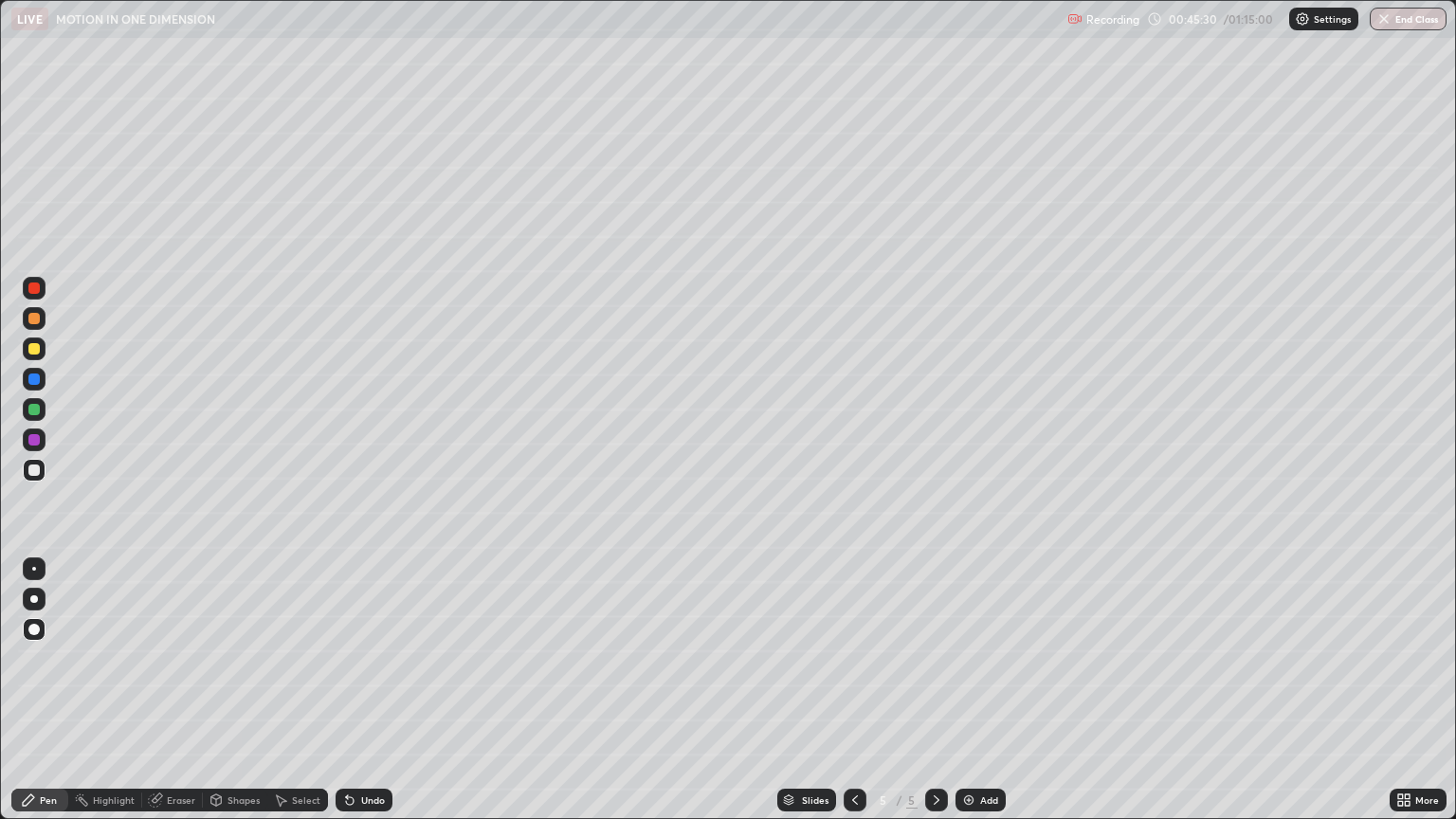 click on "Undo" at bounding box center [373, 800] 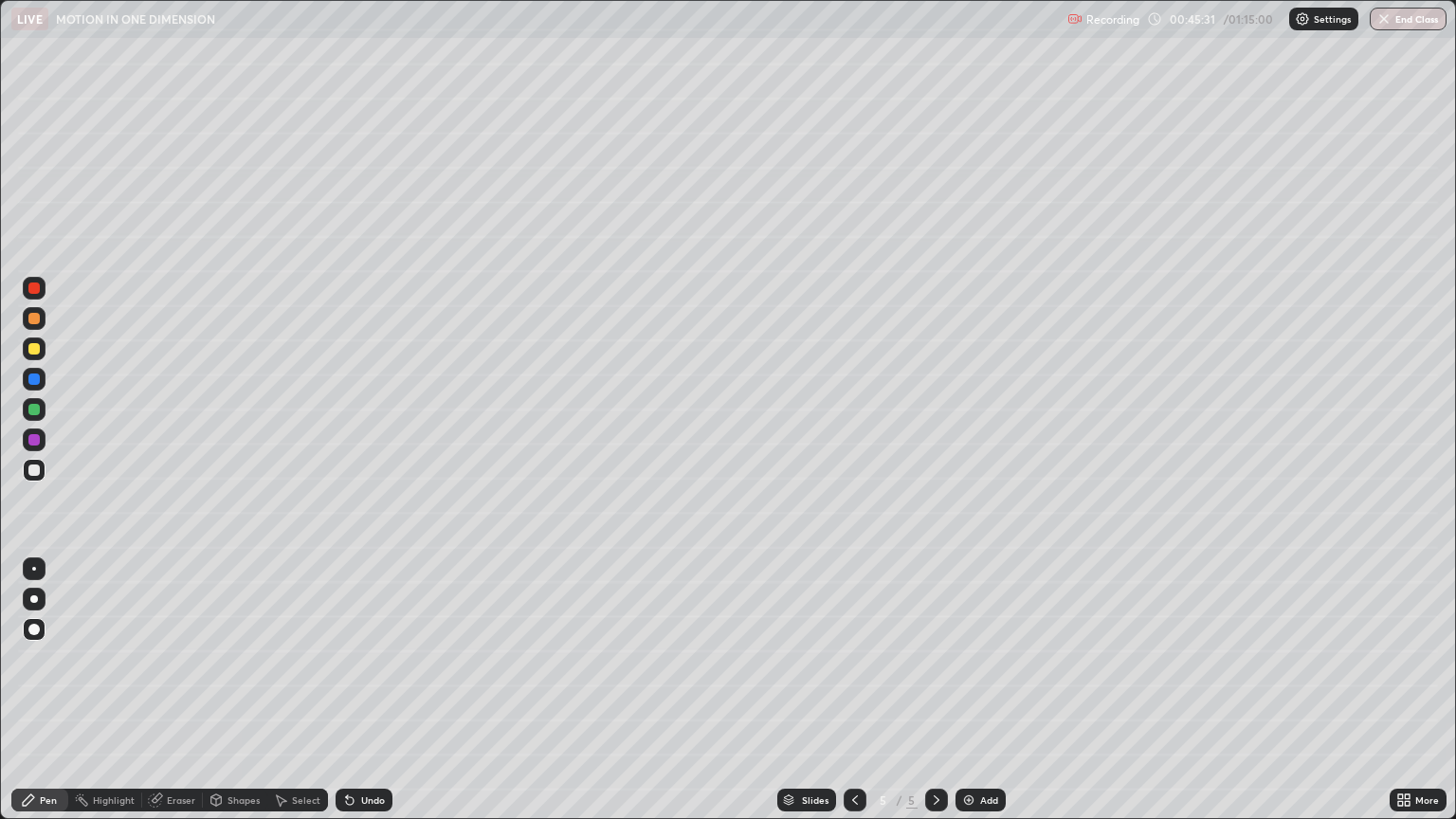 click on "Undo" at bounding box center (373, 800) 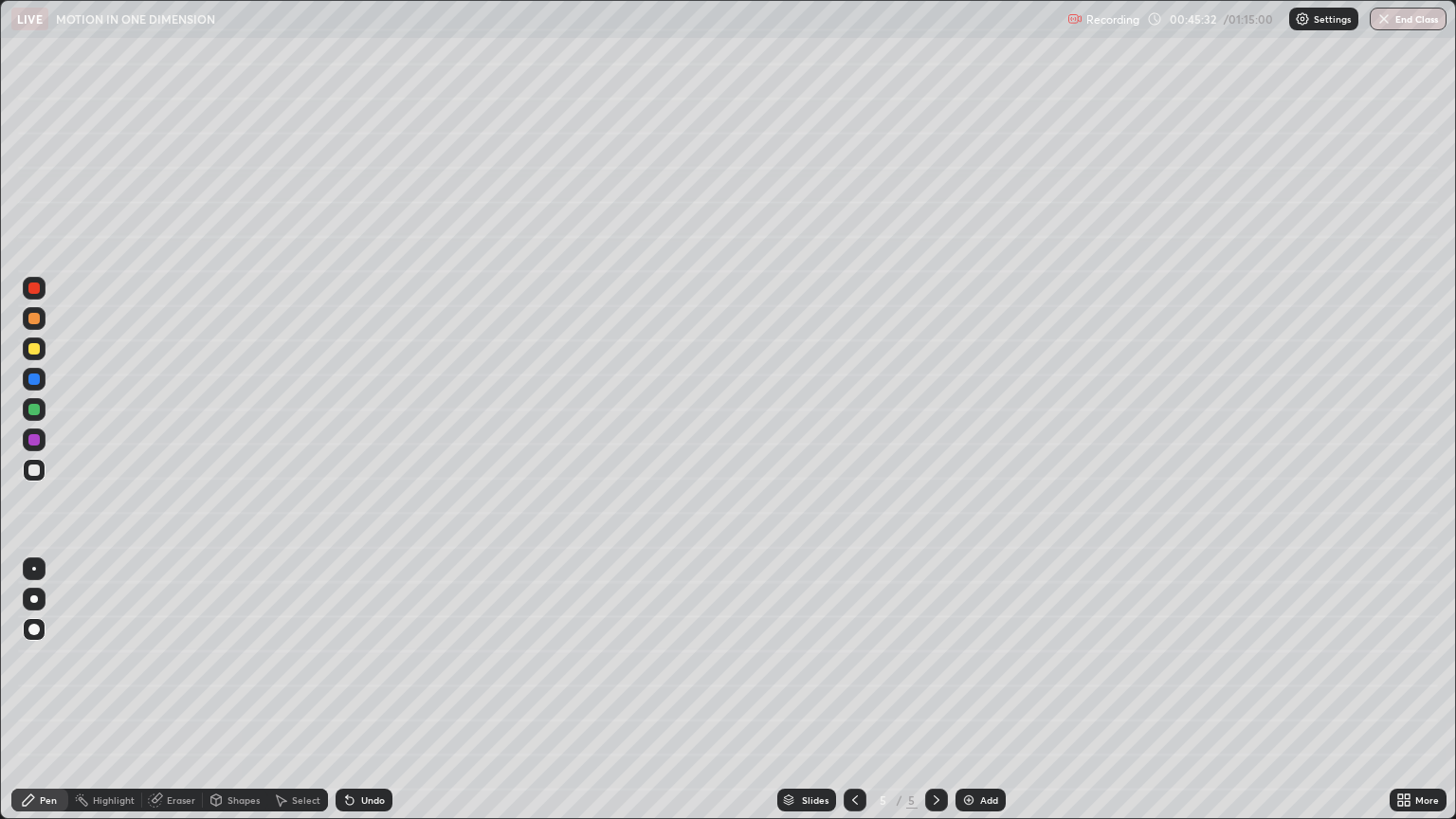 click on "Undo" at bounding box center [364, 800] 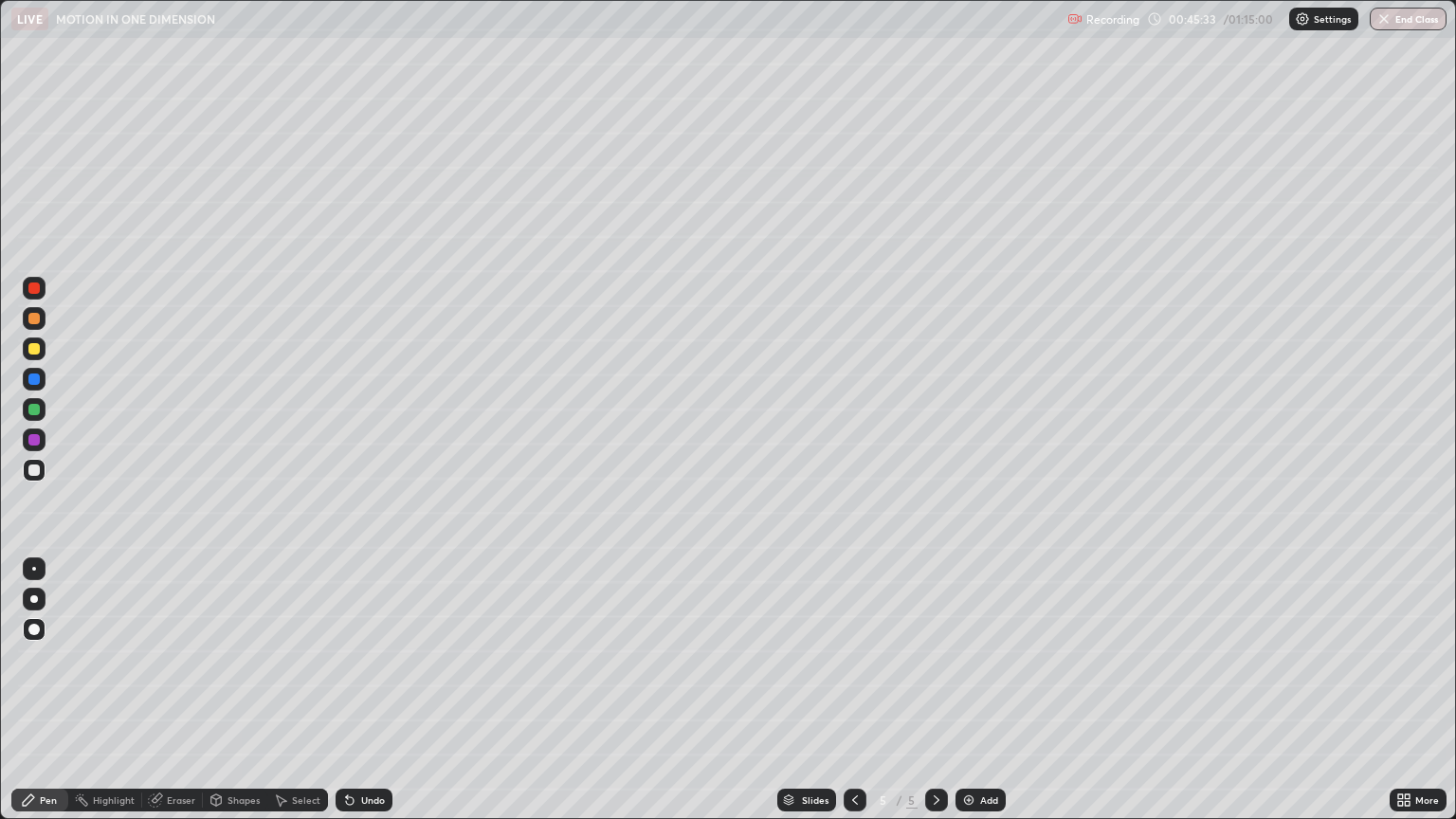 click on "Undo" at bounding box center (373, 800) 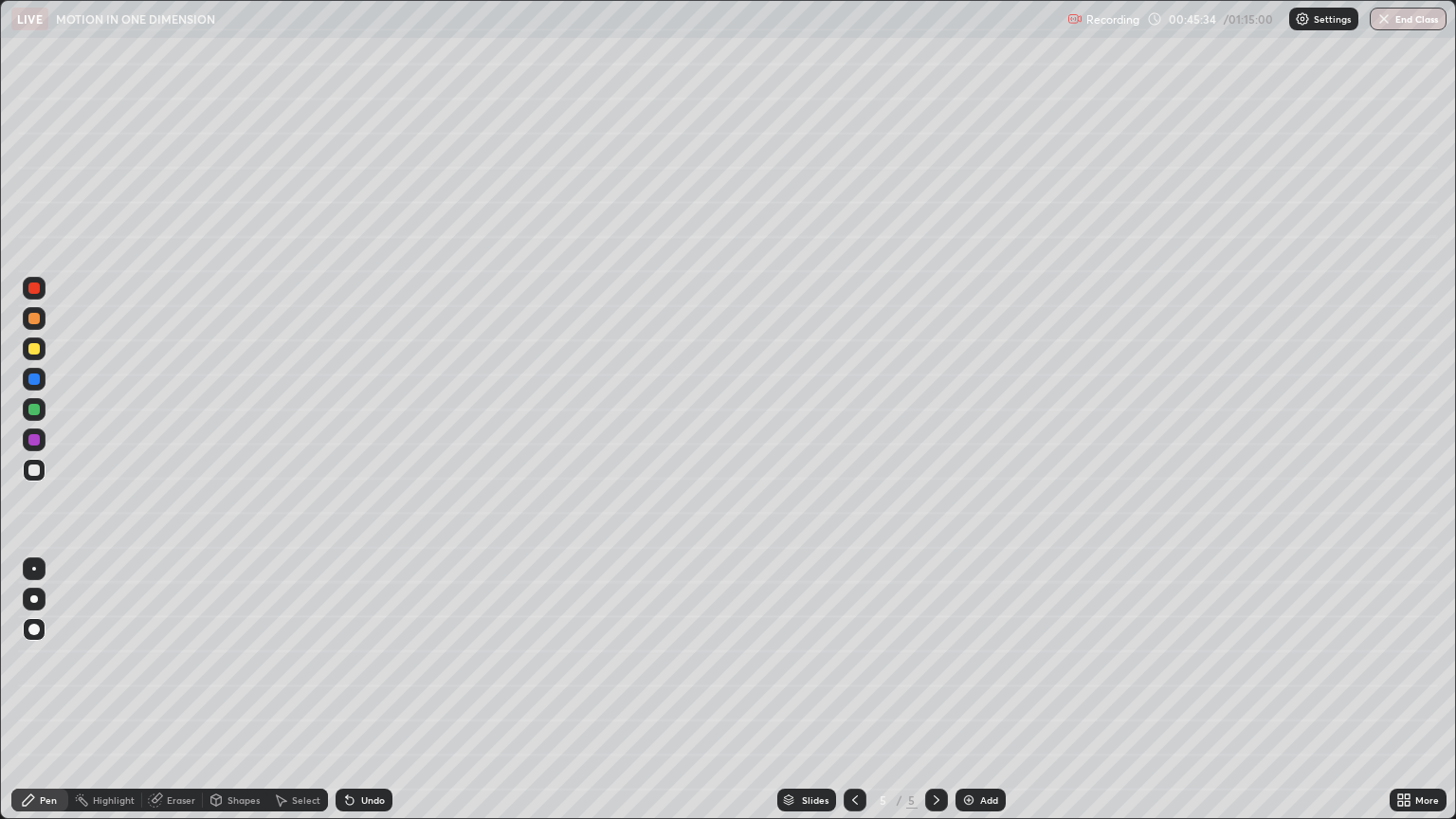 click on "Undo" at bounding box center (373, 800) 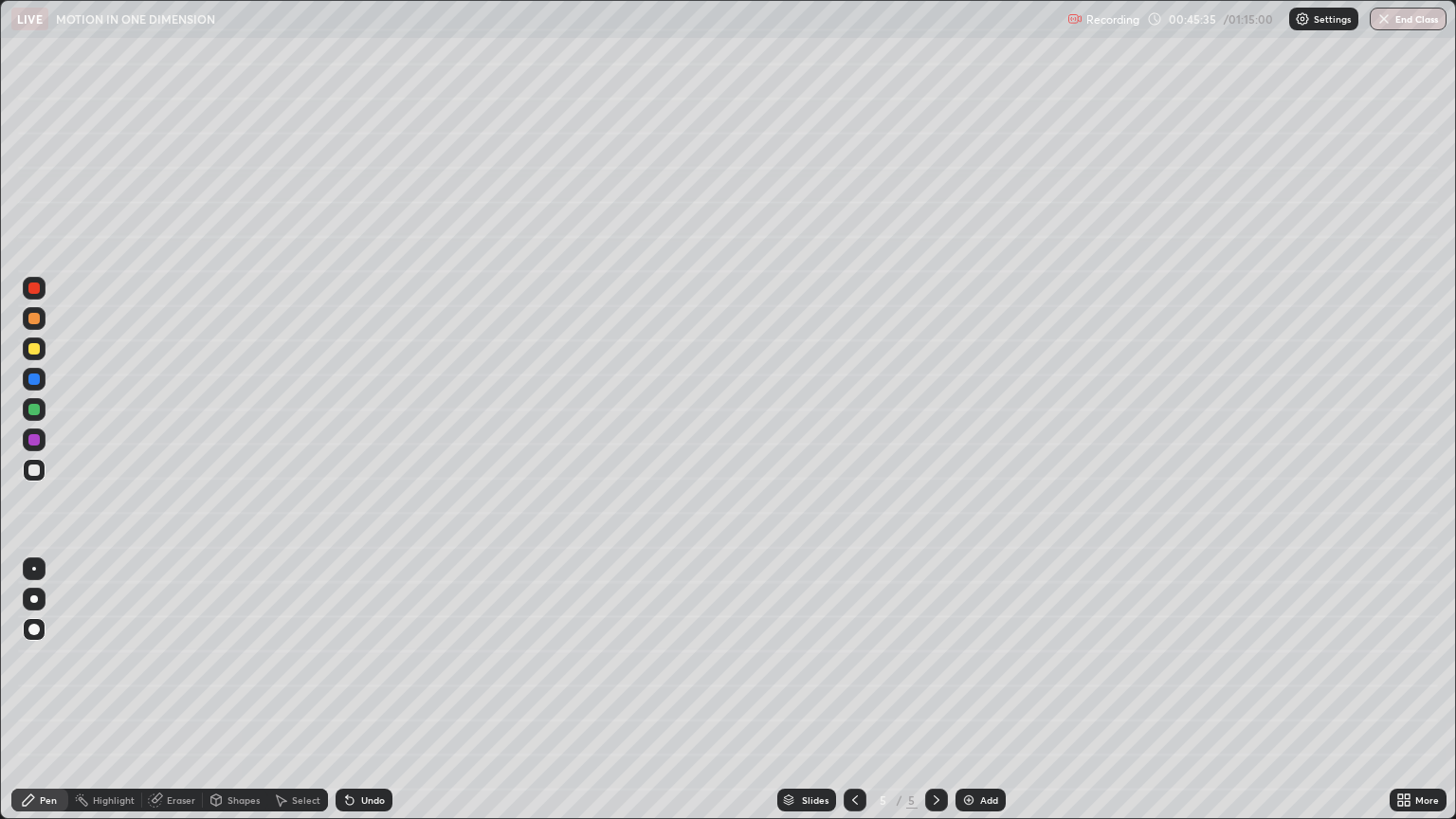 click on "Undo" at bounding box center (373, 800) 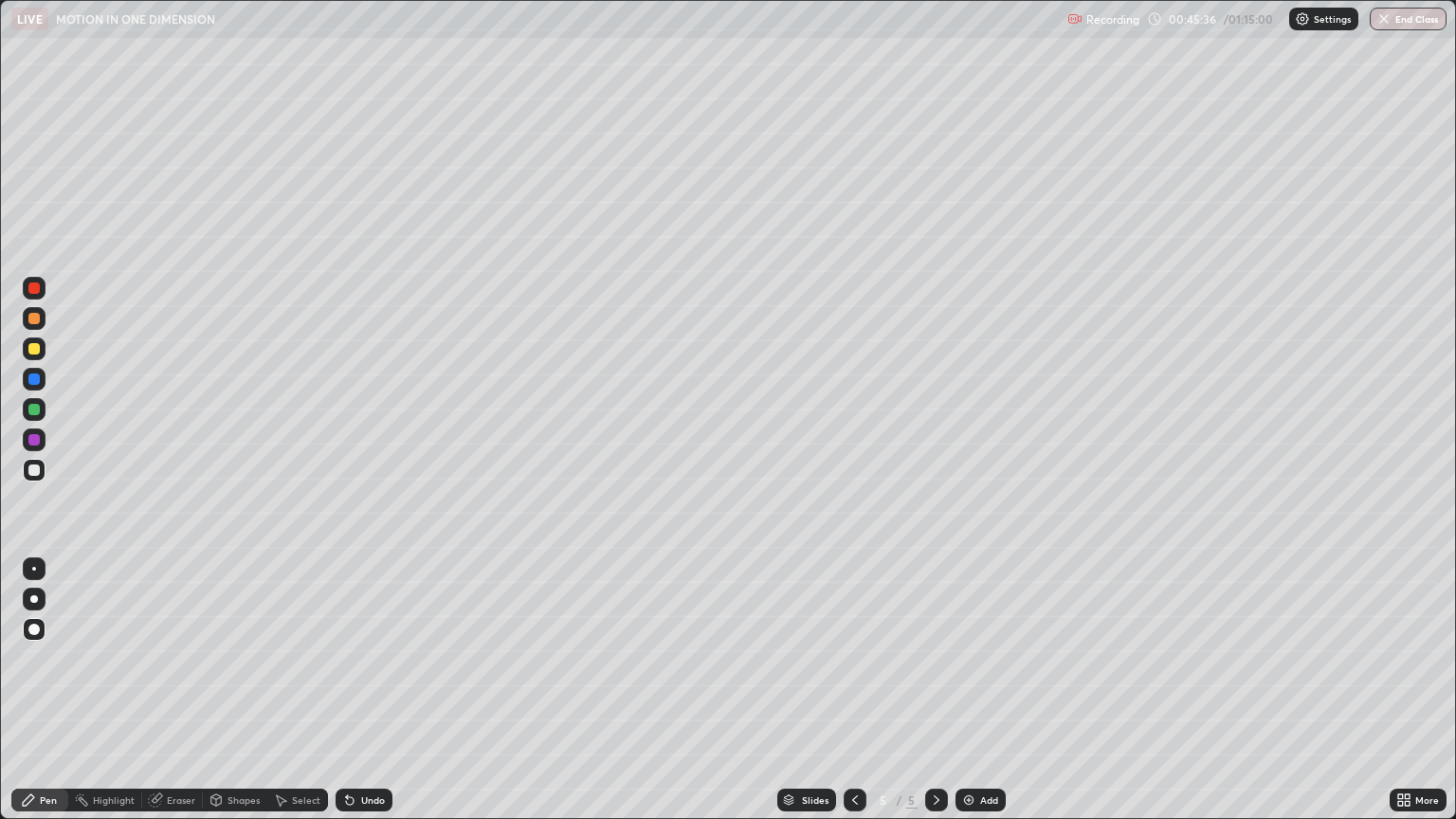 click on "Undo" at bounding box center (364, 800) 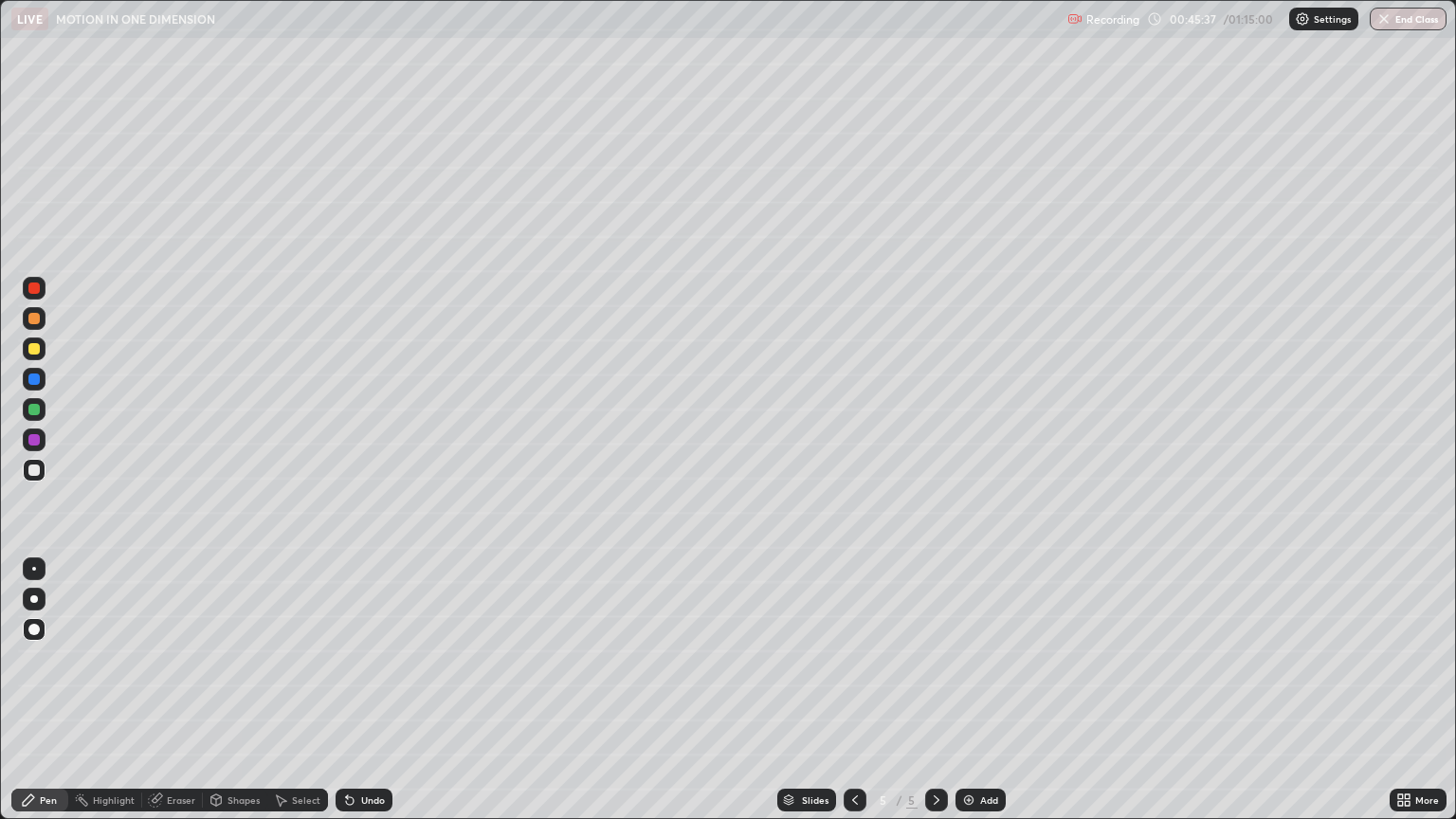 click 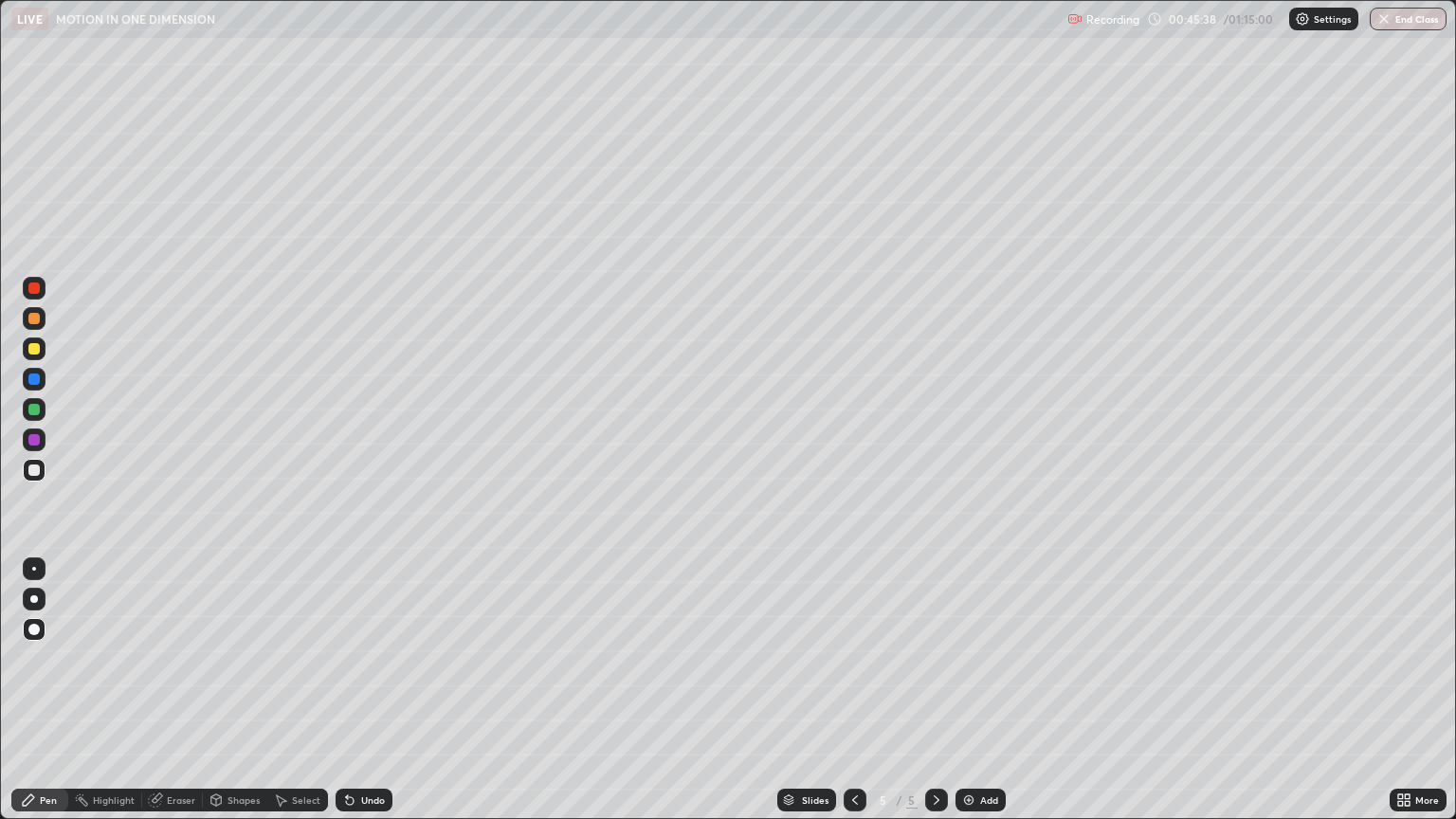 click on "Undo" at bounding box center (364, 800) 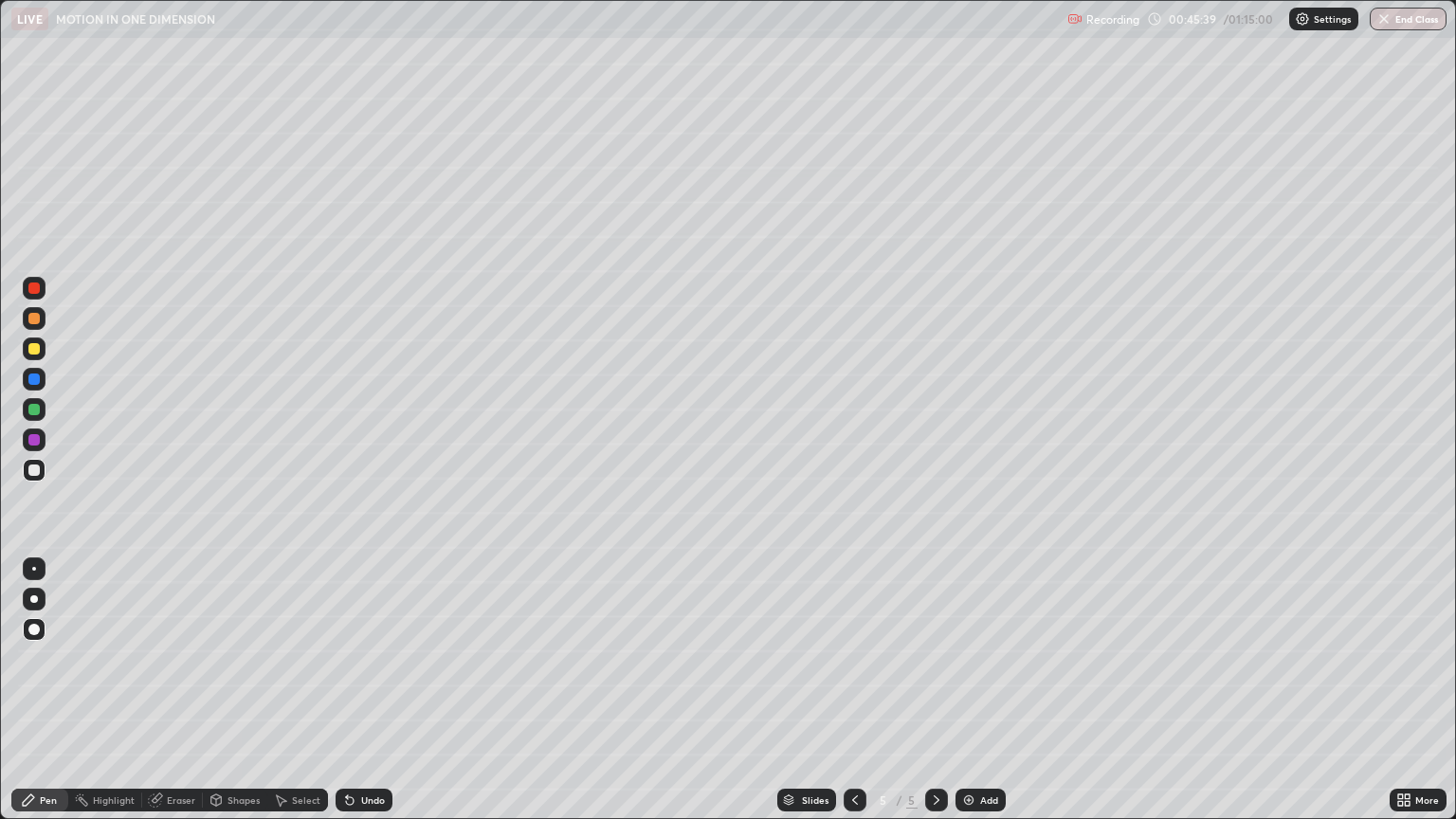click on "Undo" at bounding box center [360, 800] 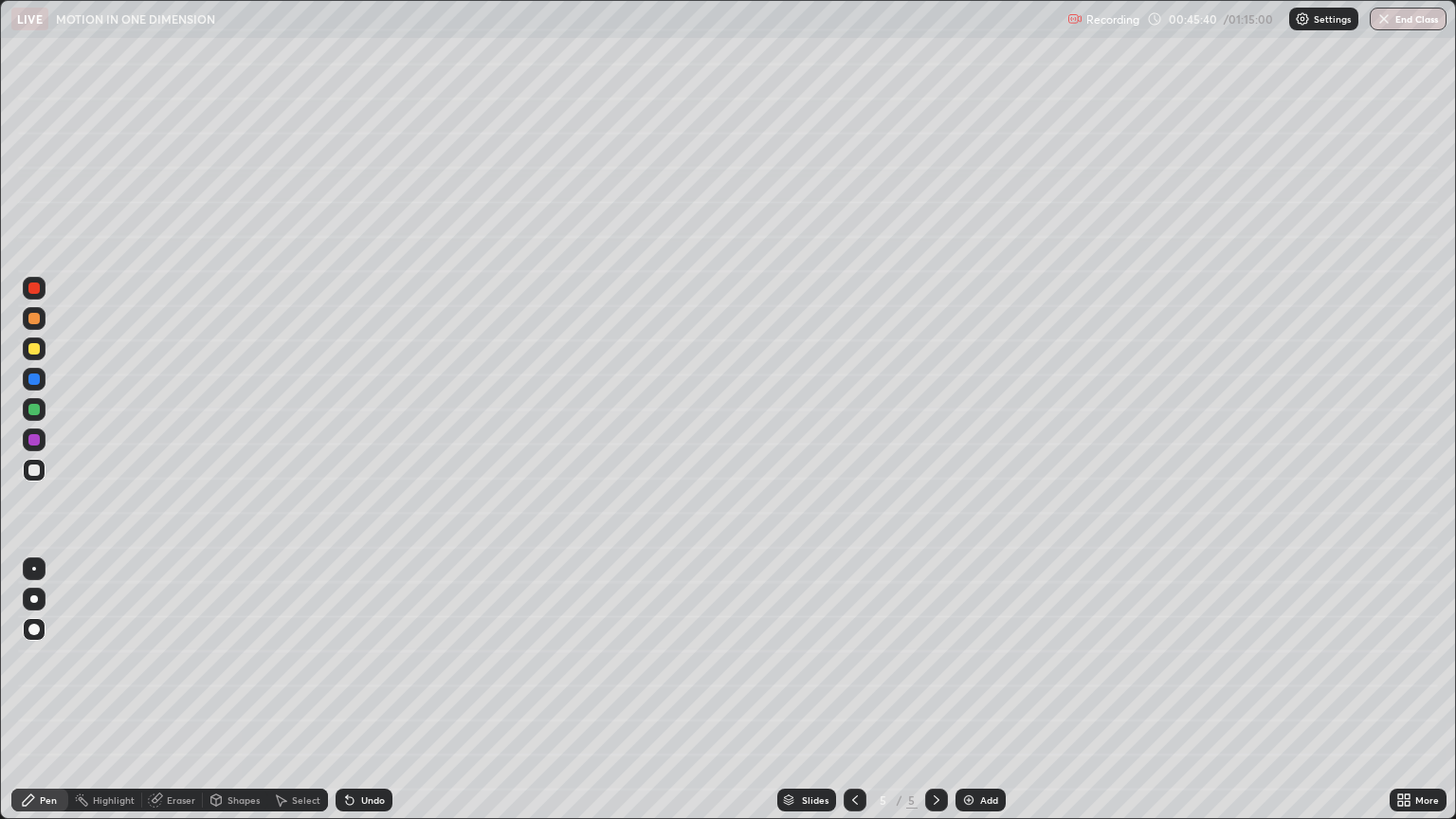 click on "Undo" at bounding box center (360, 800) 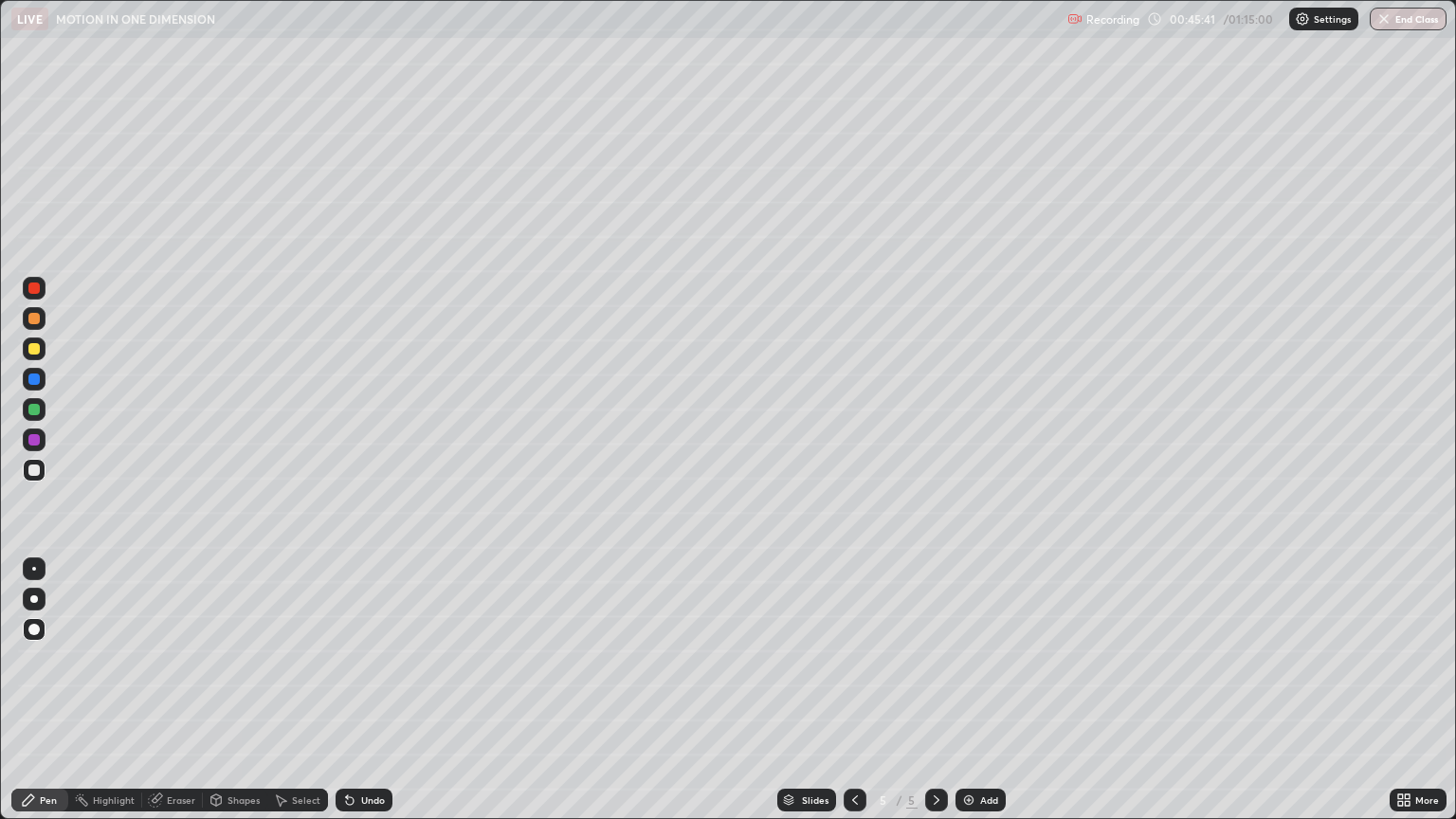 click on "Undo" at bounding box center (360, 800) 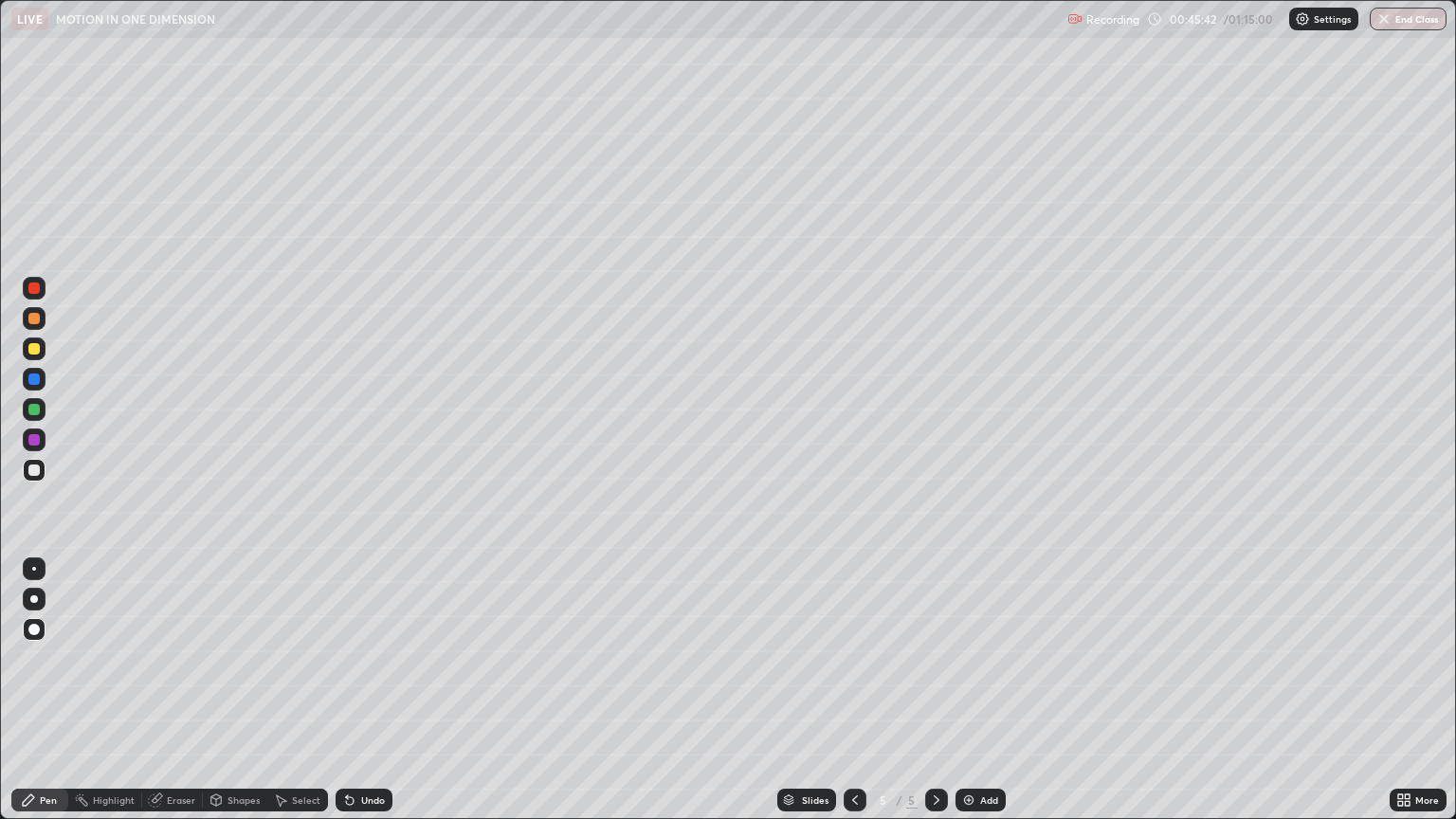 click on "Undo" at bounding box center [364, 800] 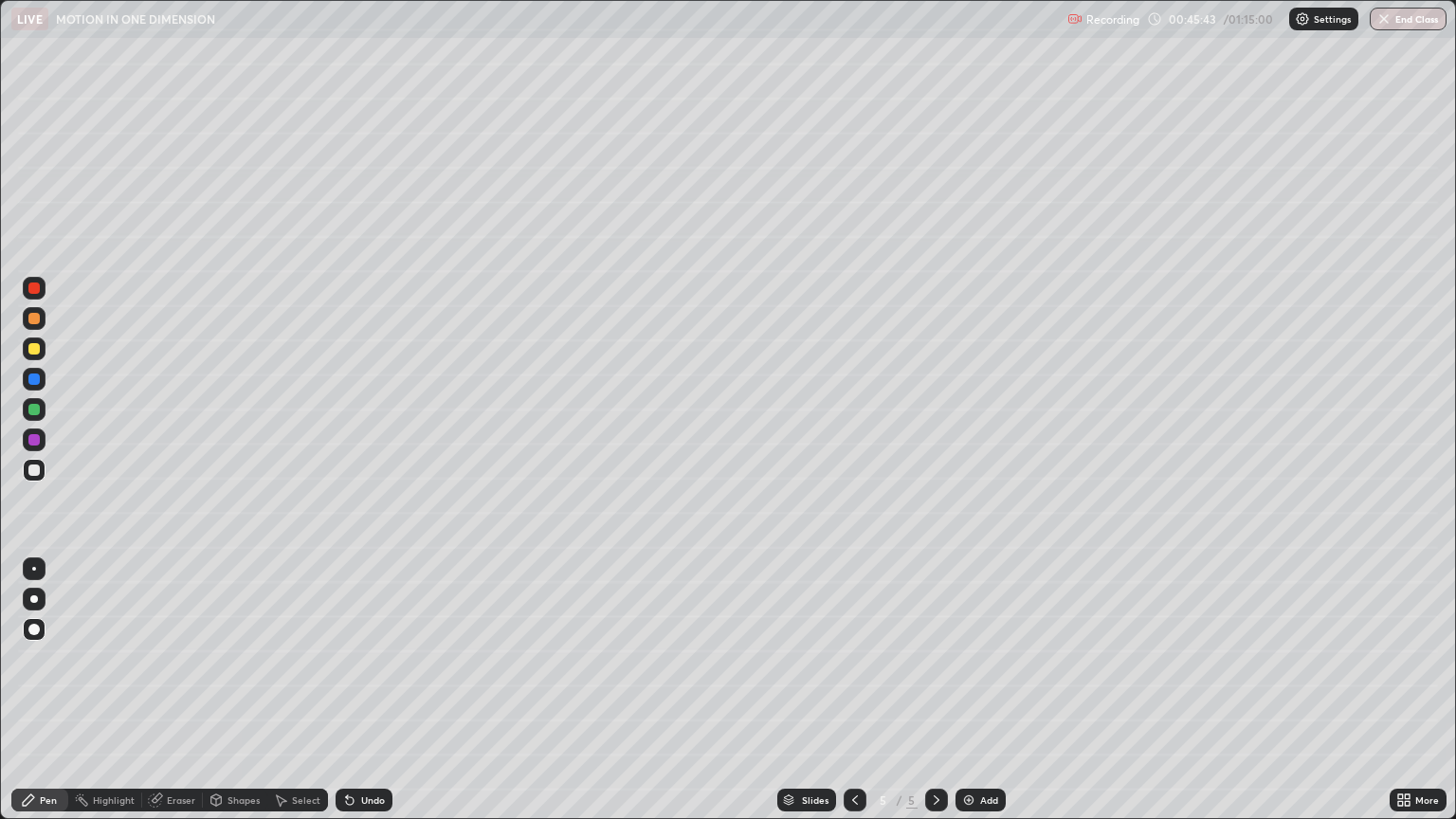 click 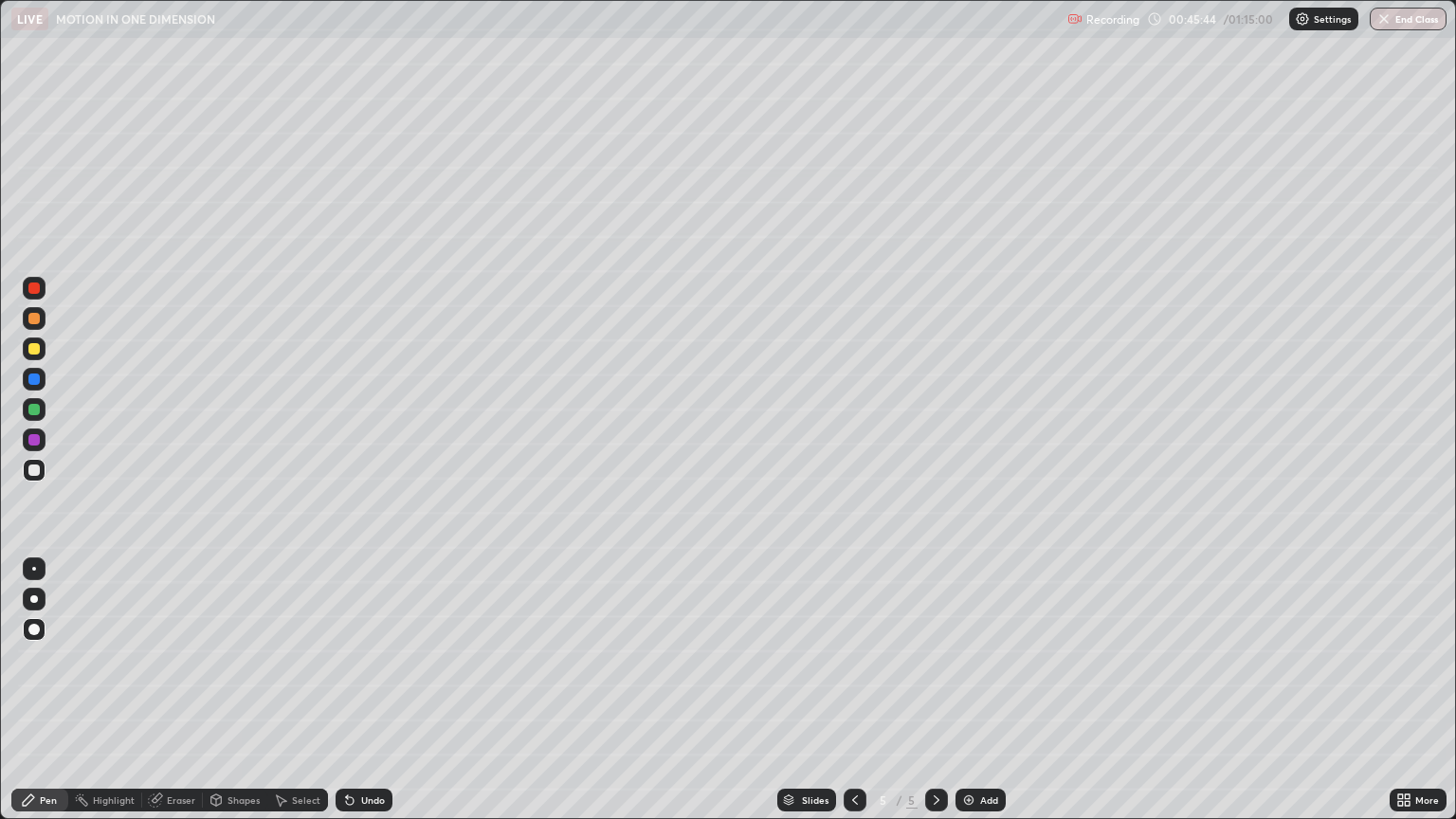 click 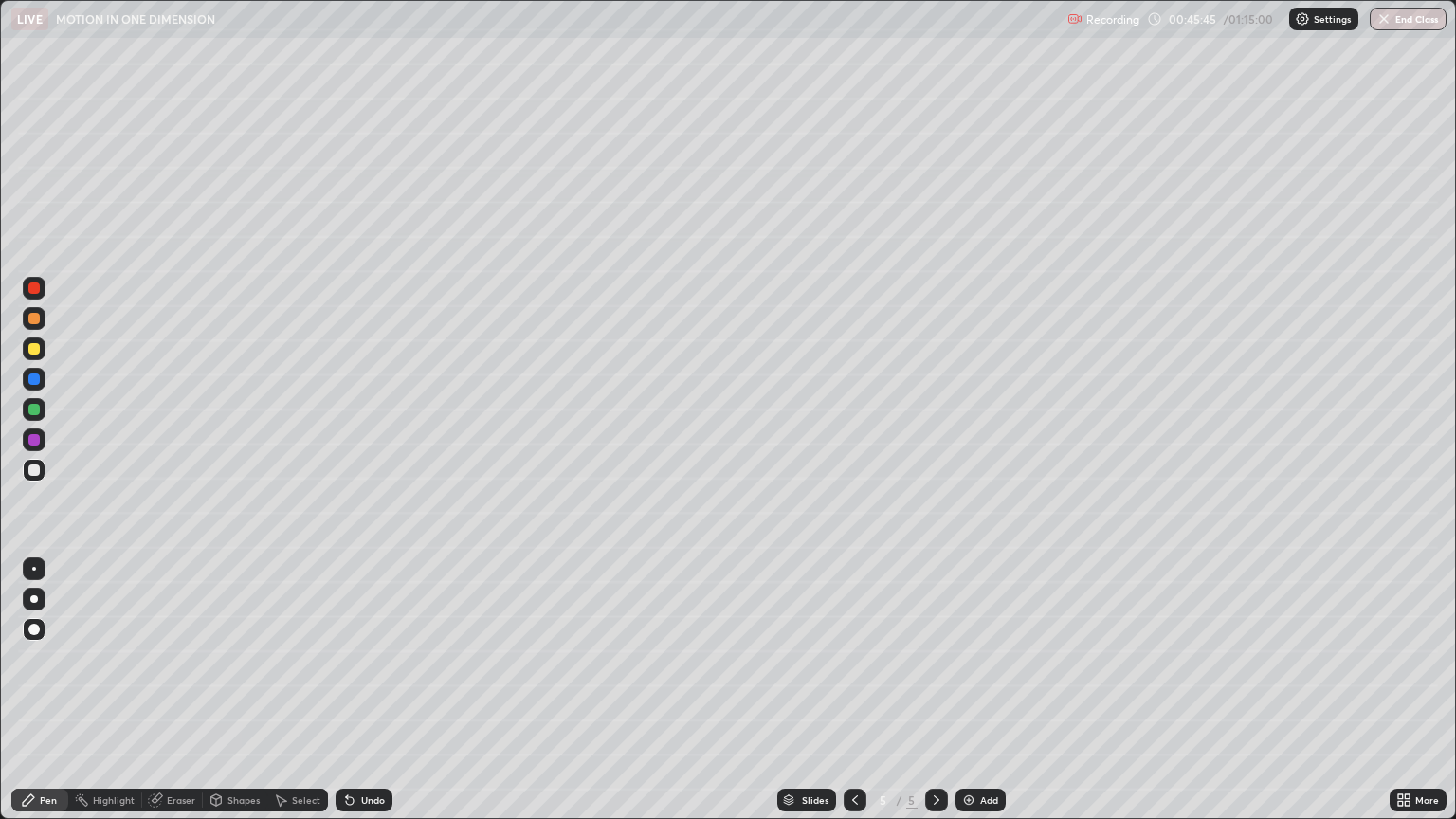 click on "Undo" at bounding box center [364, 800] 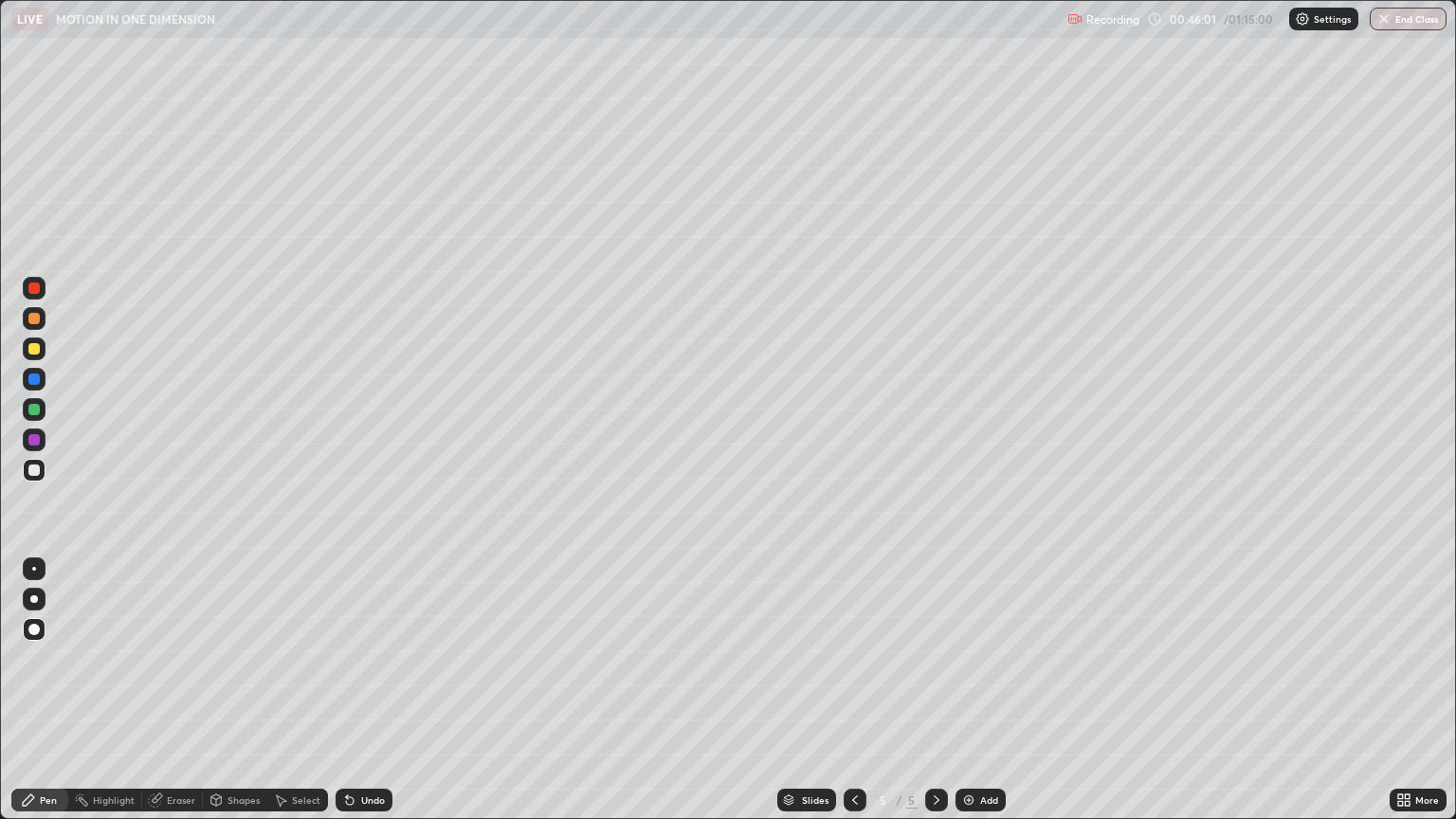 click at bounding box center [34, 470] 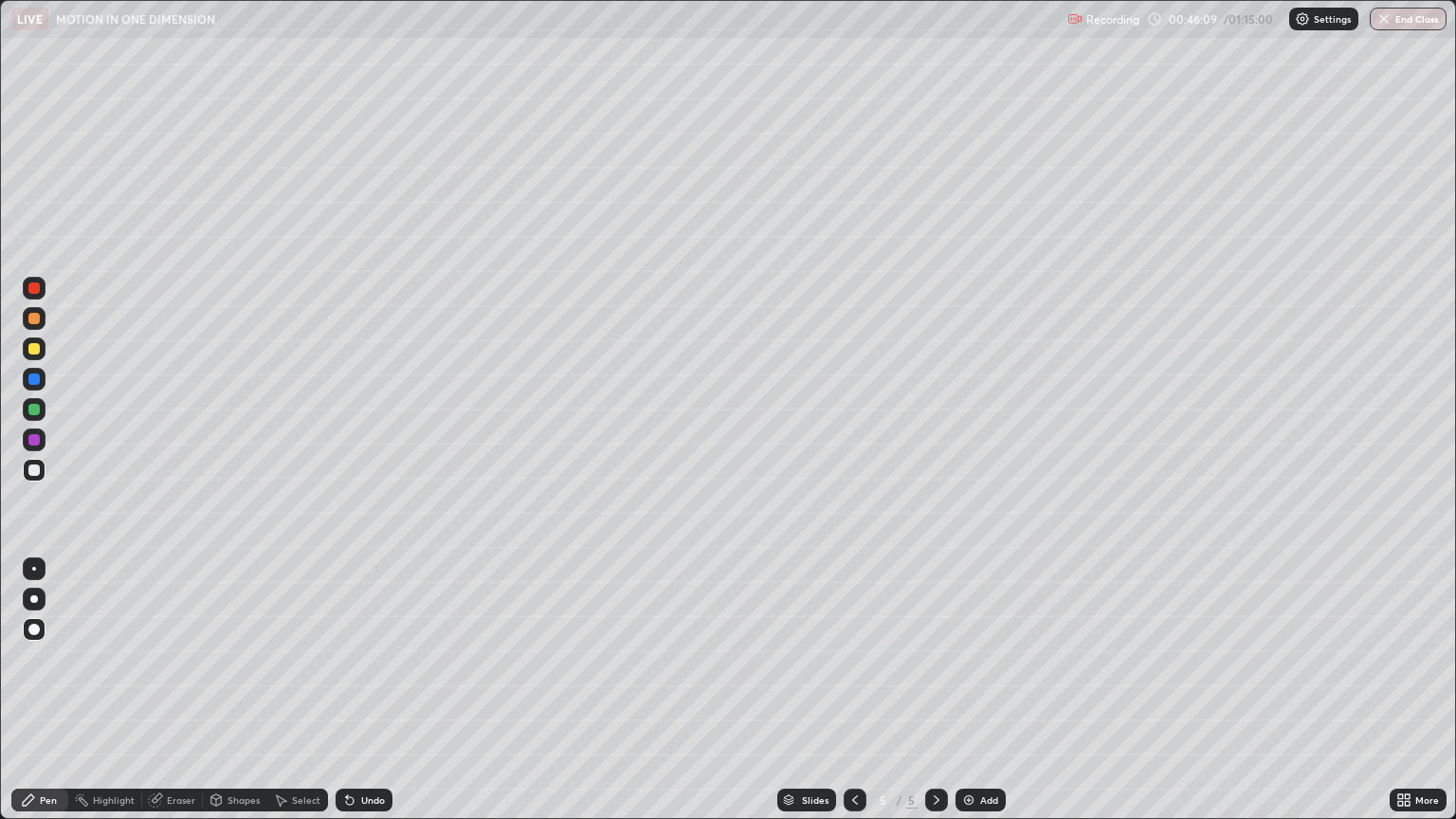 click on "Shapes" at bounding box center (244, 800) 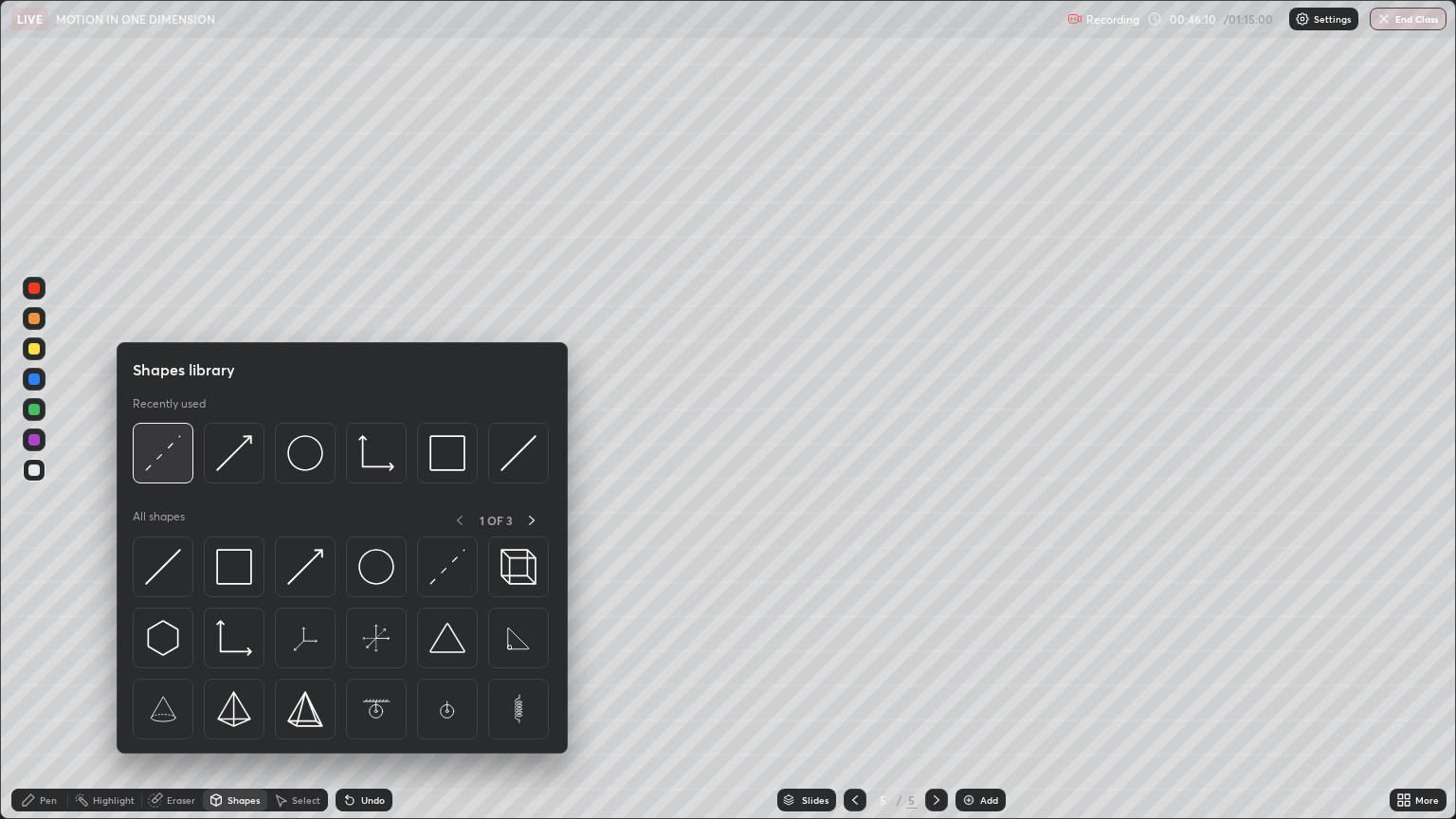 click at bounding box center (163, 453) 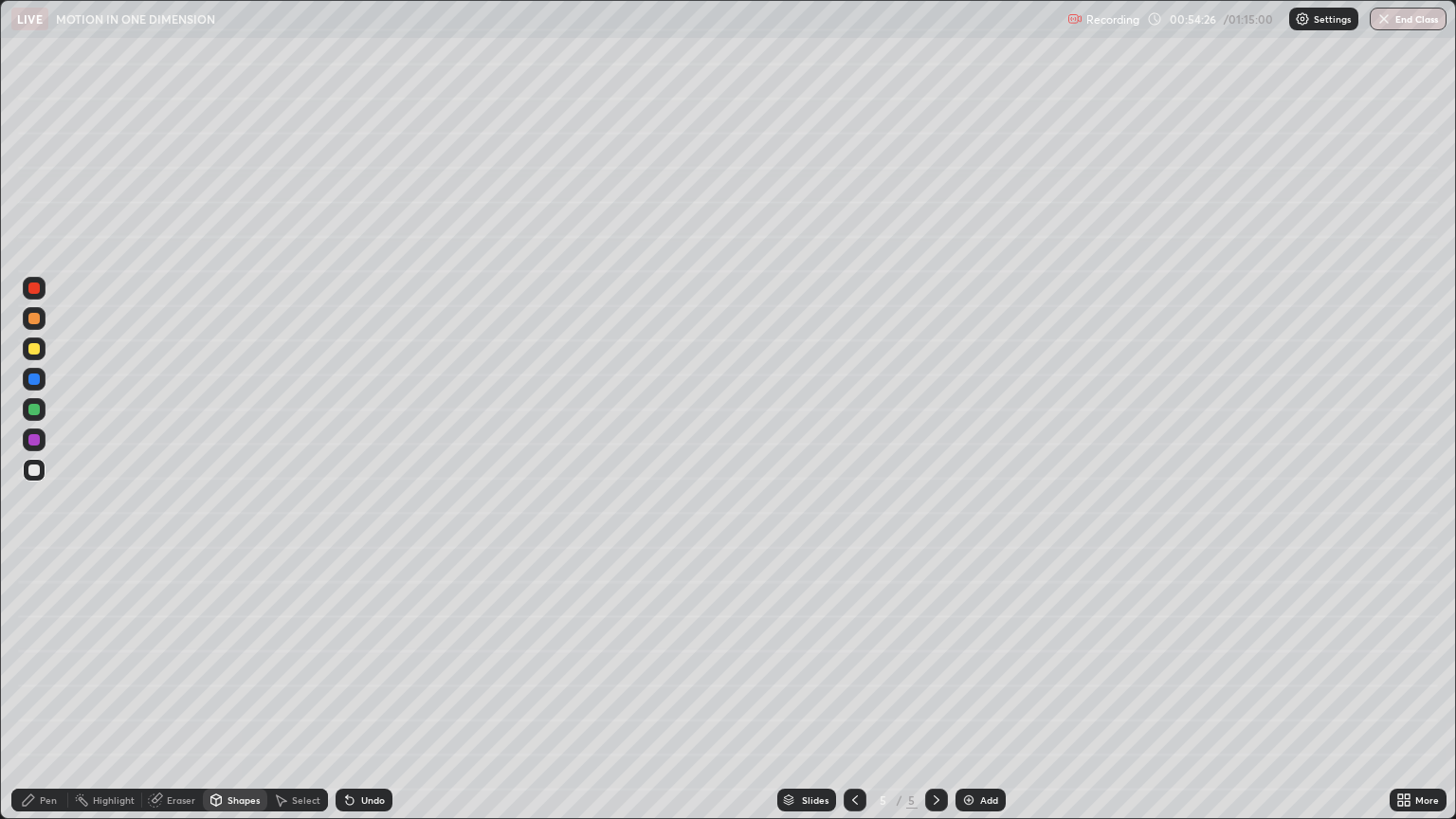 click at bounding box center (34, 470) 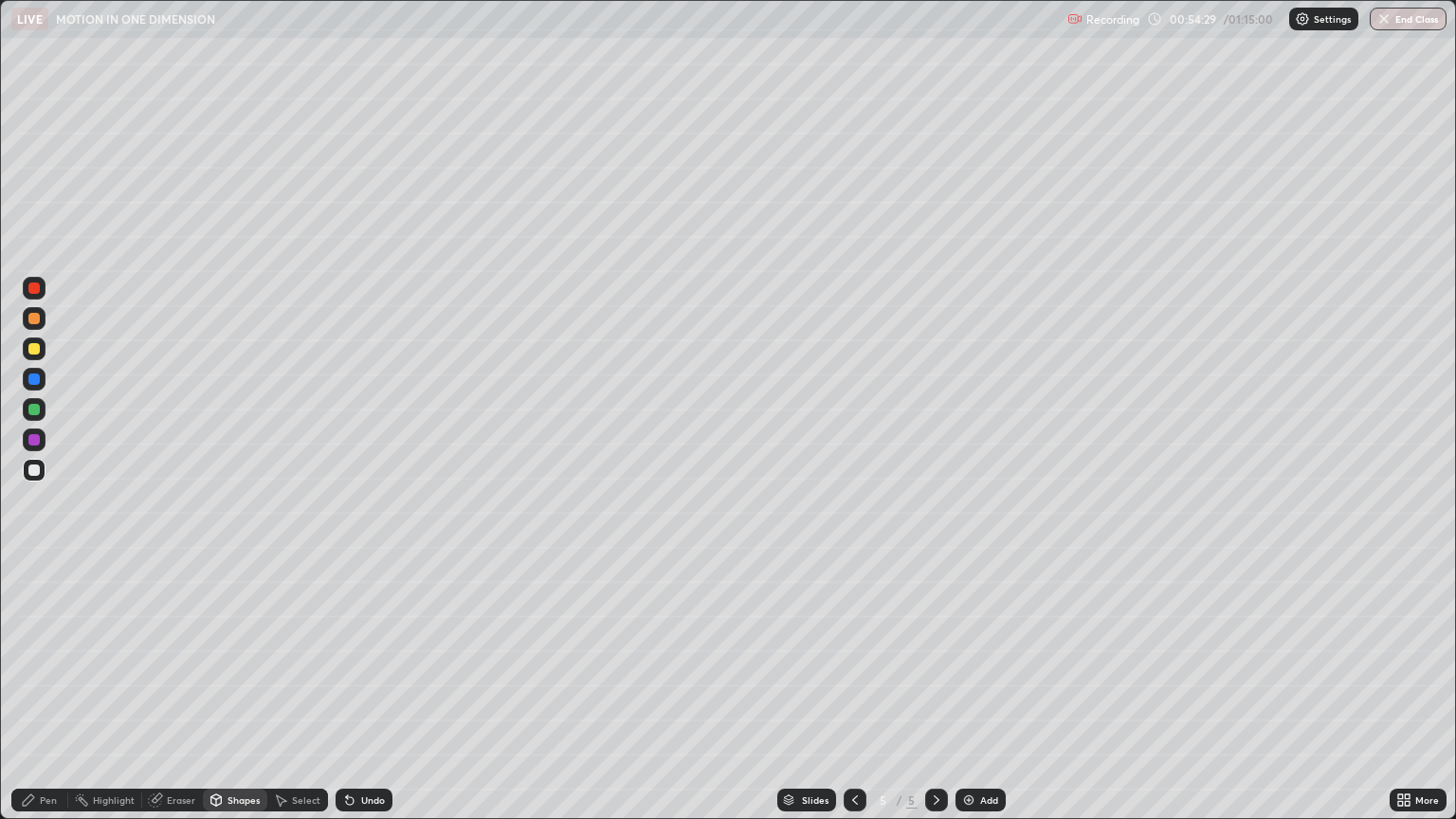 click on "Undo" at bounding box center (373, 800) 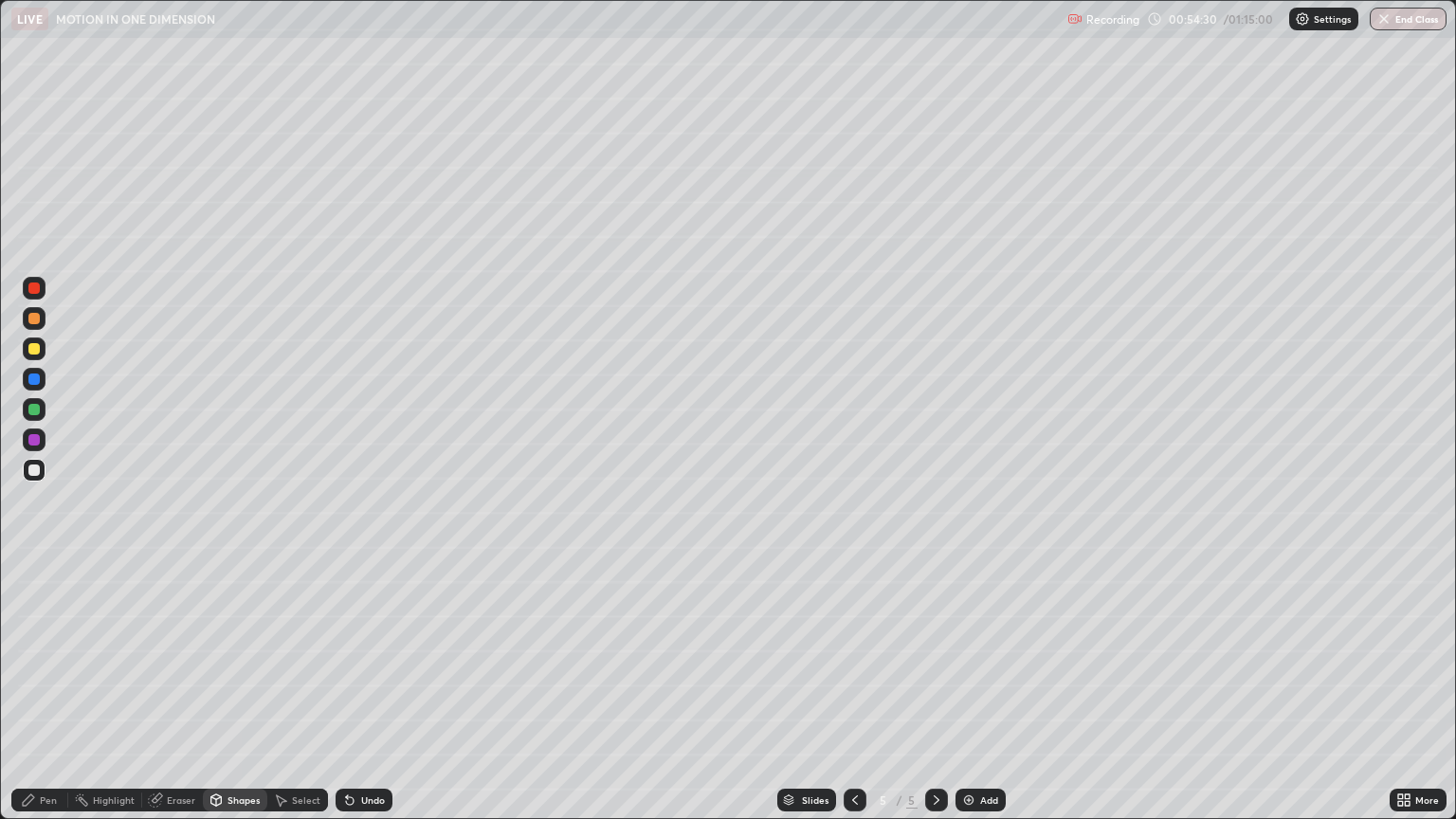 click on "Pen" at bounding box center (48, 800) 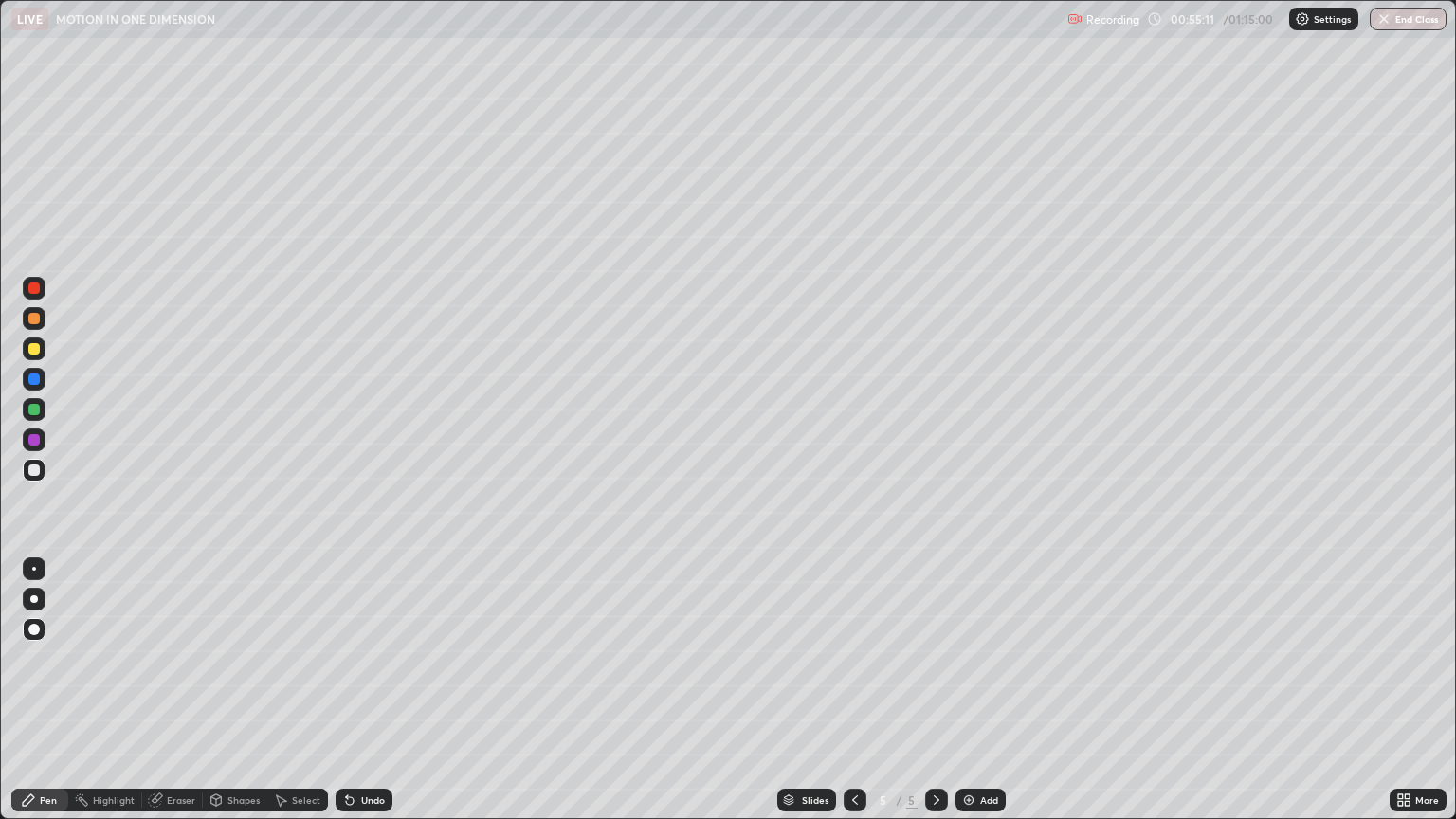 click on "Shapes" at bounding box center [244, 800] 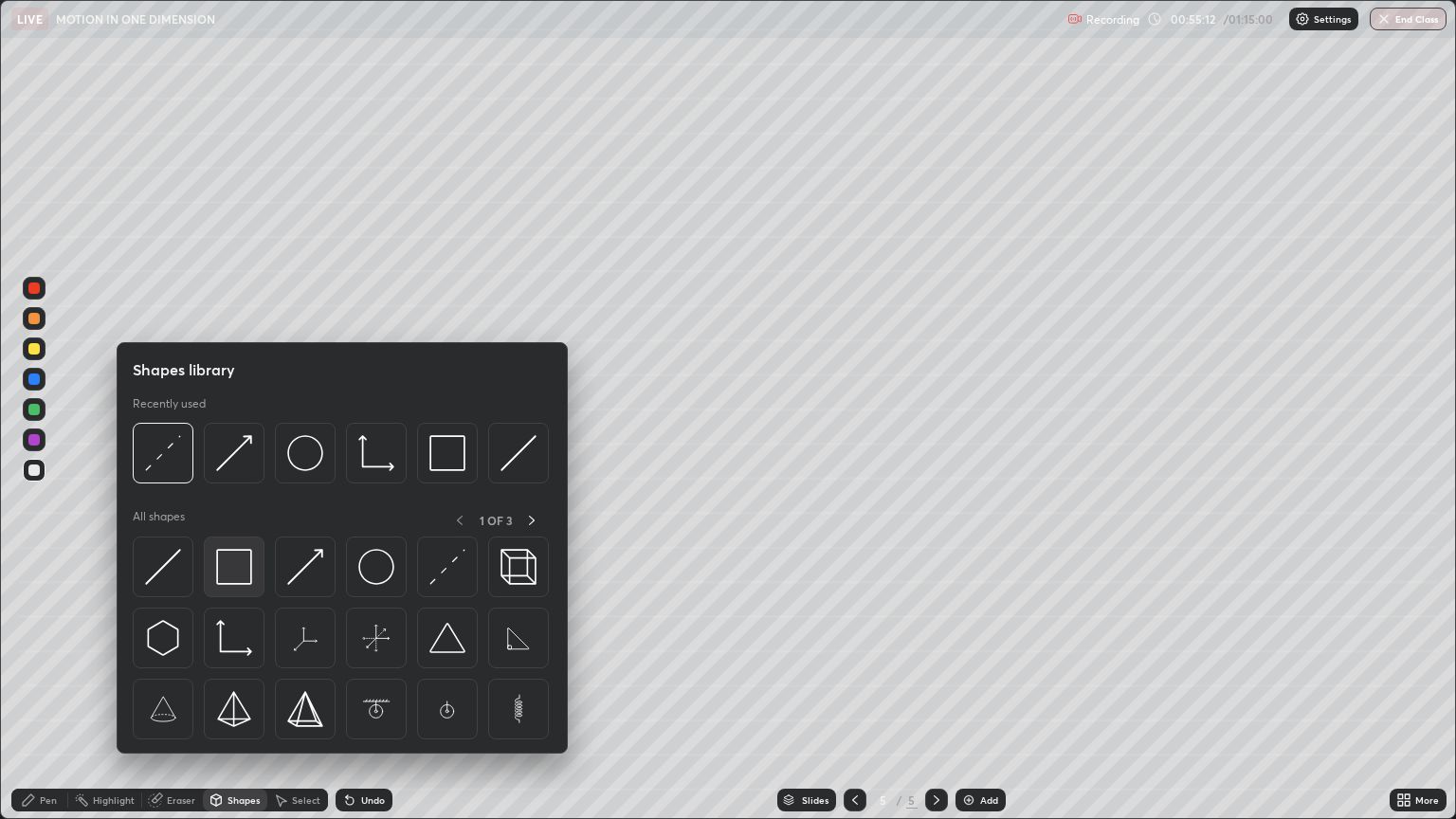 click at bounding box center [234, 567] 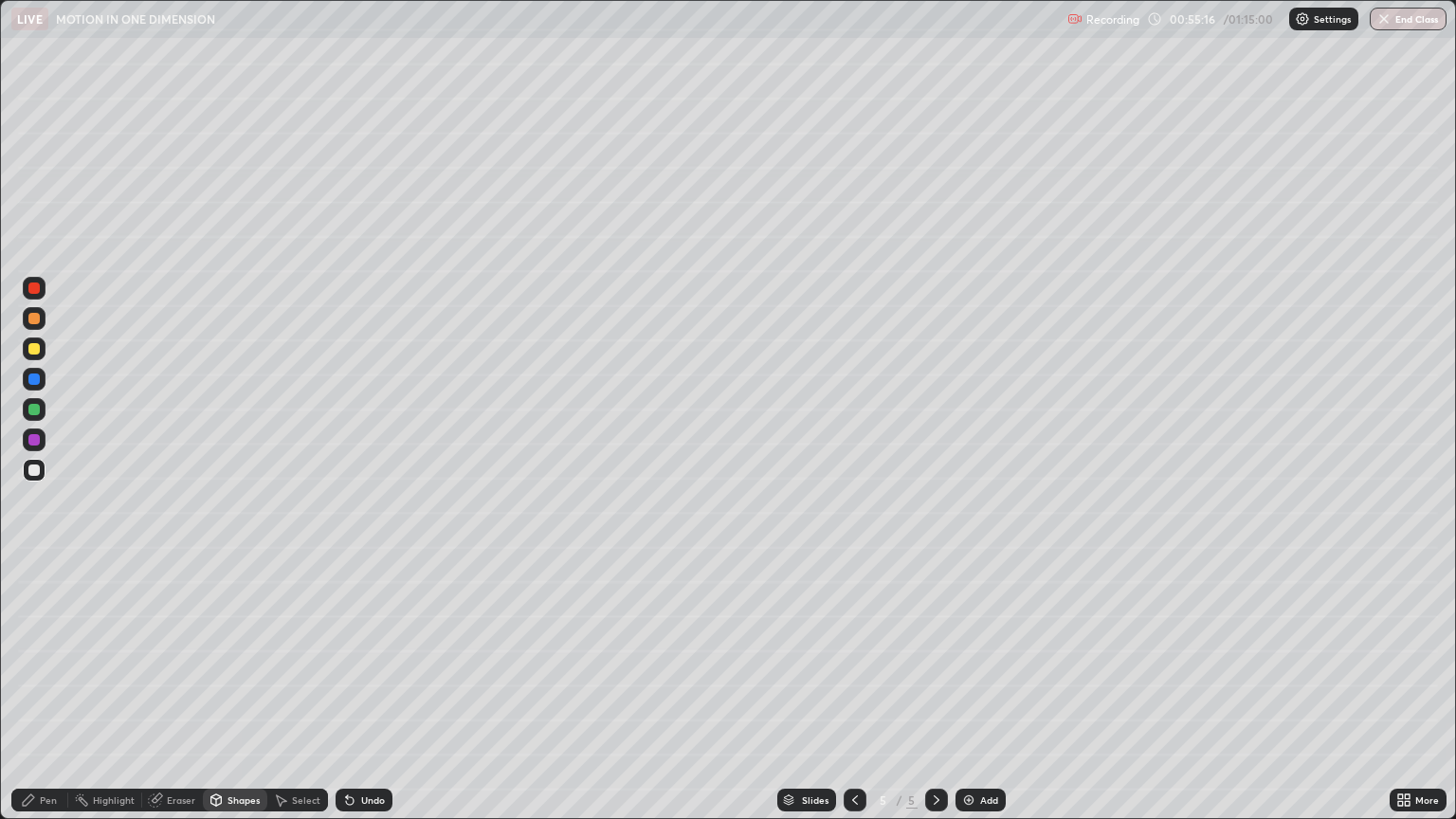 click on "Pen" at bounding box center (48, 800) 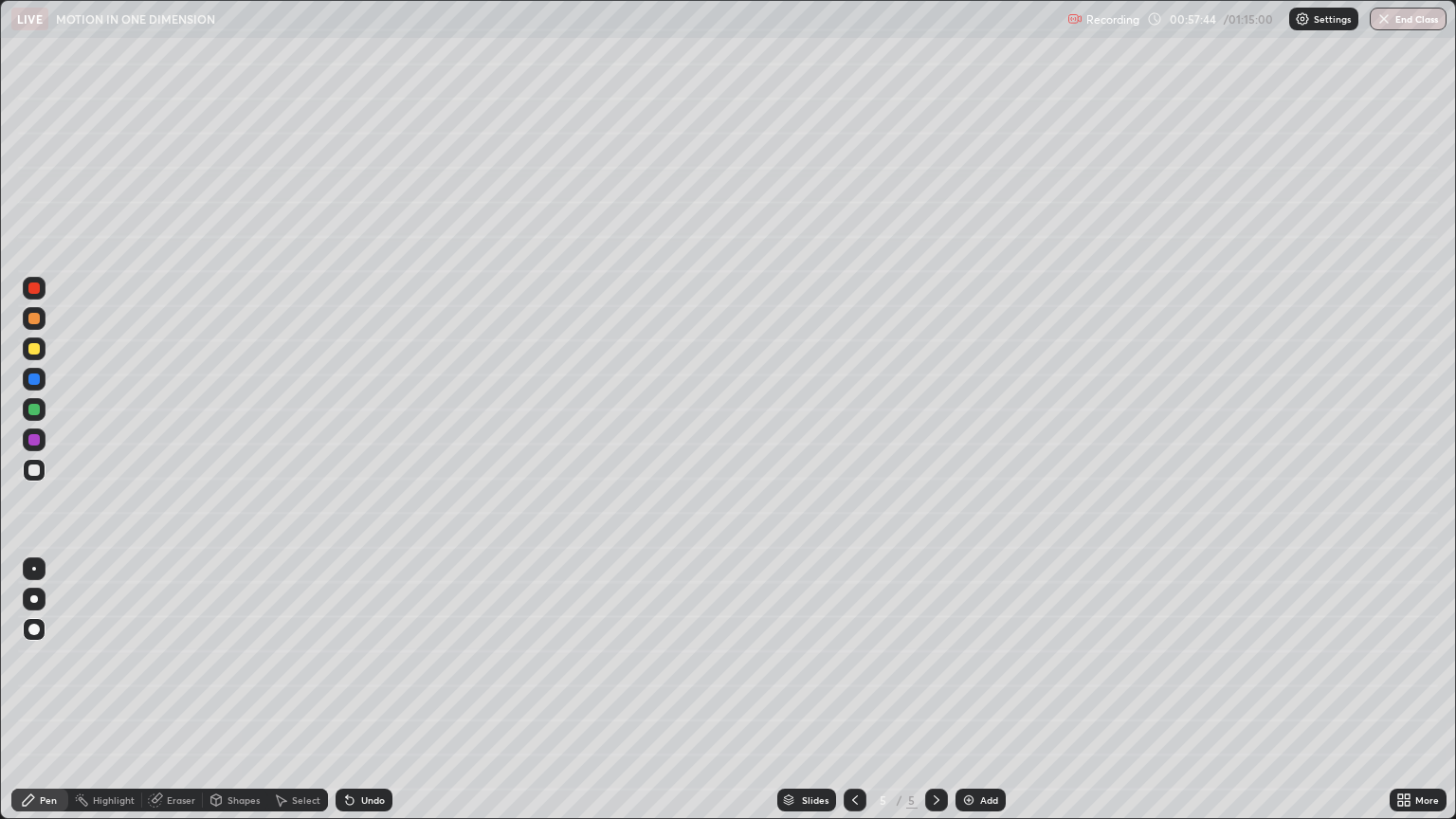 click on "Shapes" at bounding box center (244, 800) 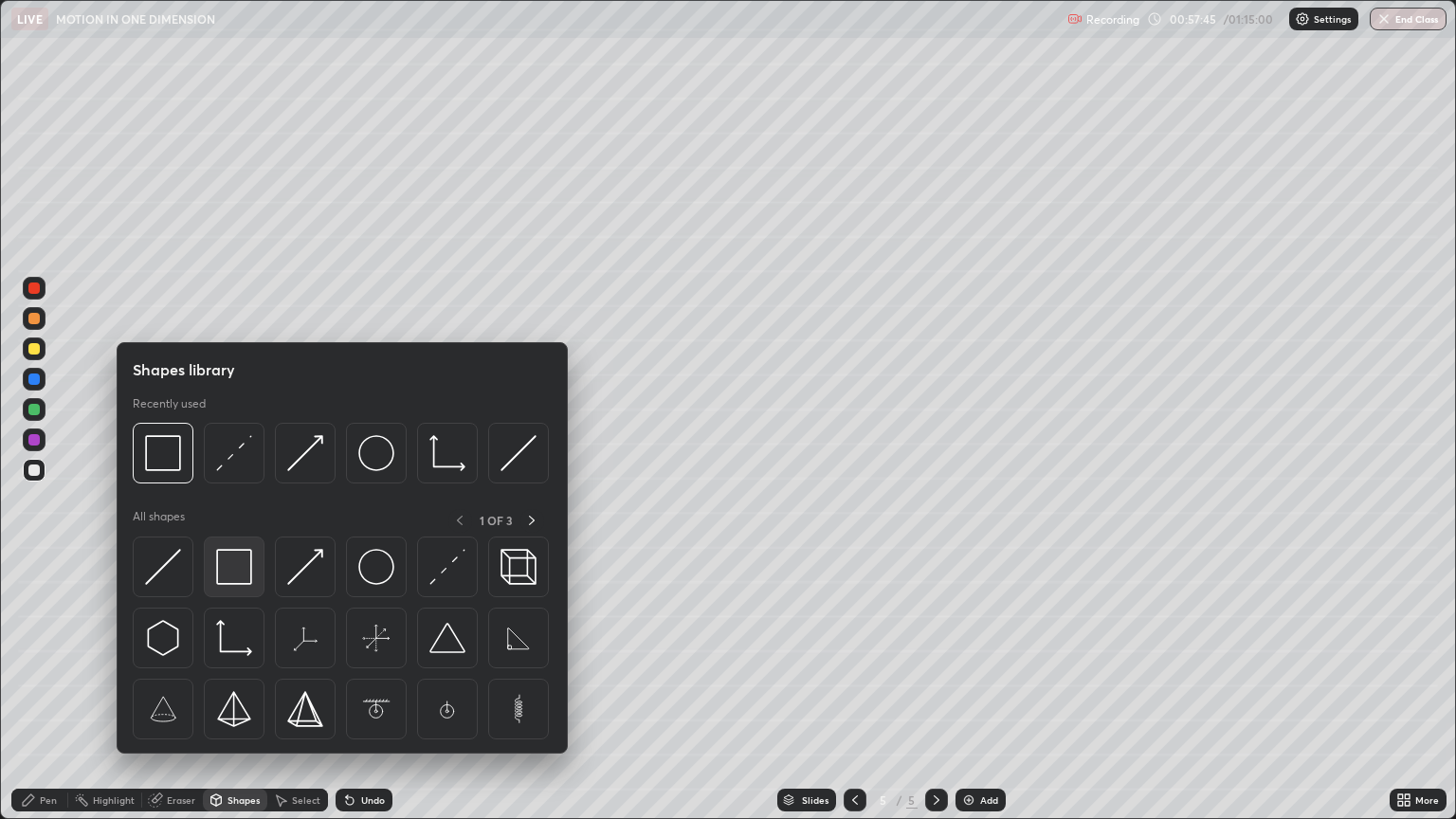 click at bounding box center [234, 567] 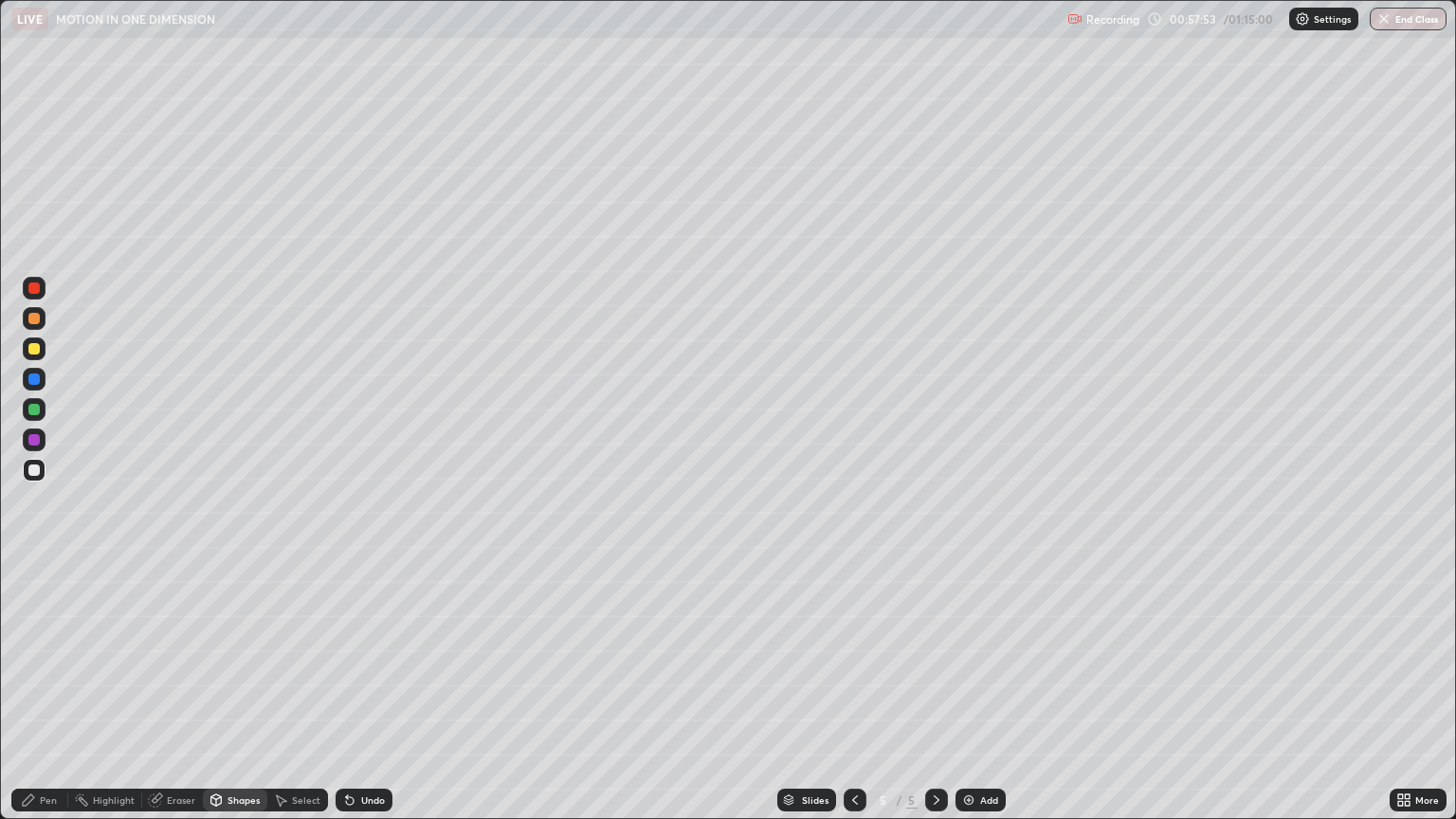 click on "Pen" at bounding box center [40, 800] 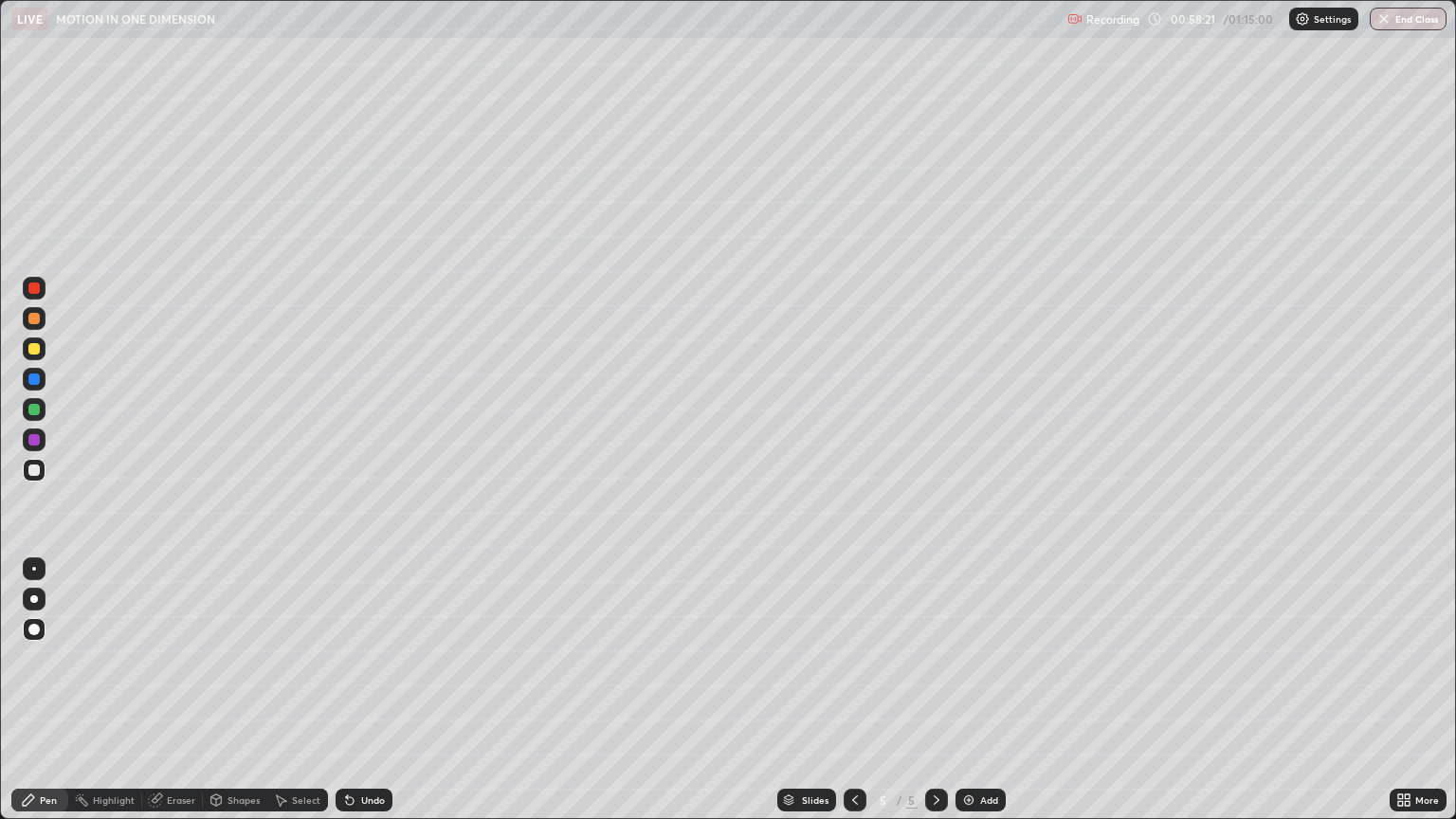 click on "Shapes" at bounding box center (244, 800) 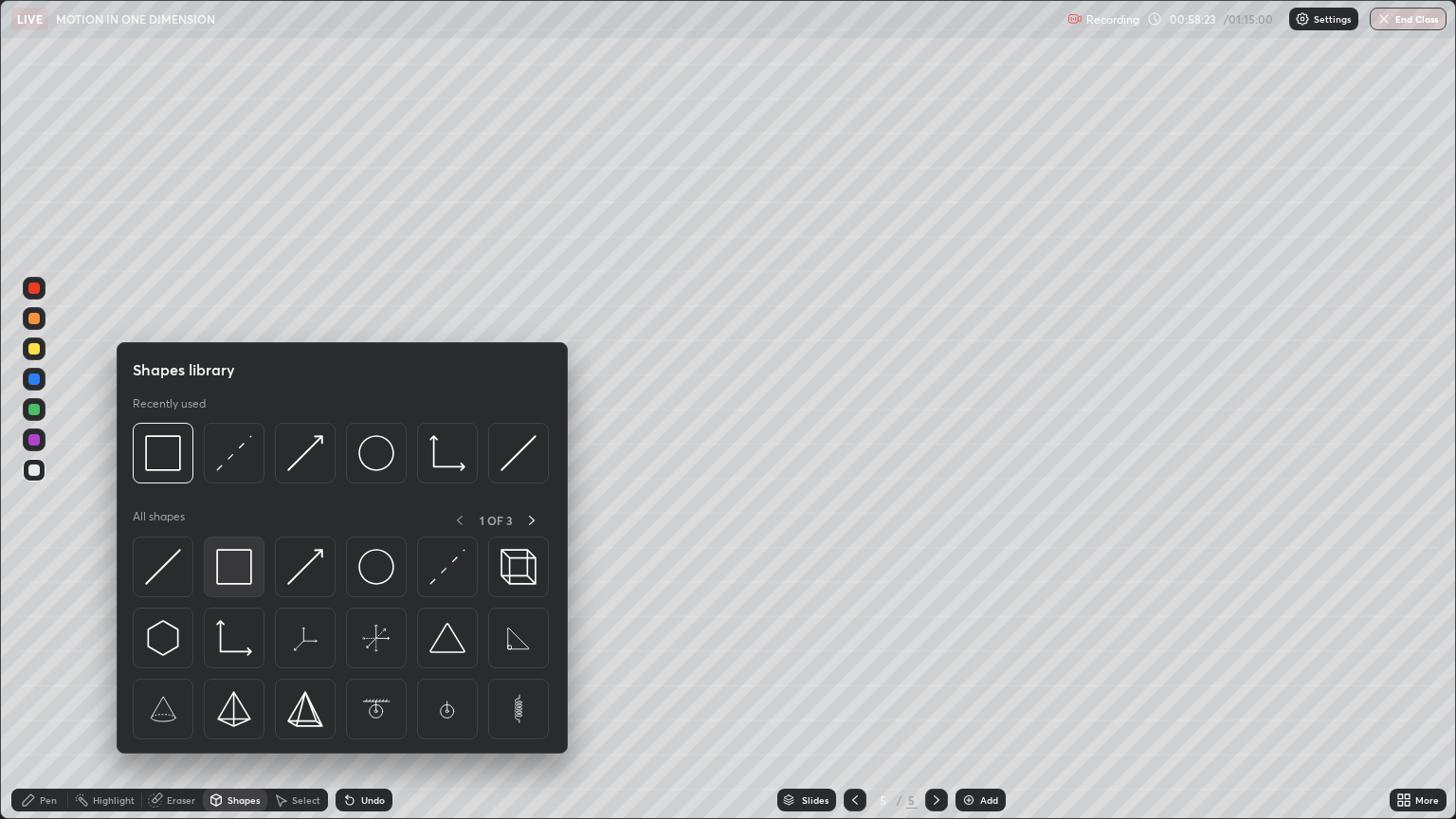 click at bounding box center (234, 567) 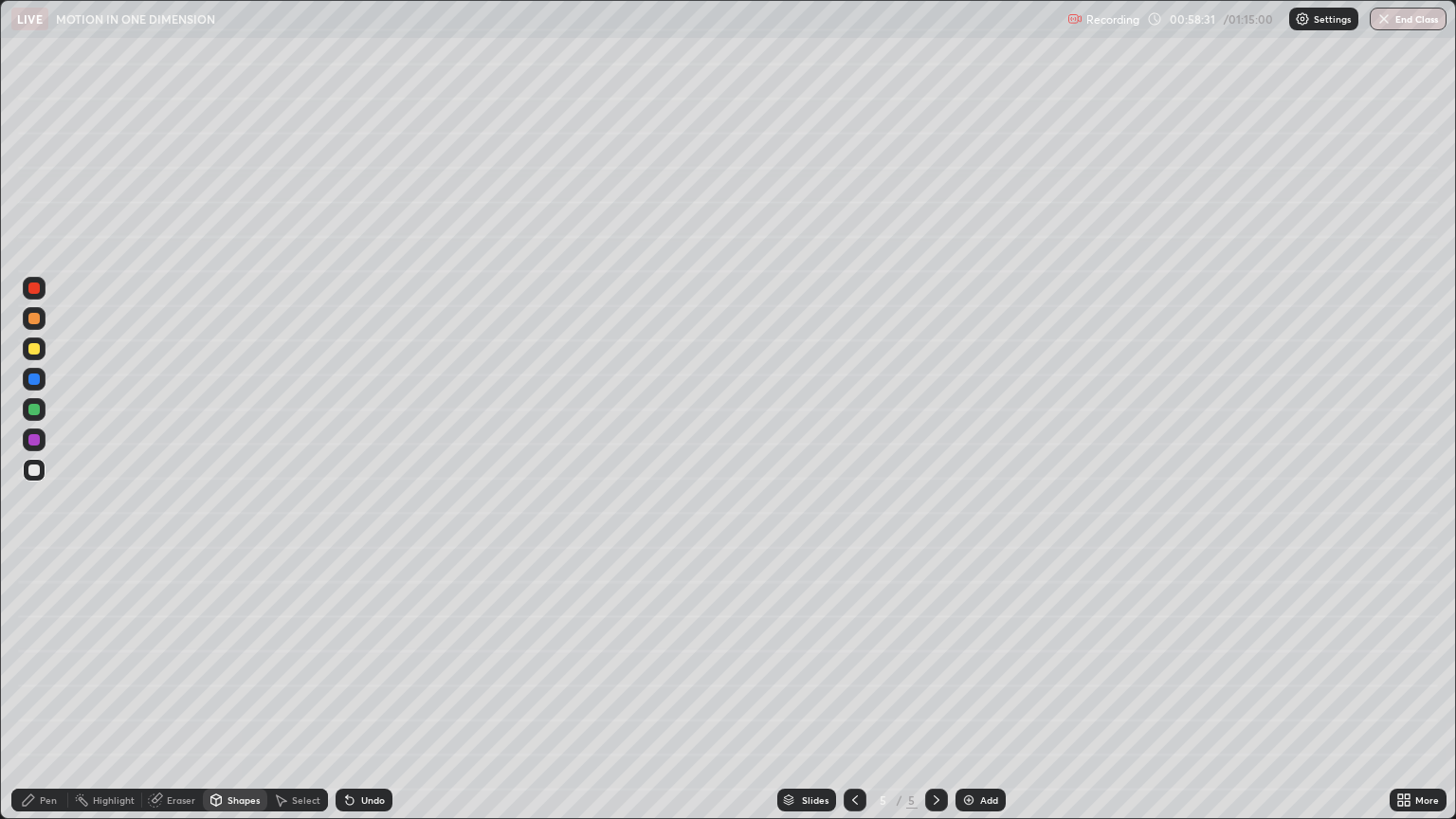click on "Undo" at bounding box center (364, 800) 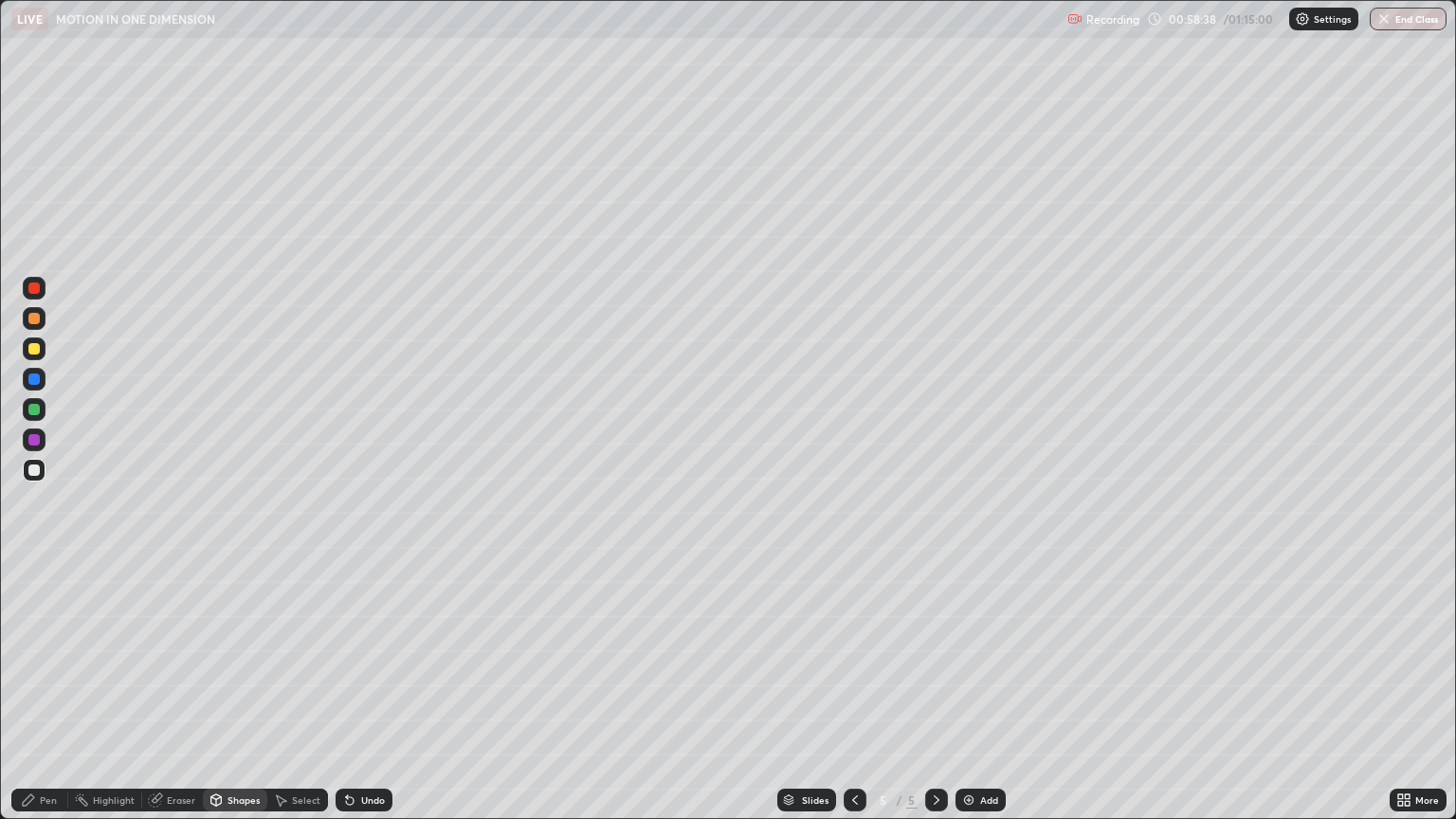 click on "Undo" at bounding box center [373, 800] 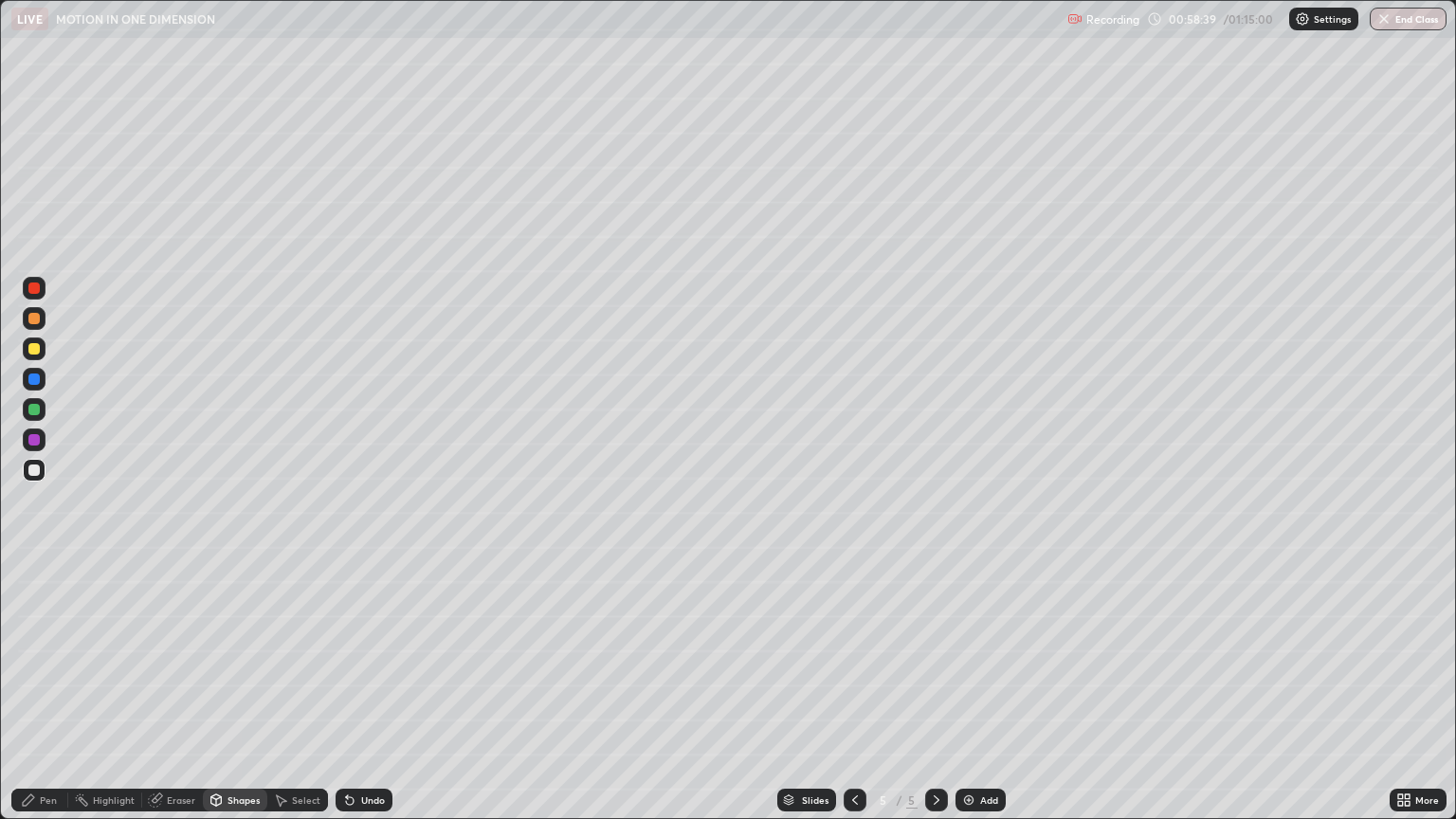 click on "Pen" at bounding box center (48, 800) 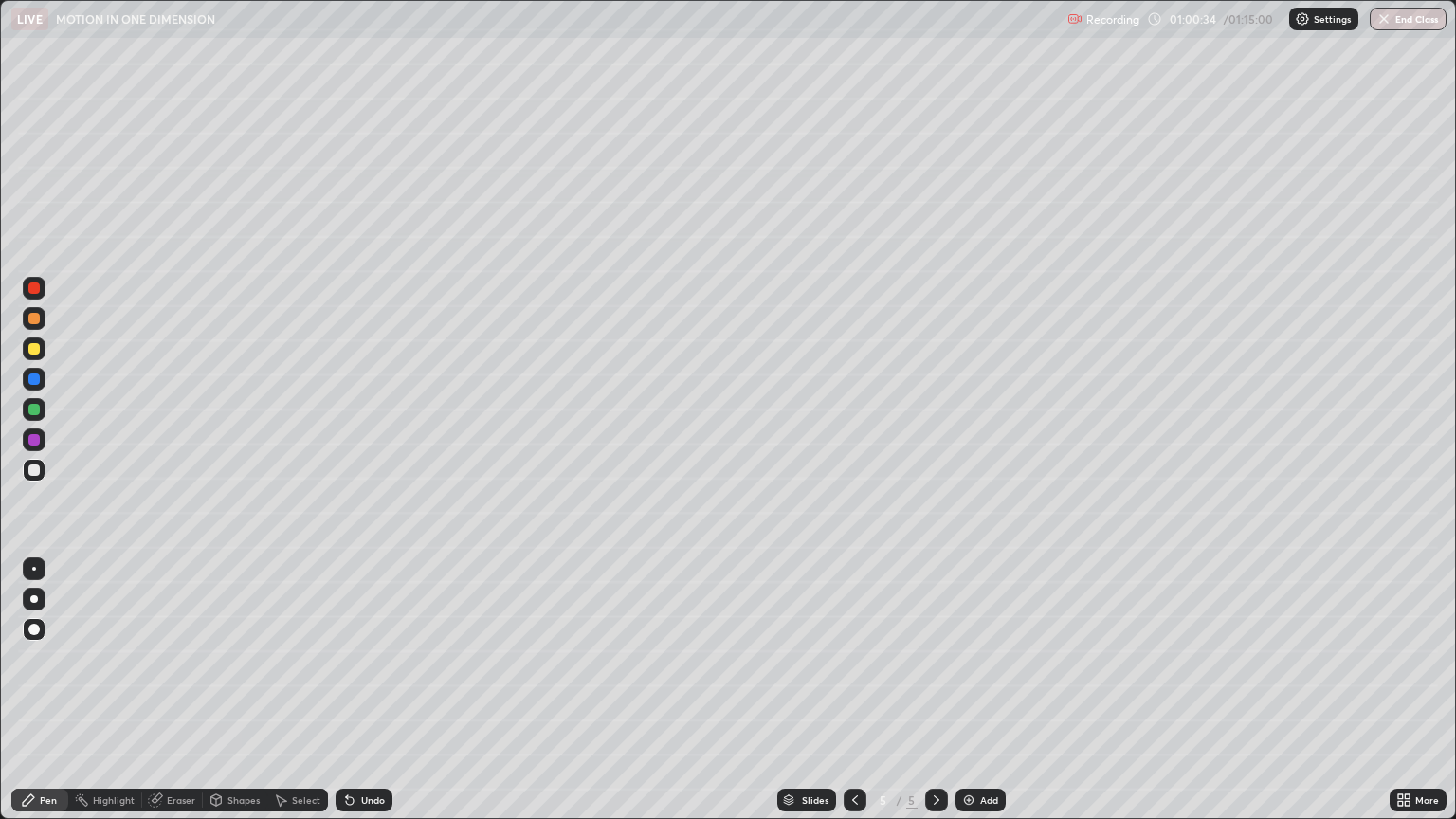 click on "Eraser" at bounding box center (181, 800) 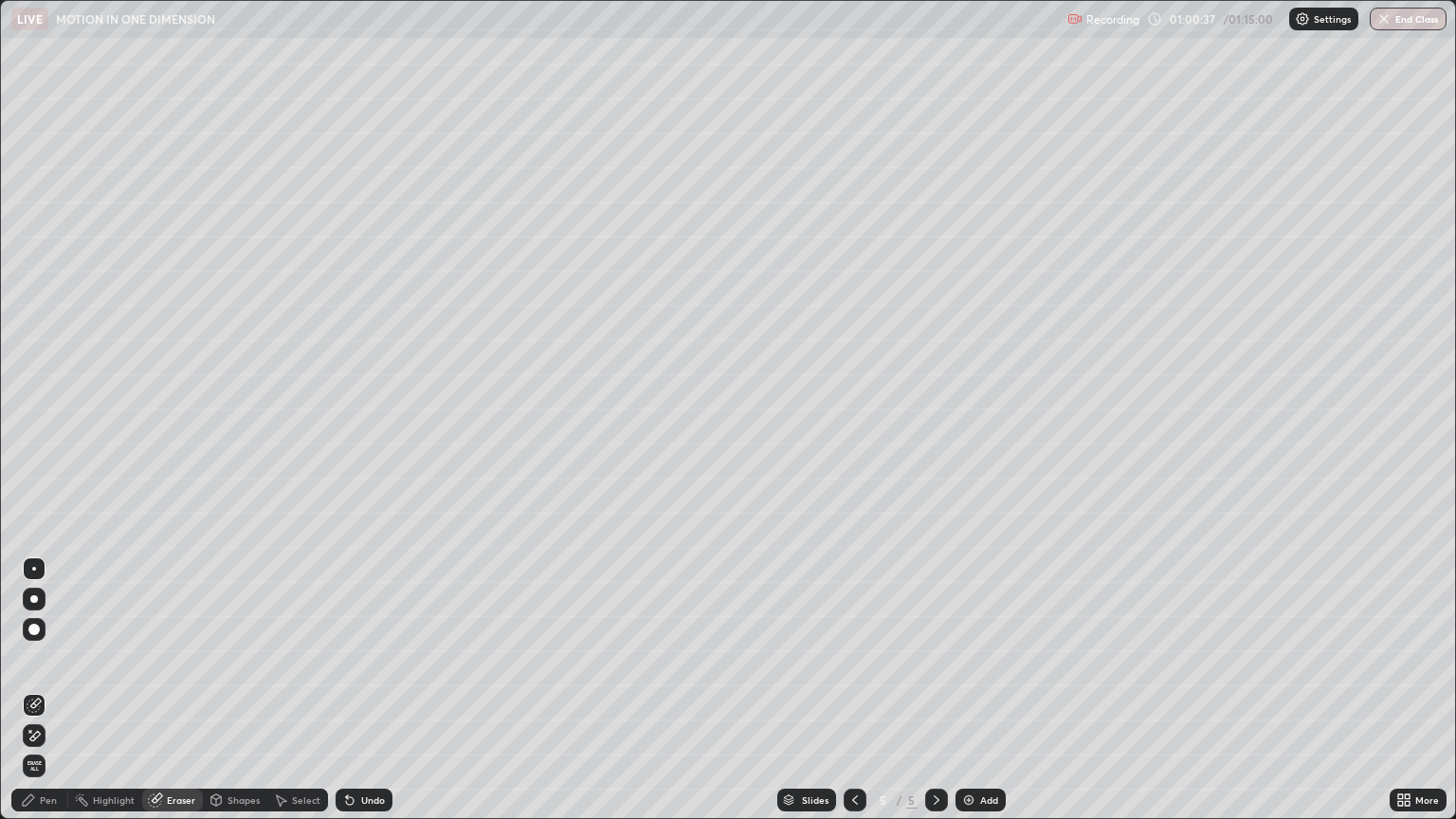 click on "Pen" at bounding box center [40, 800] 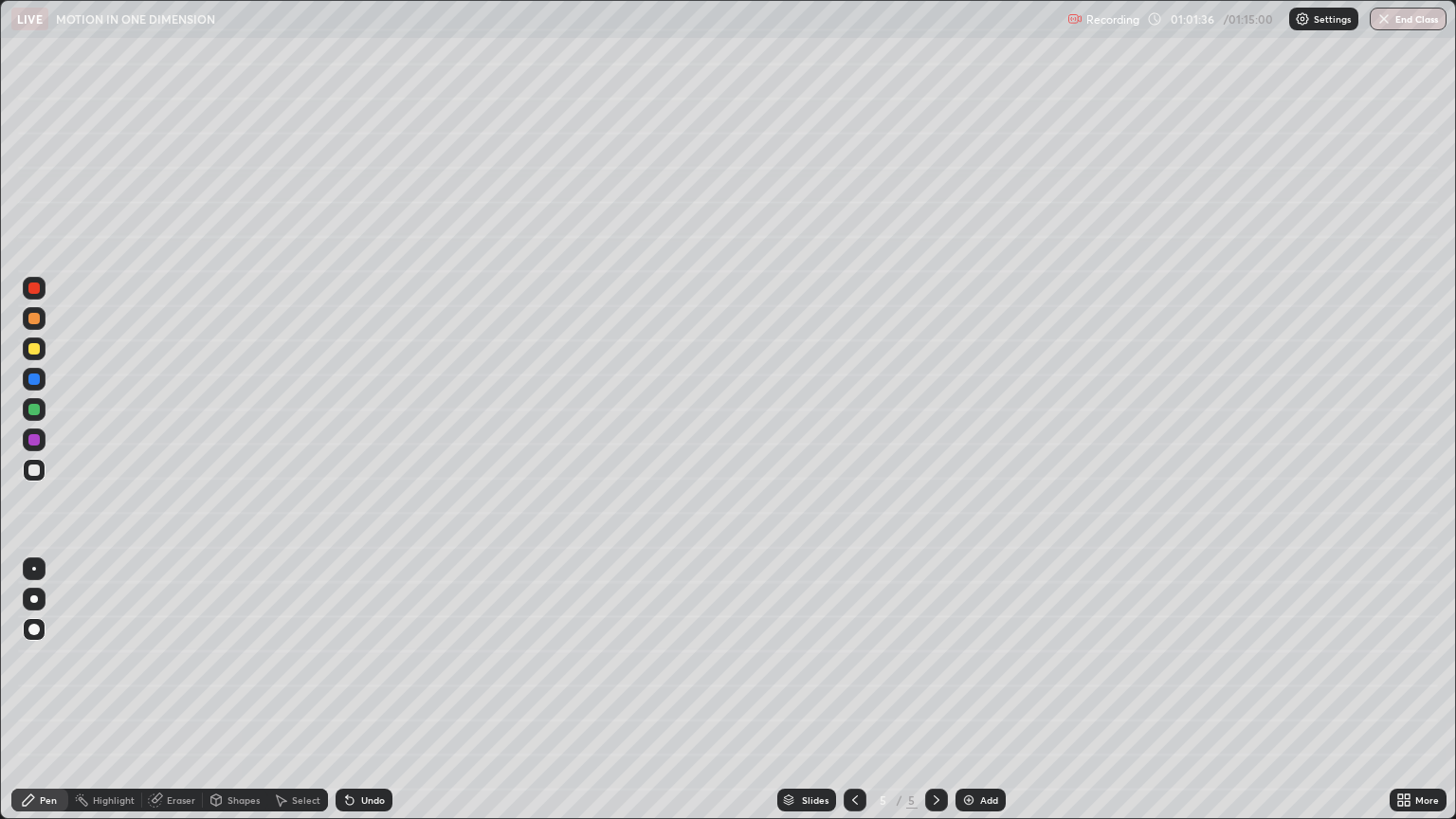 click on "Add" at bounding box center (989, 800) 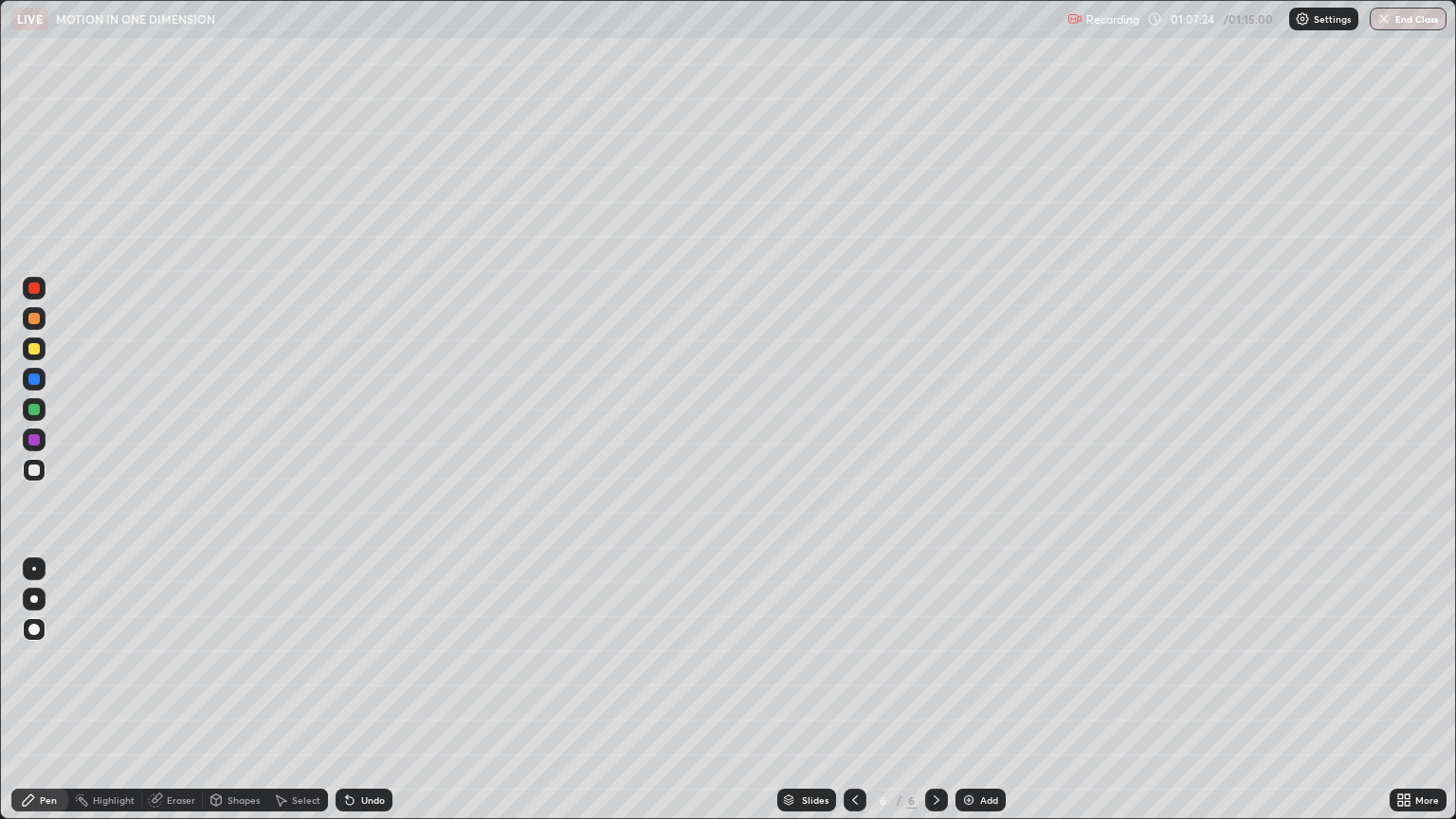 click on "End Class" at bounding box center [1408, 19] 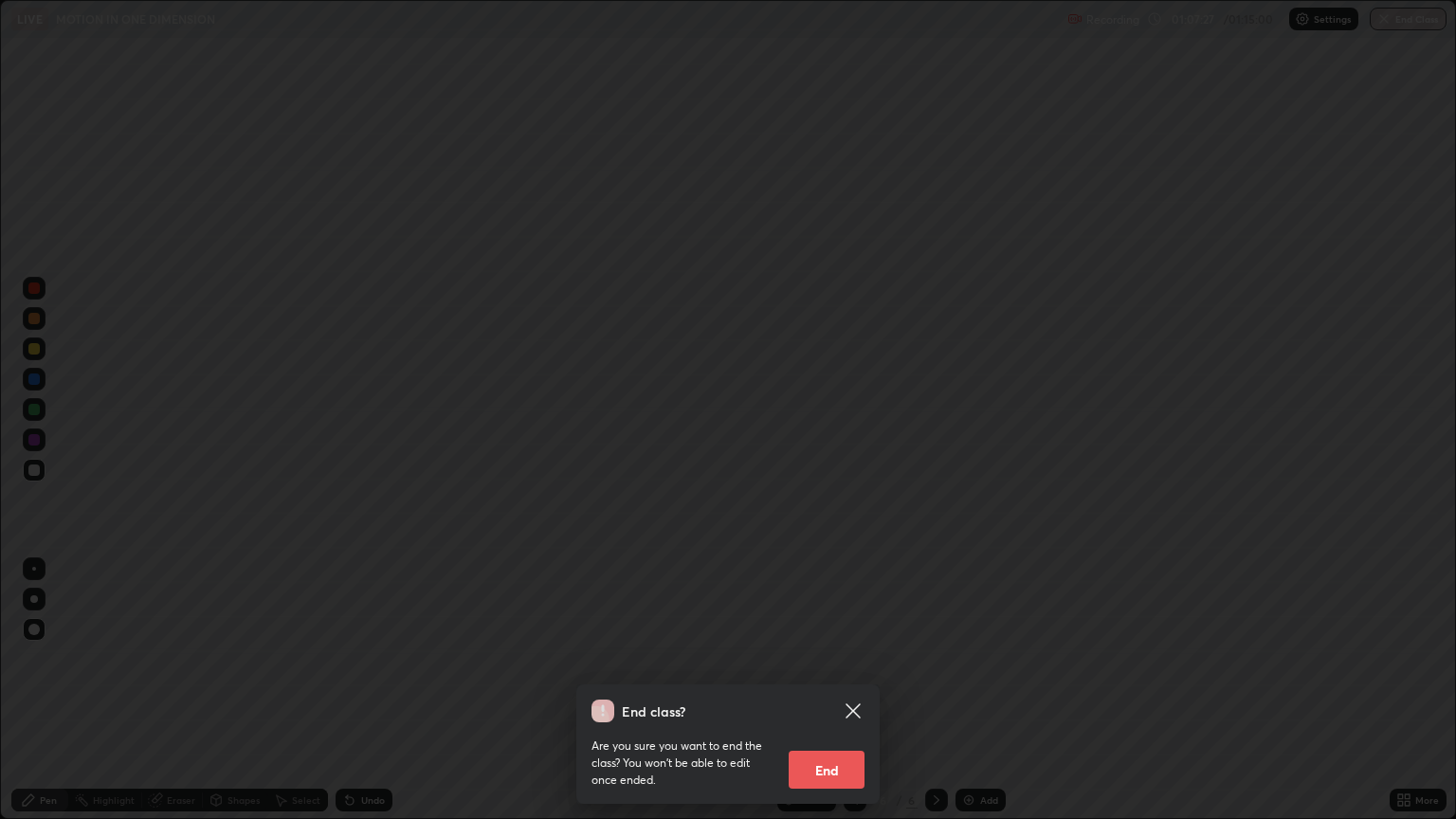 click on "End" at bounding box center (827, 770) 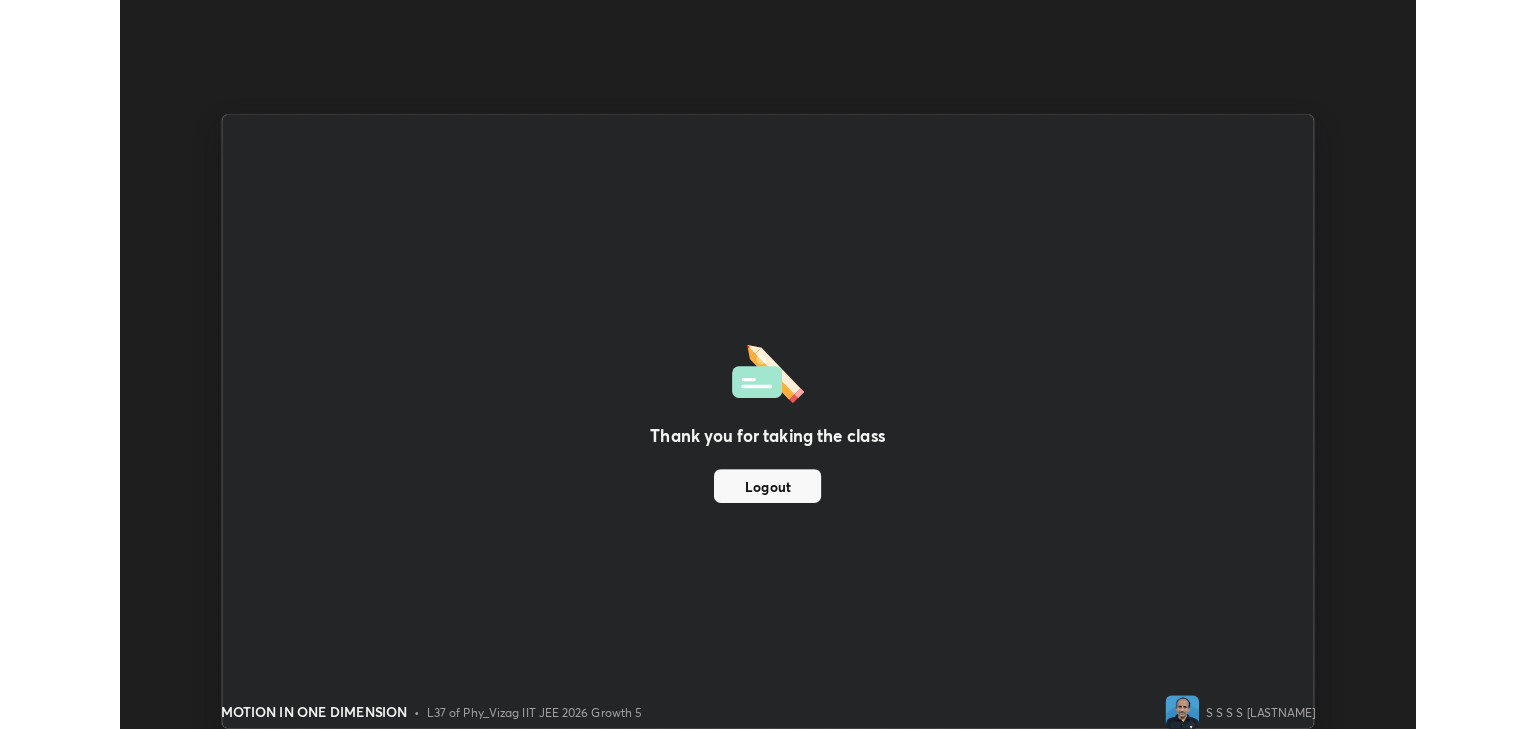scroll, scrollTop: 729, scrollLeft: 1536, axis: both 